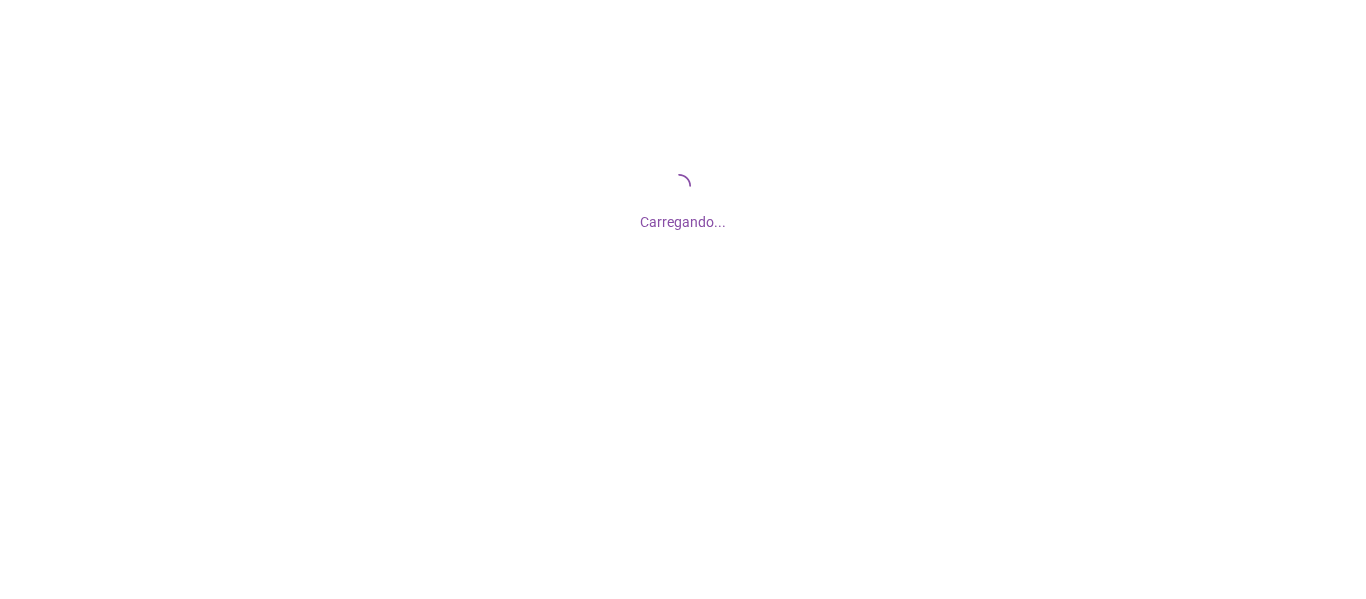 scroll, scrollTop: 0, scrollLeft: 0, axis: both 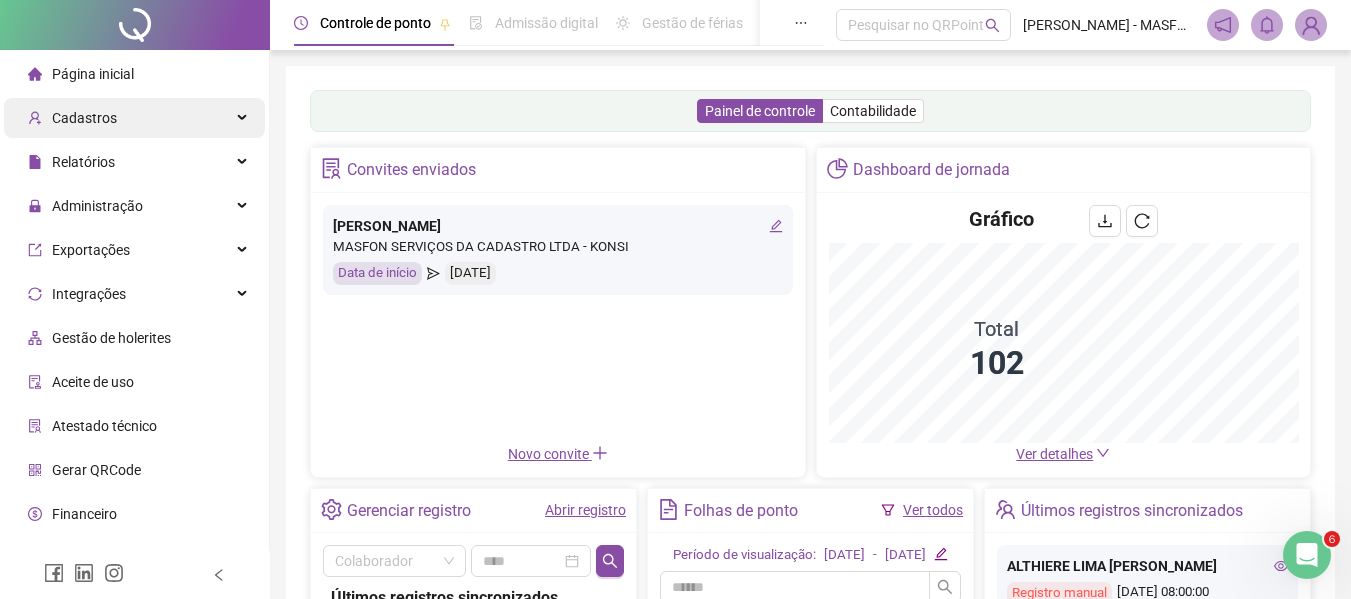click on "Cadastros" at bounding box center [134, 118] 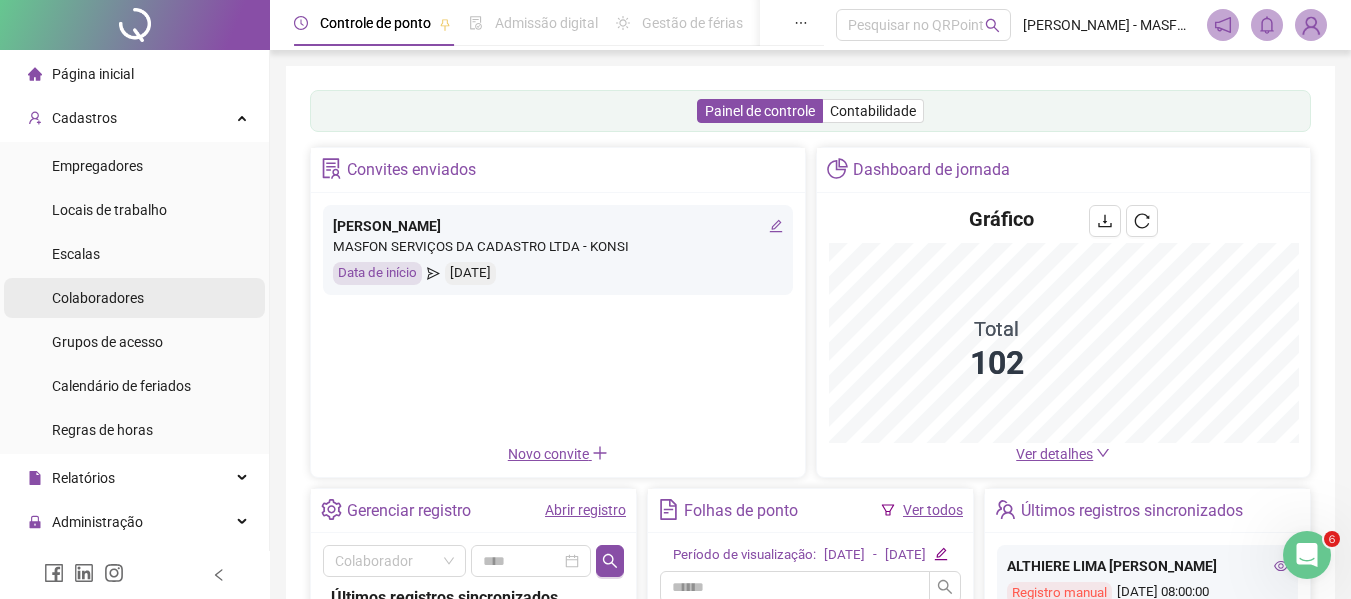 click on "Colaboradores" at bounding box center (98, 298) 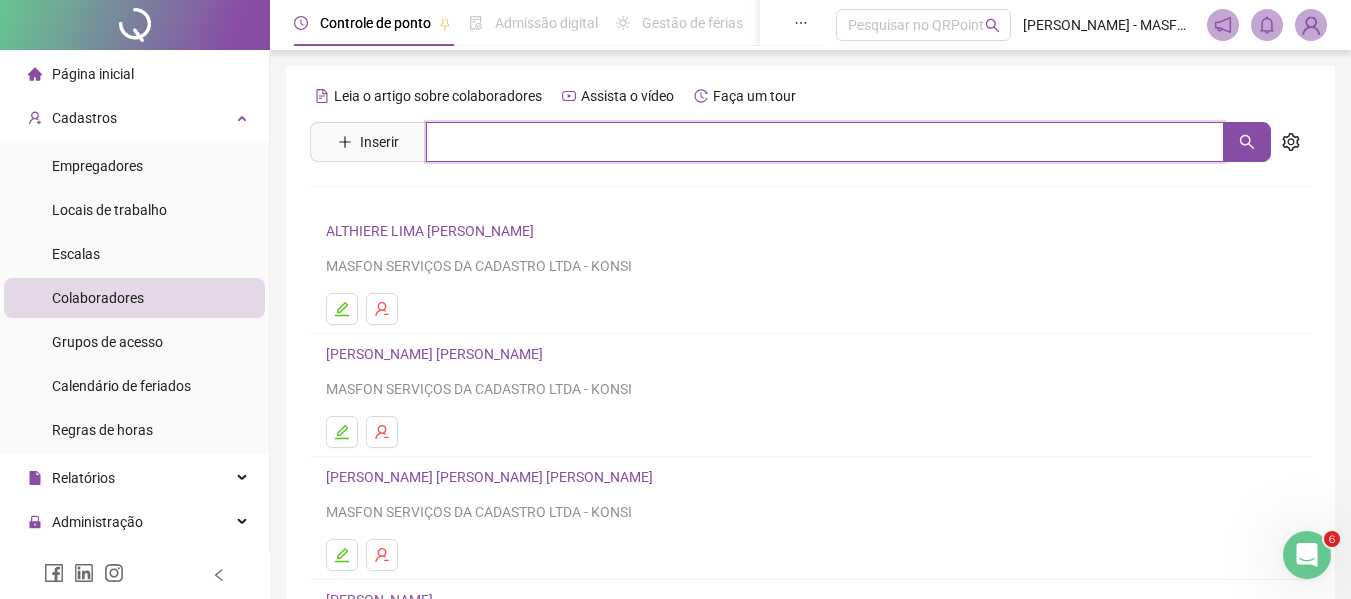 click at bounding box center [825, 142] 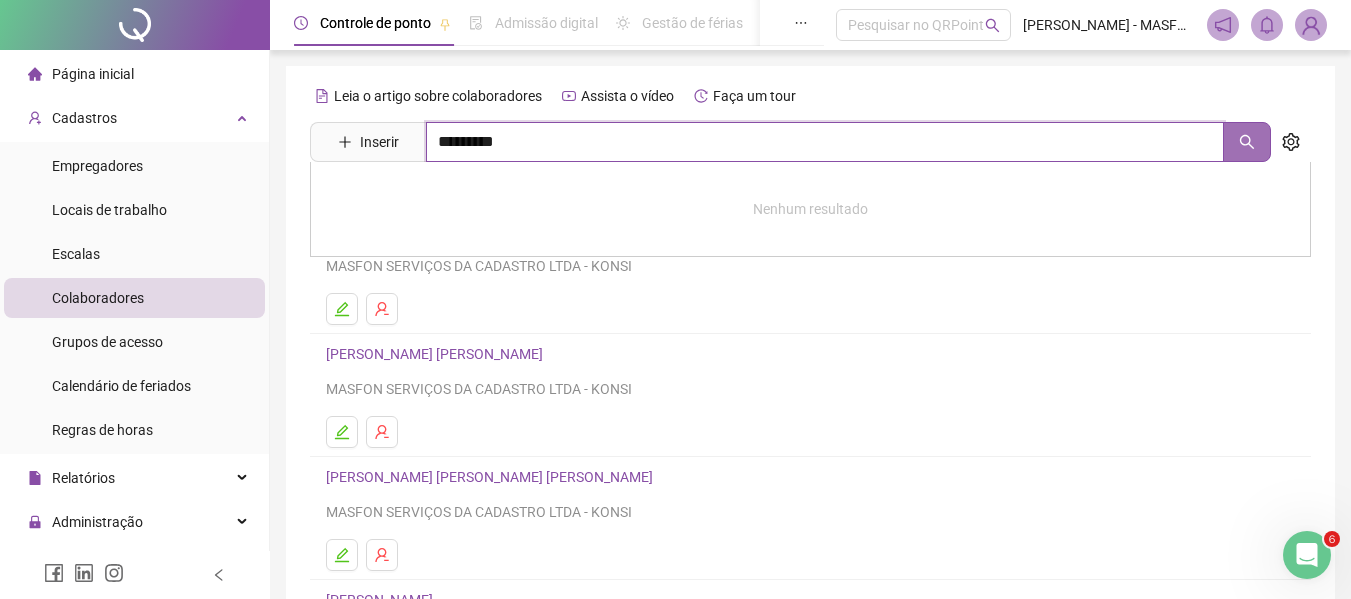 click at bounding box center (1247, 142) 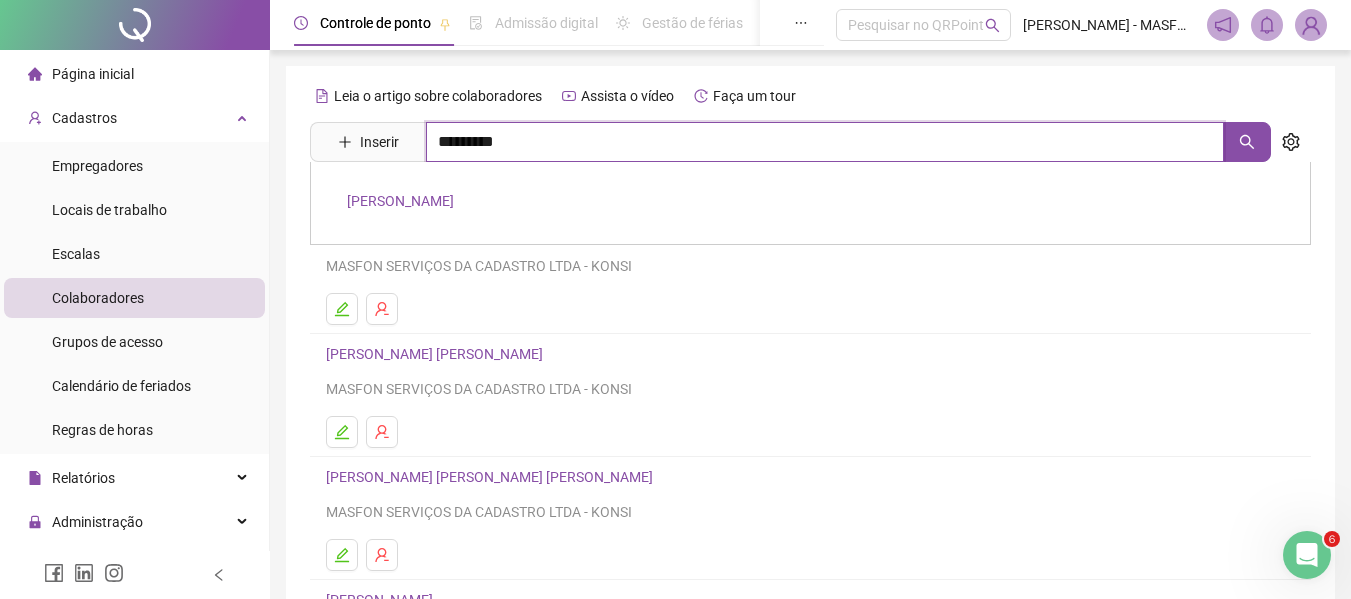 type on "*********" 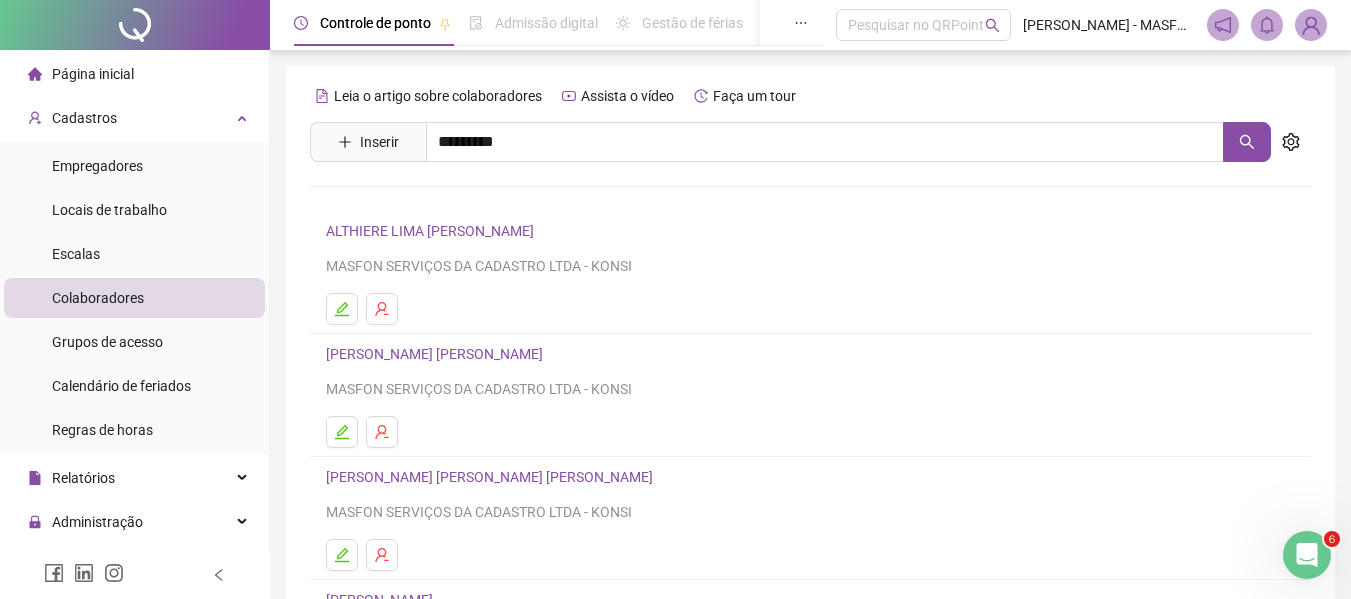 click on "[PERSON_NAME]" at bounding box center (400, 201) 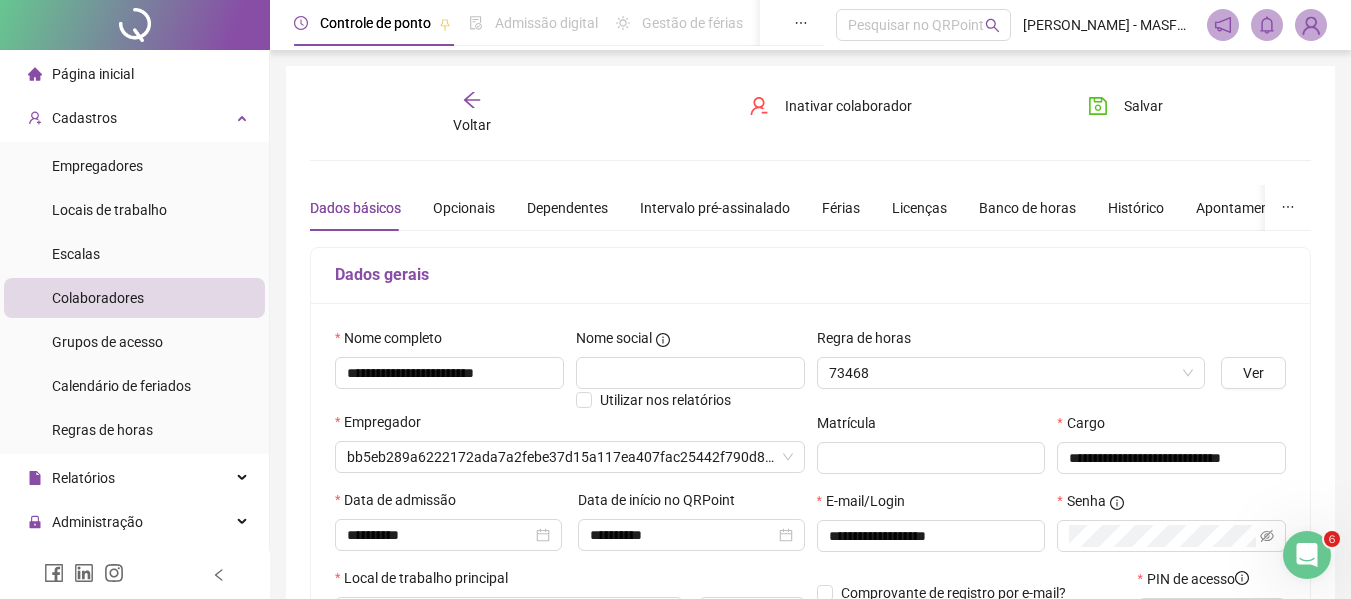 type on "**********" 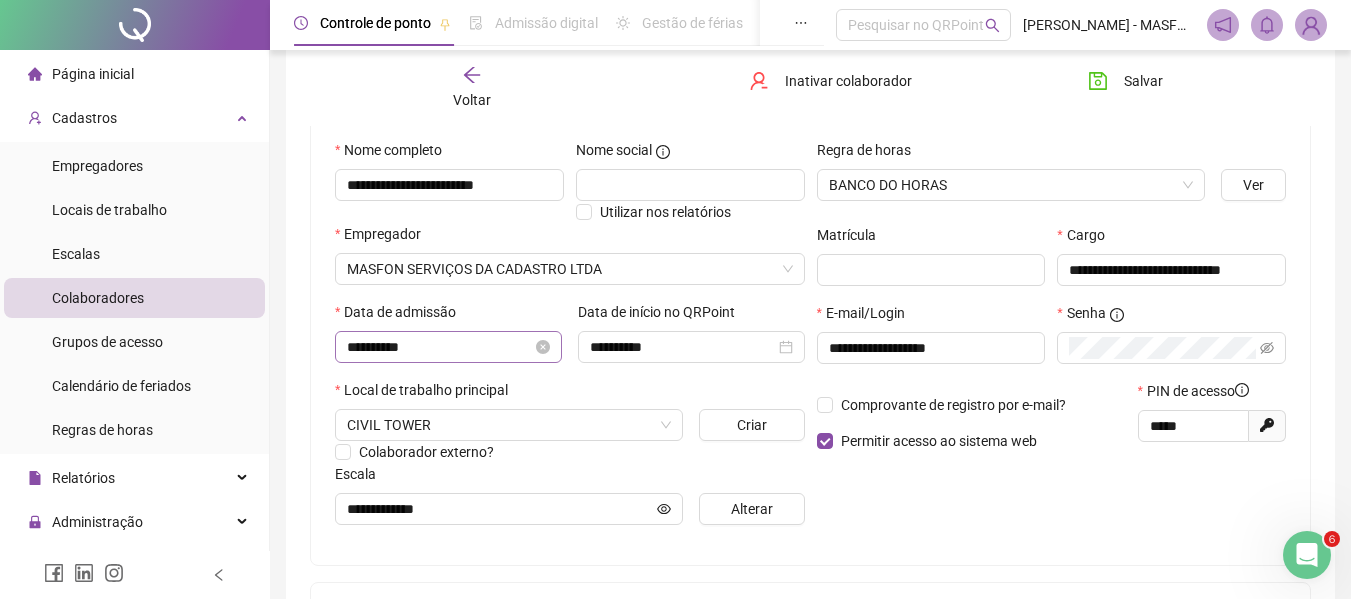 scroll, scrollTop: 200, scrollLeft: 0, axis: vertical 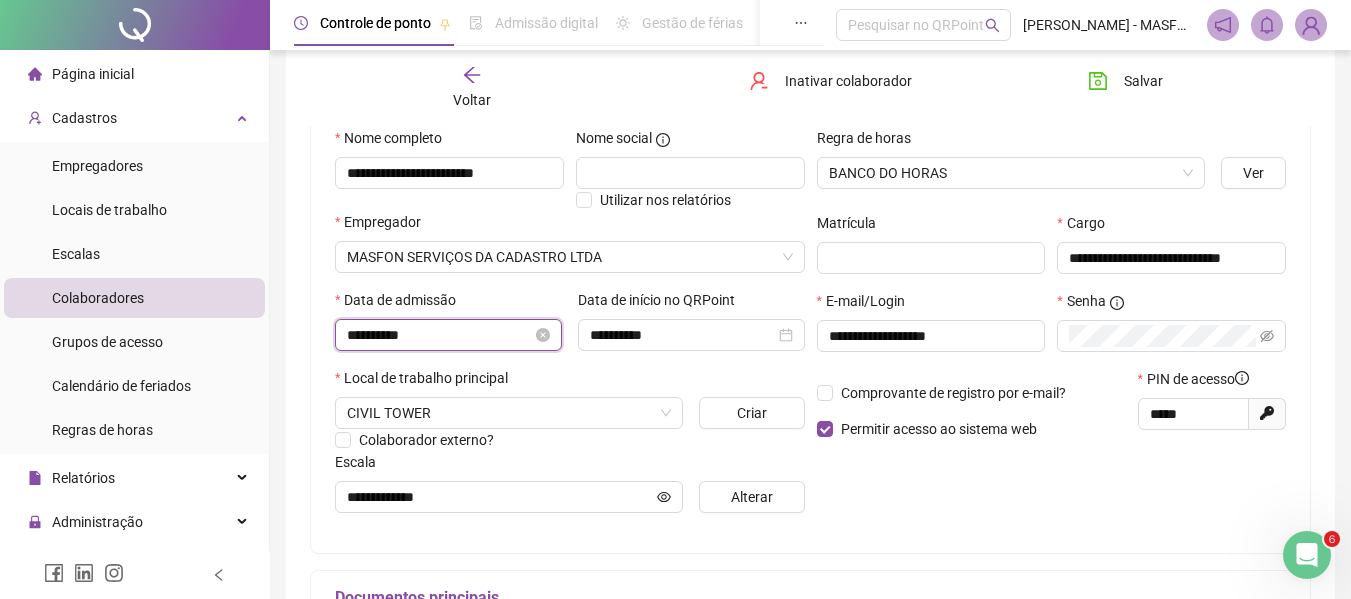 click on "**********" at bounding box center (439, 335) 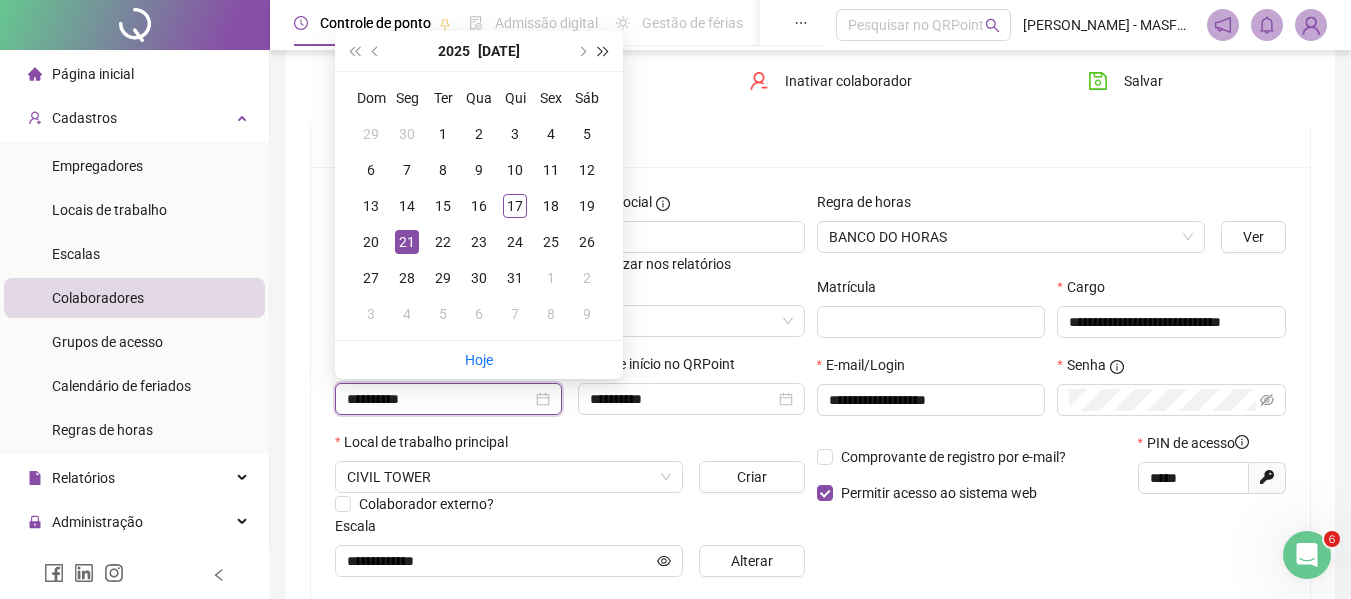 scroll, scrollTop: 100, scrollLeft: 0, axis: vertical 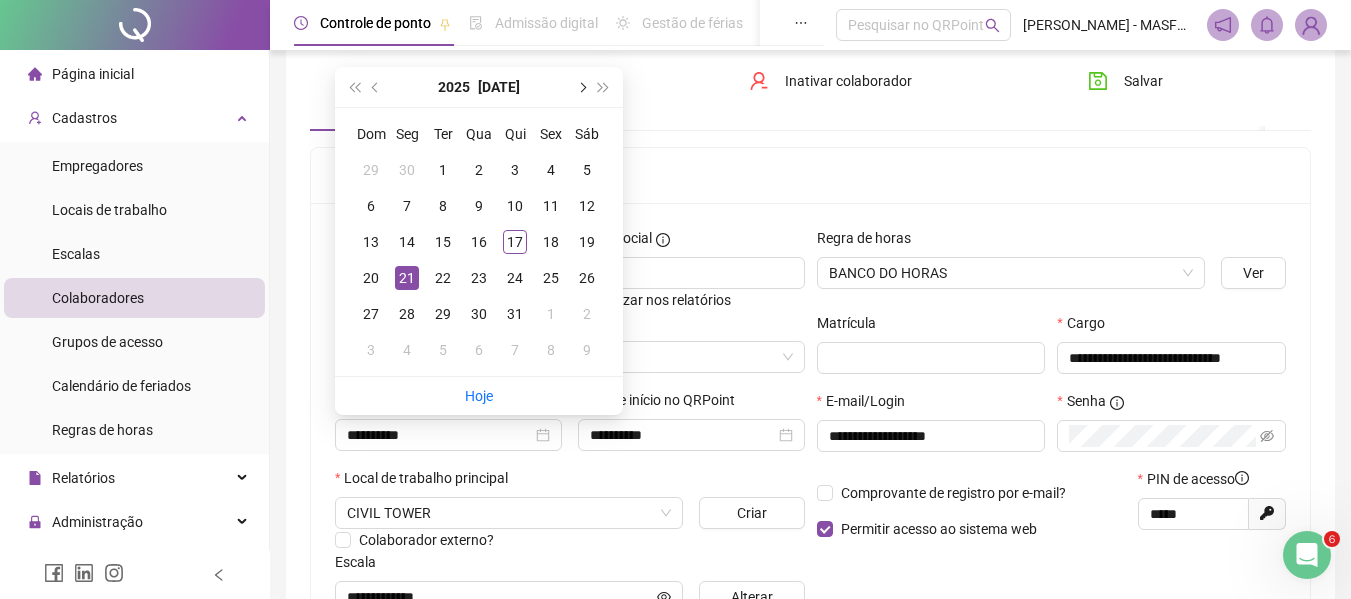 click at bounding box center [581, 87] 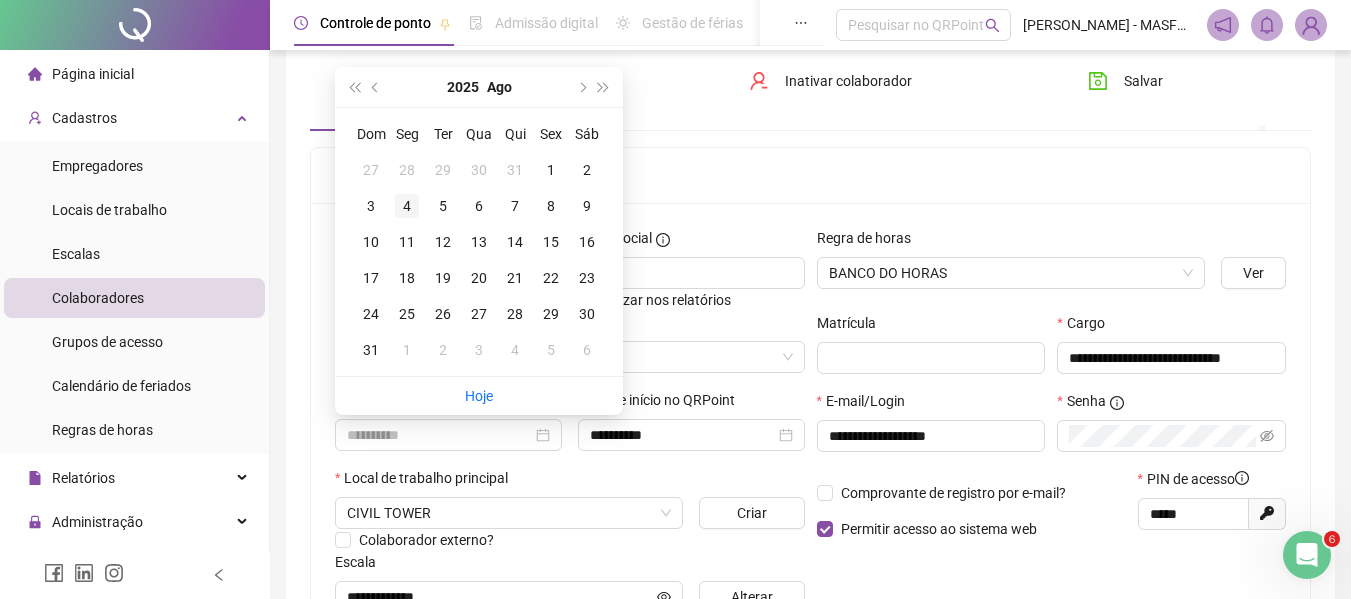 type on "**********" 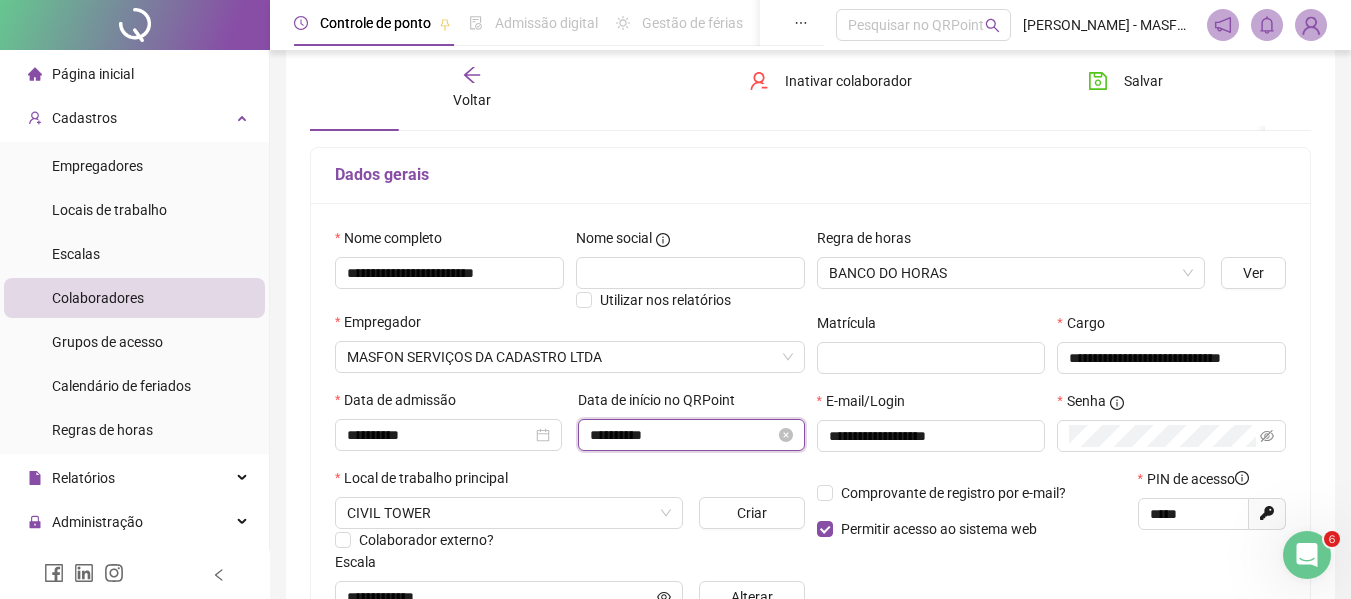 click on "**********" at bounding box center (682, 435) 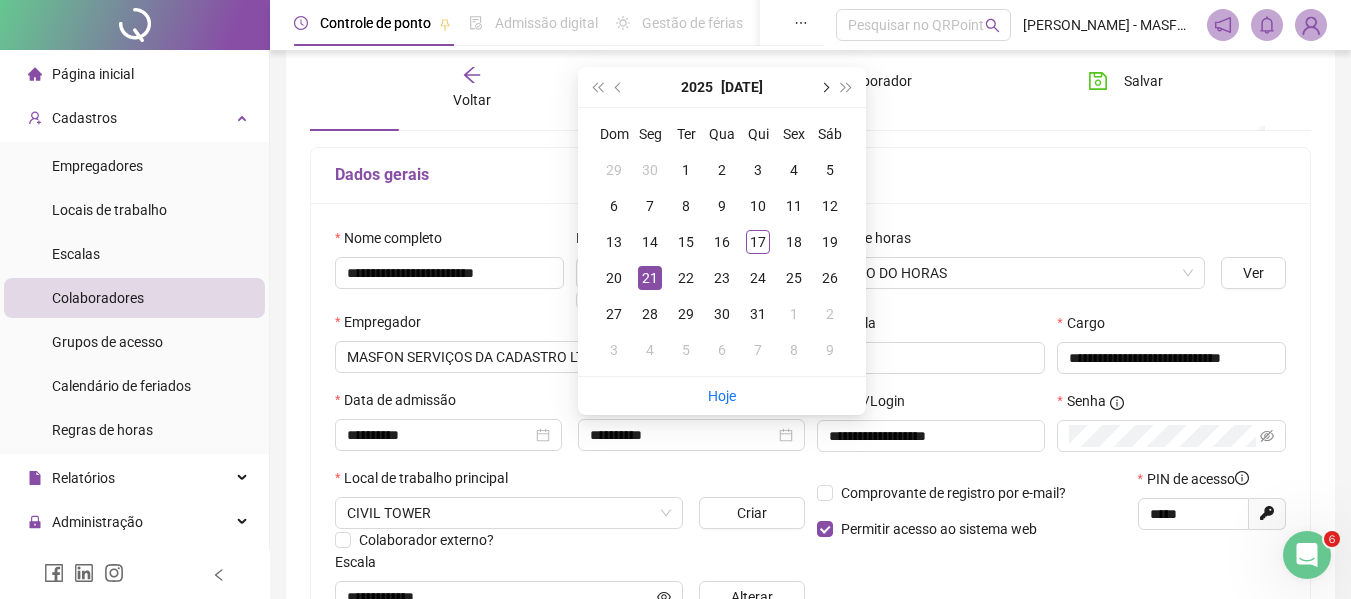 click at bounding box center [824, 87] 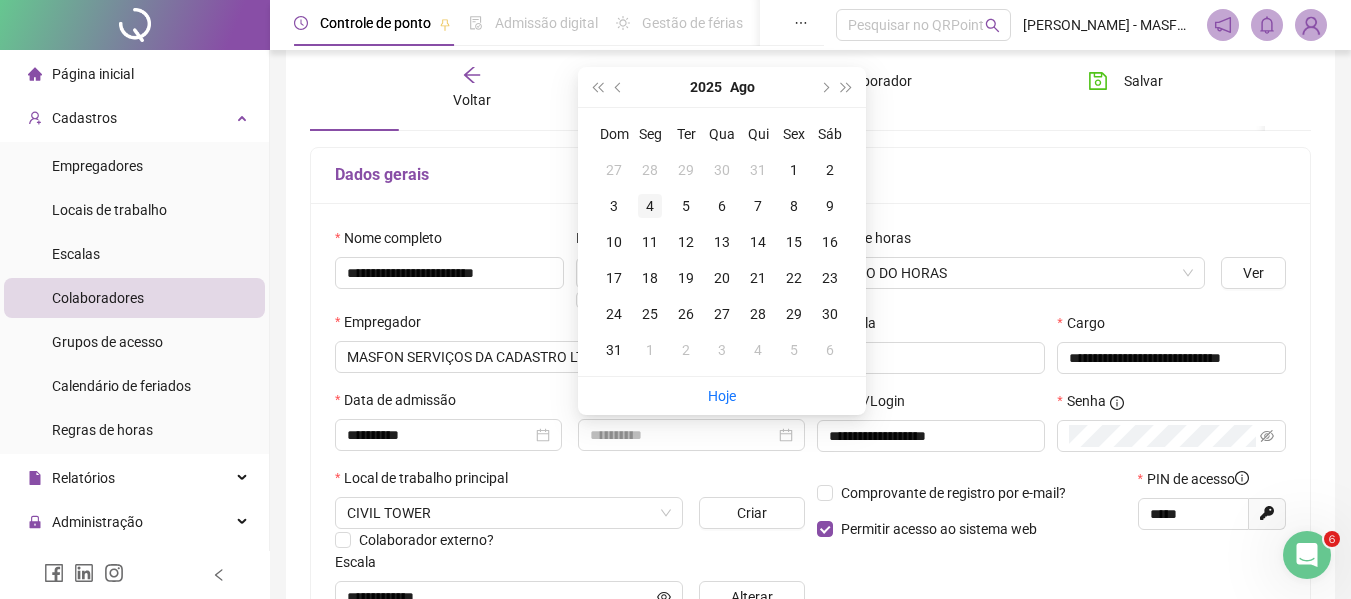 type on "**********" 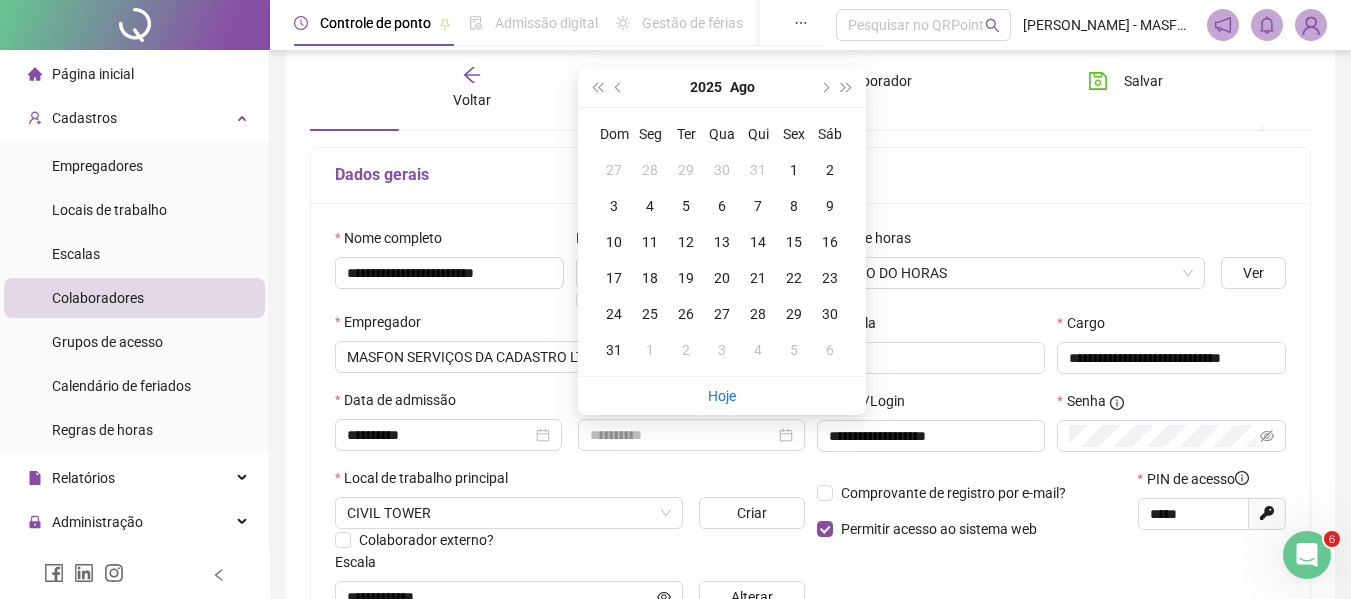 click on "4" at bounding box center [650, 206] 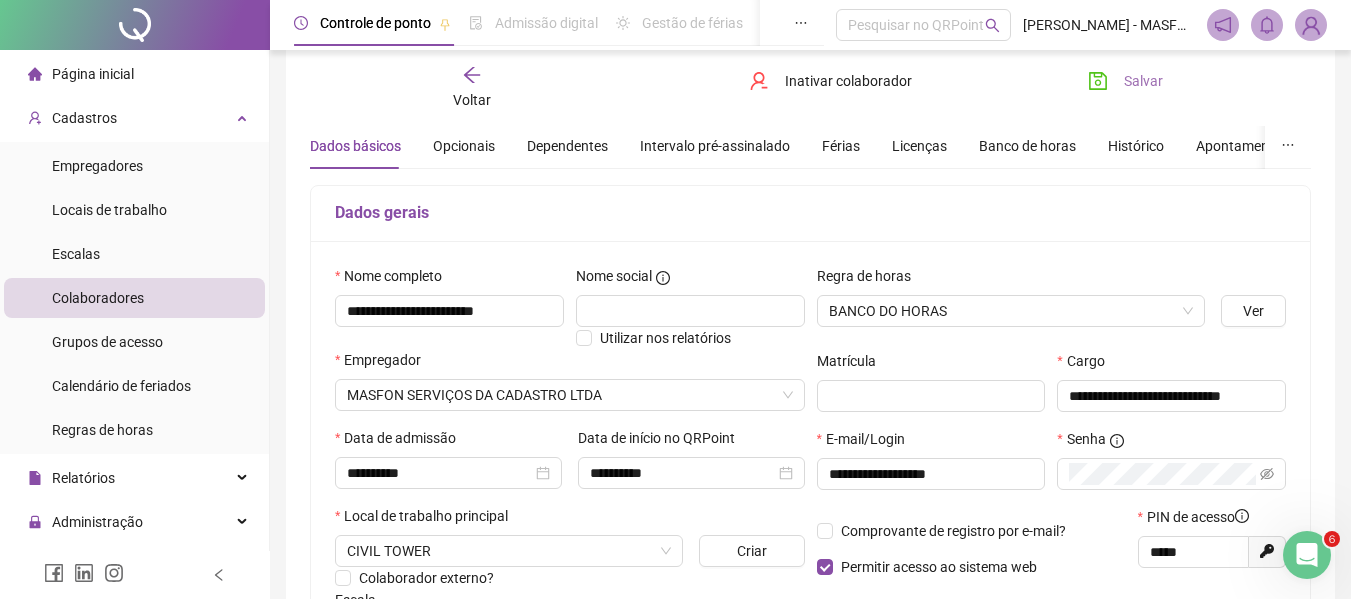 scroll, scrollTop: 0, scrollLeft: 0, axis: both 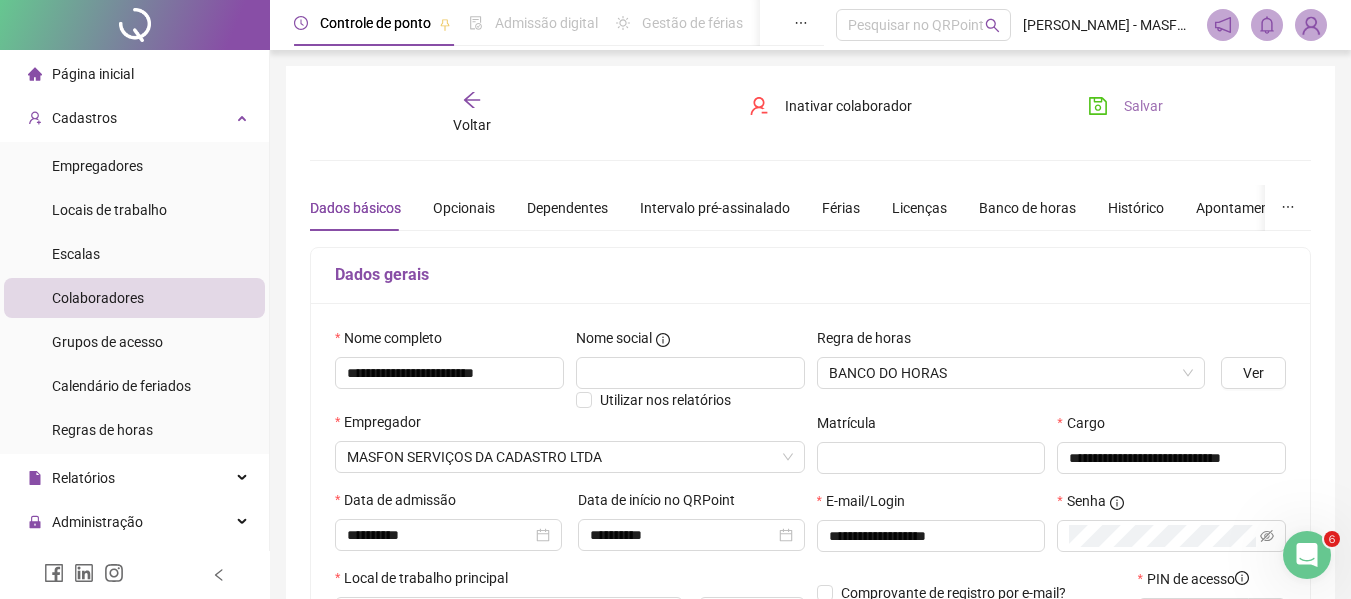 click on "Salvar" at bounding box center (1143, 106) 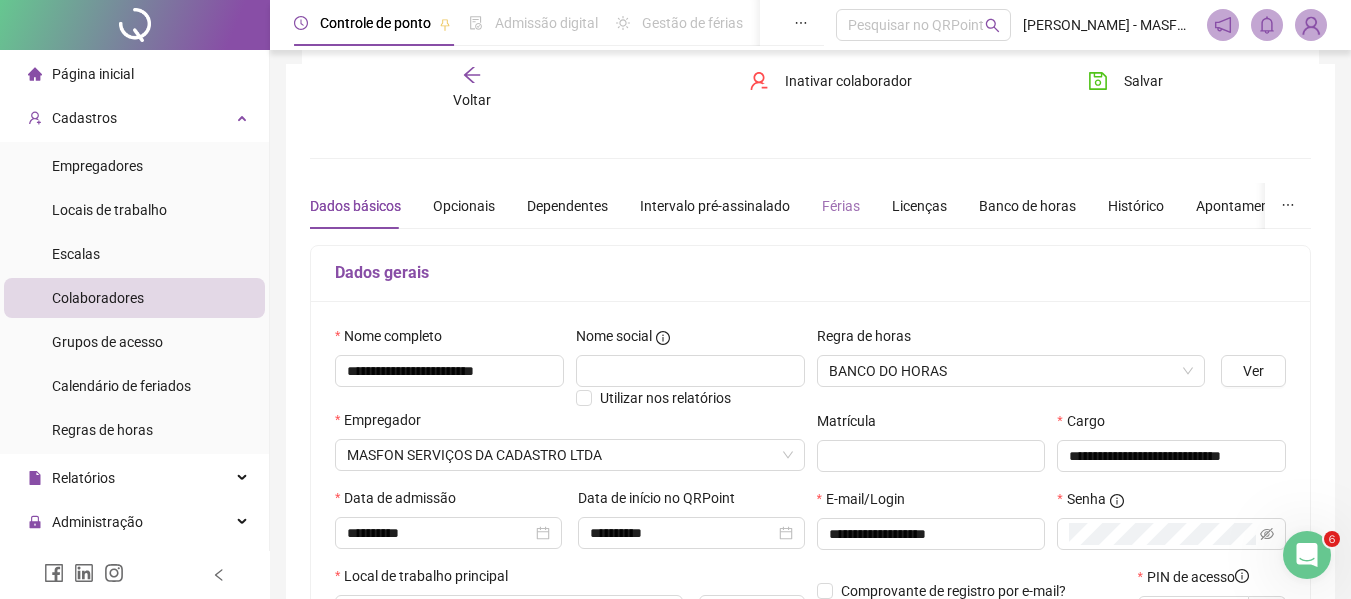 scroll, scrollTop: 0, scrollLeft: 0, axis: both 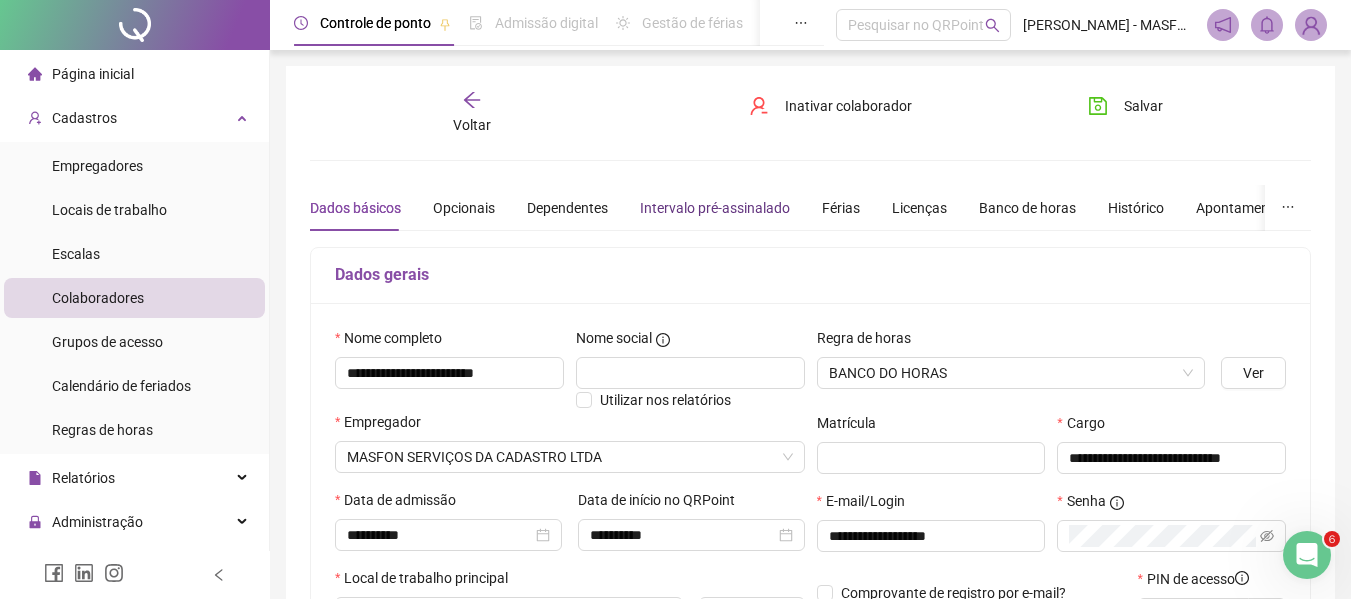 click on "Intervalo pré-assinalado" at bounding box center [715, 208] 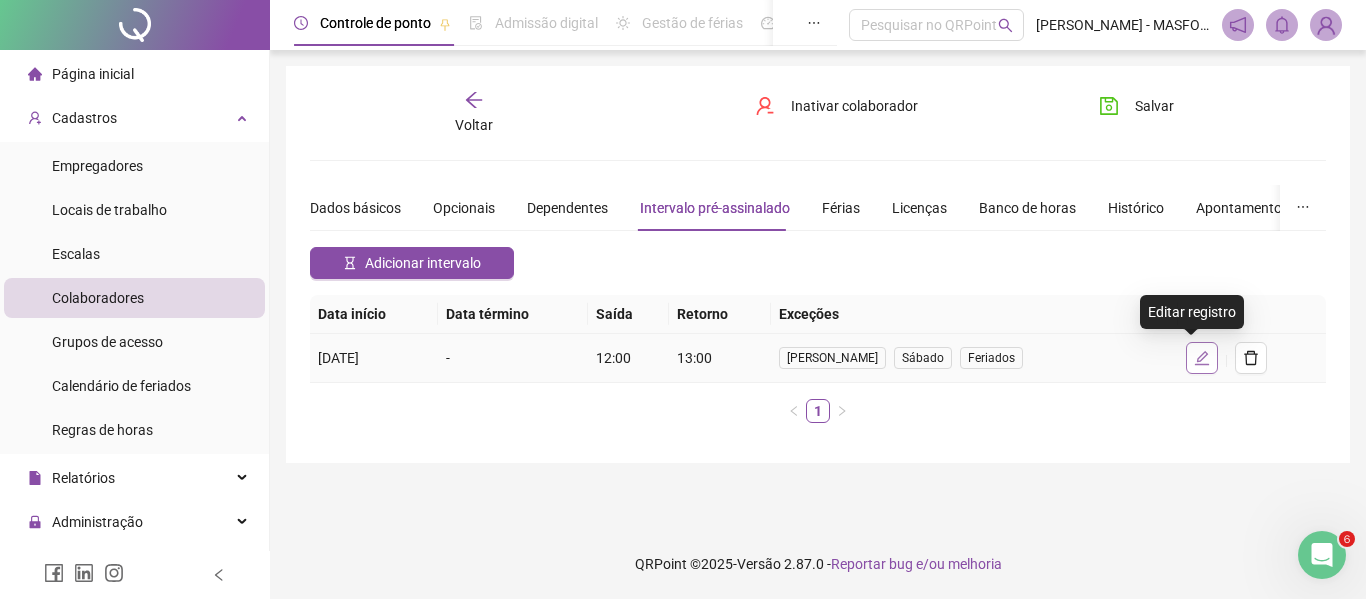 click 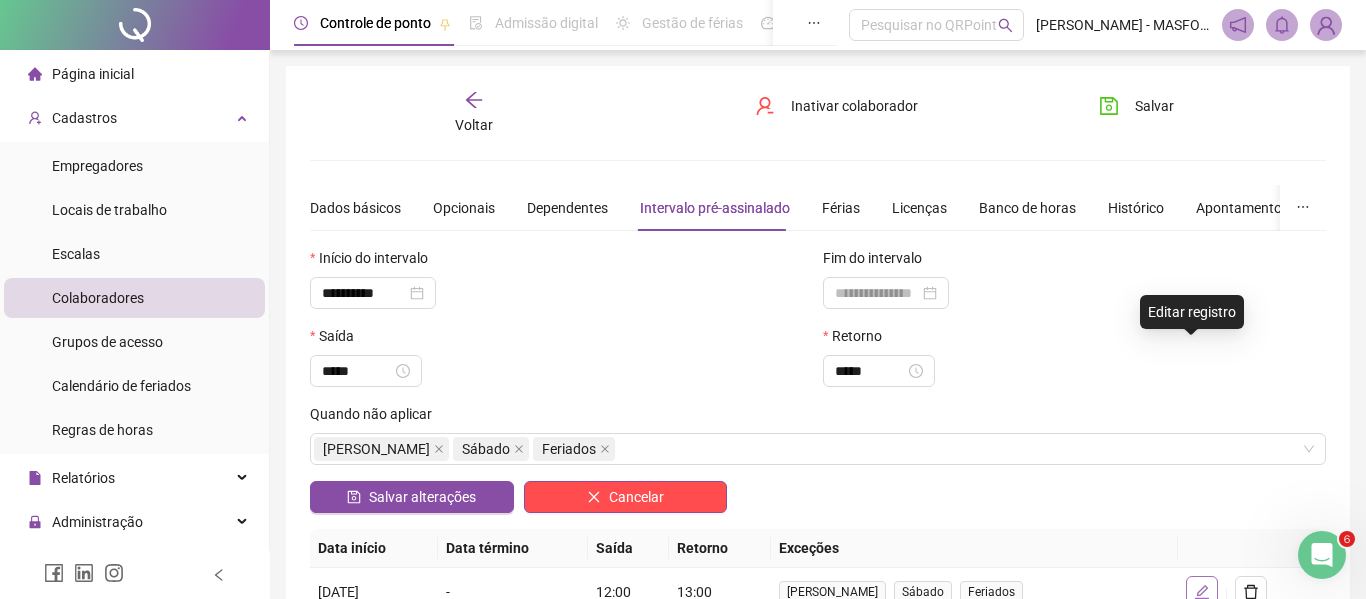 type on "**********" 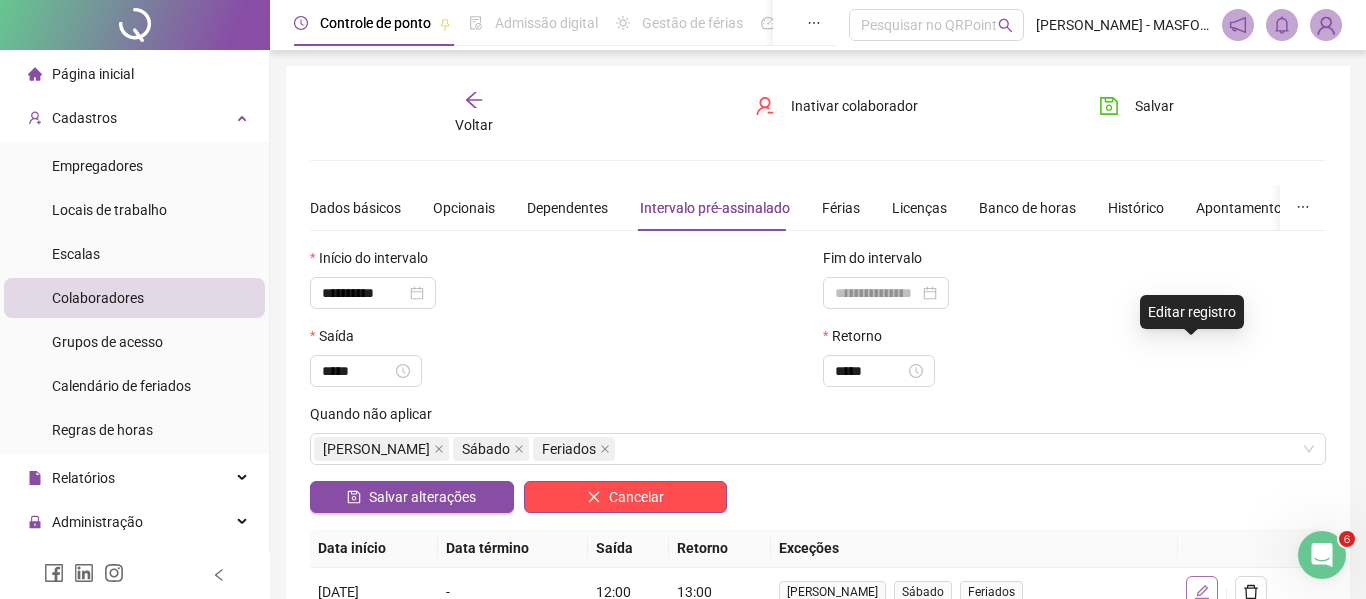 type on "*****" 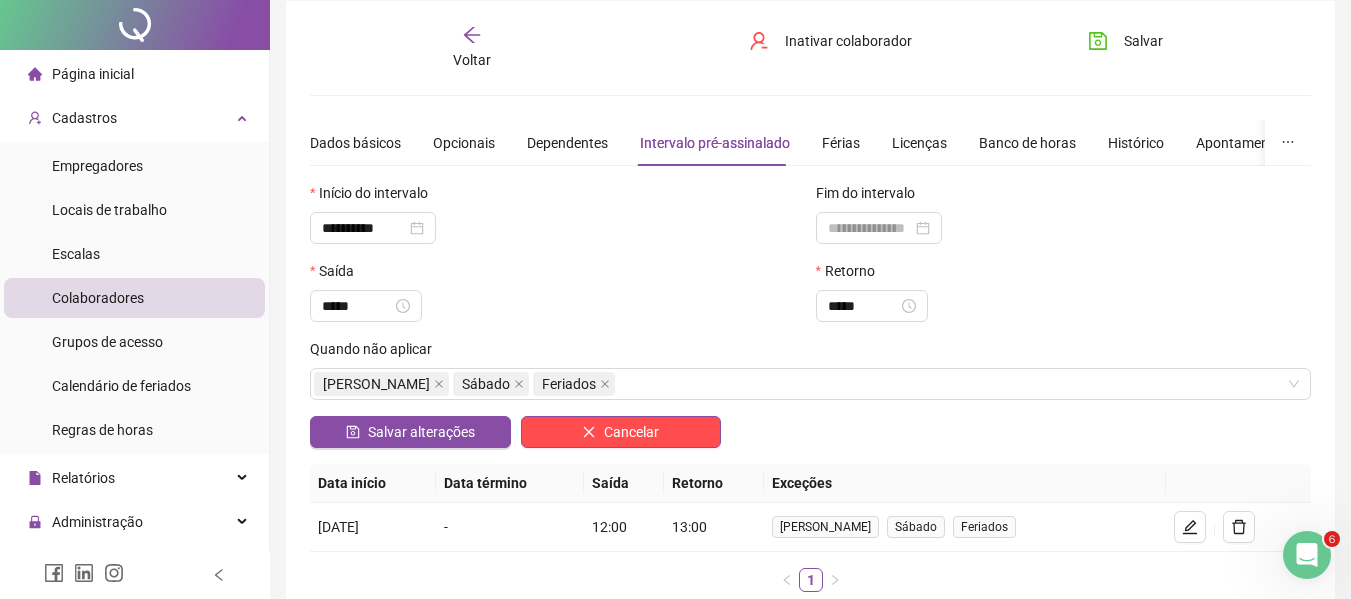 scroll, scrollTop: 100, scrollLeft: 0, axis: vertical 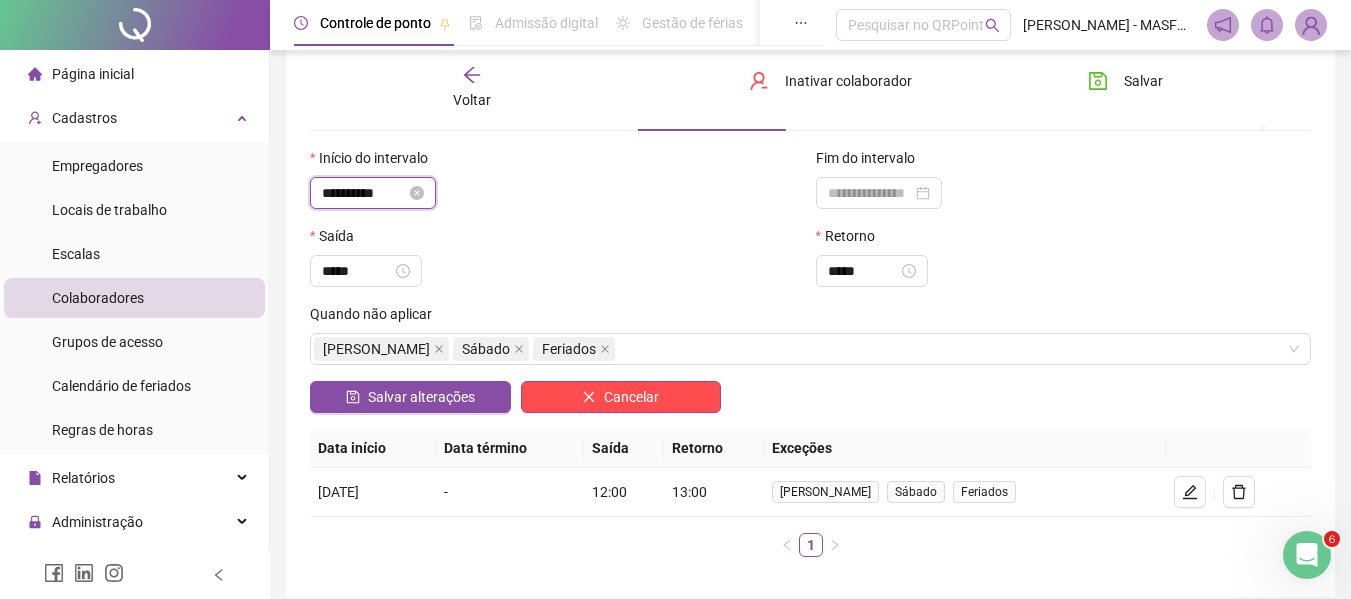 click on "**********" at bounding box center [364, 193] 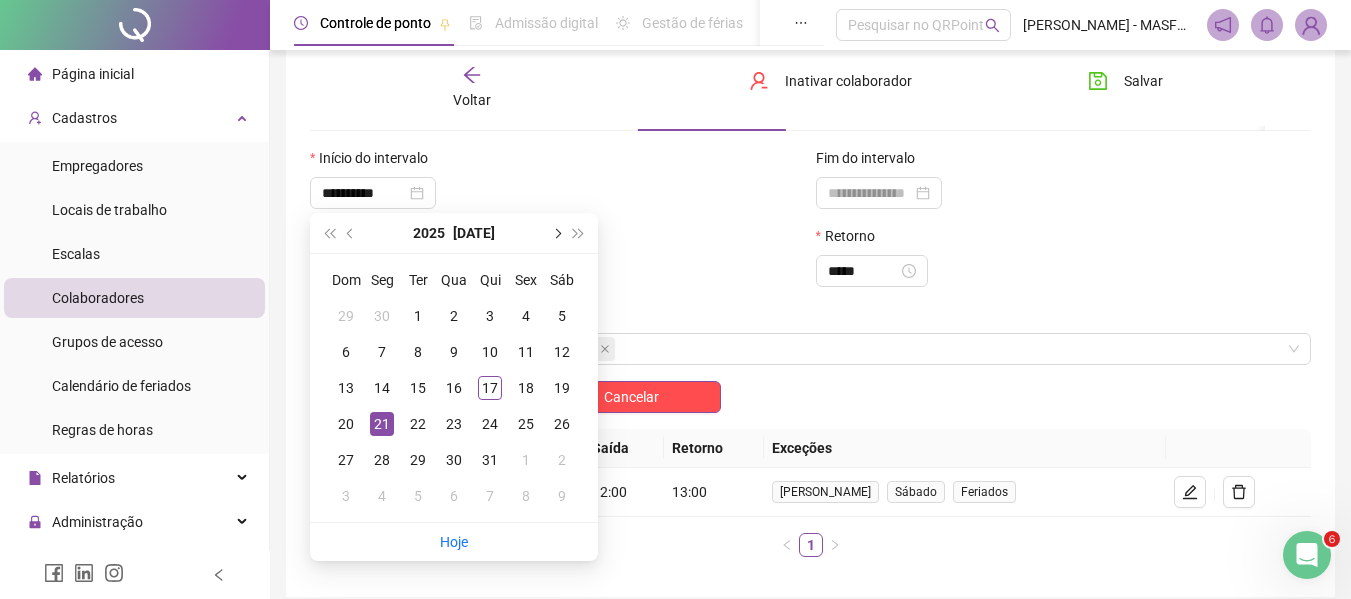 click at bounding box center [556, 233] 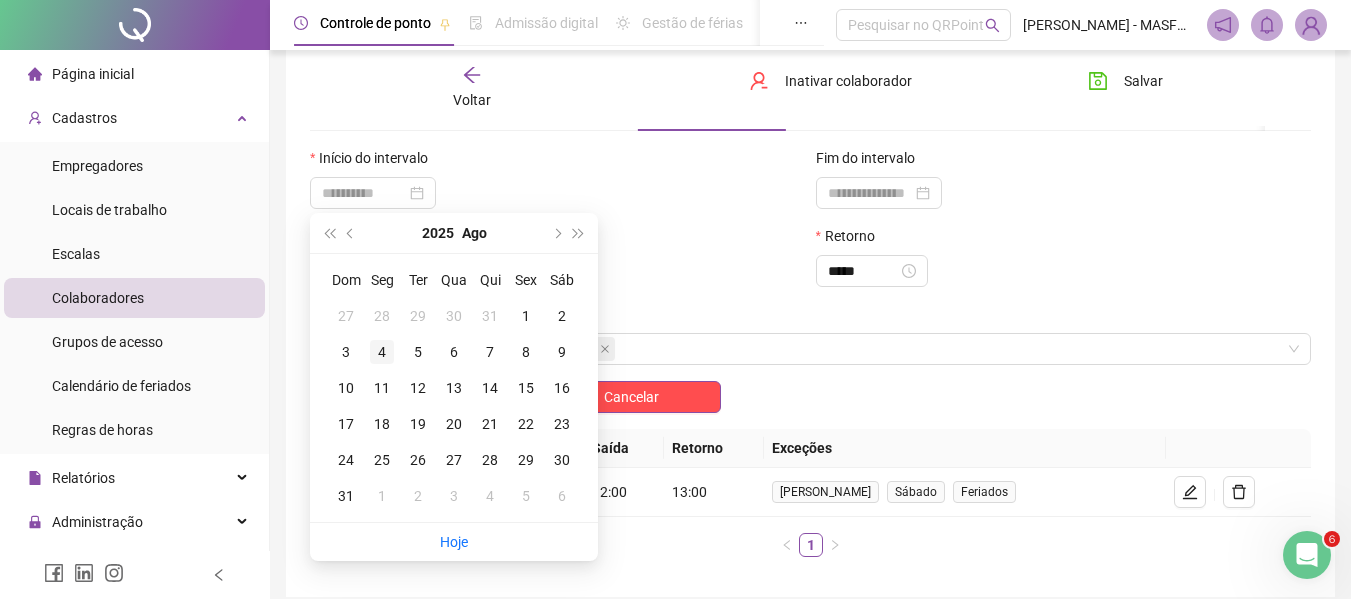 click on "4" at bounding box center [382, 352] 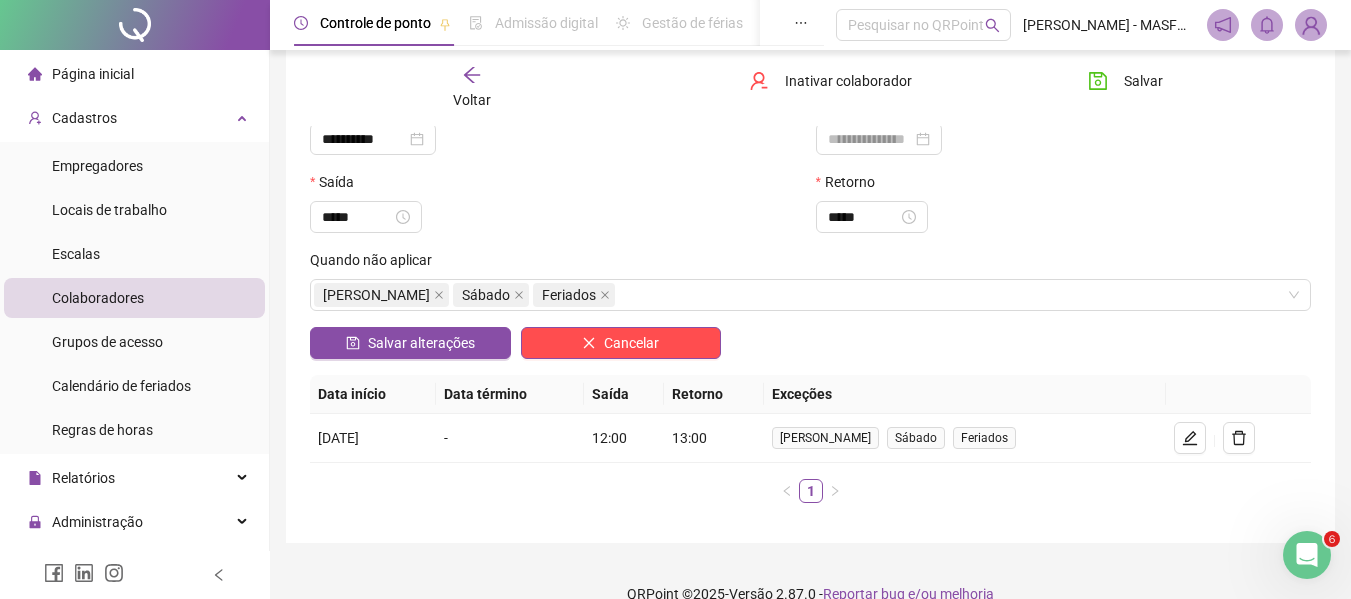 scroll, scrollTop: 184, scrollLeft: 0, axis: vertical 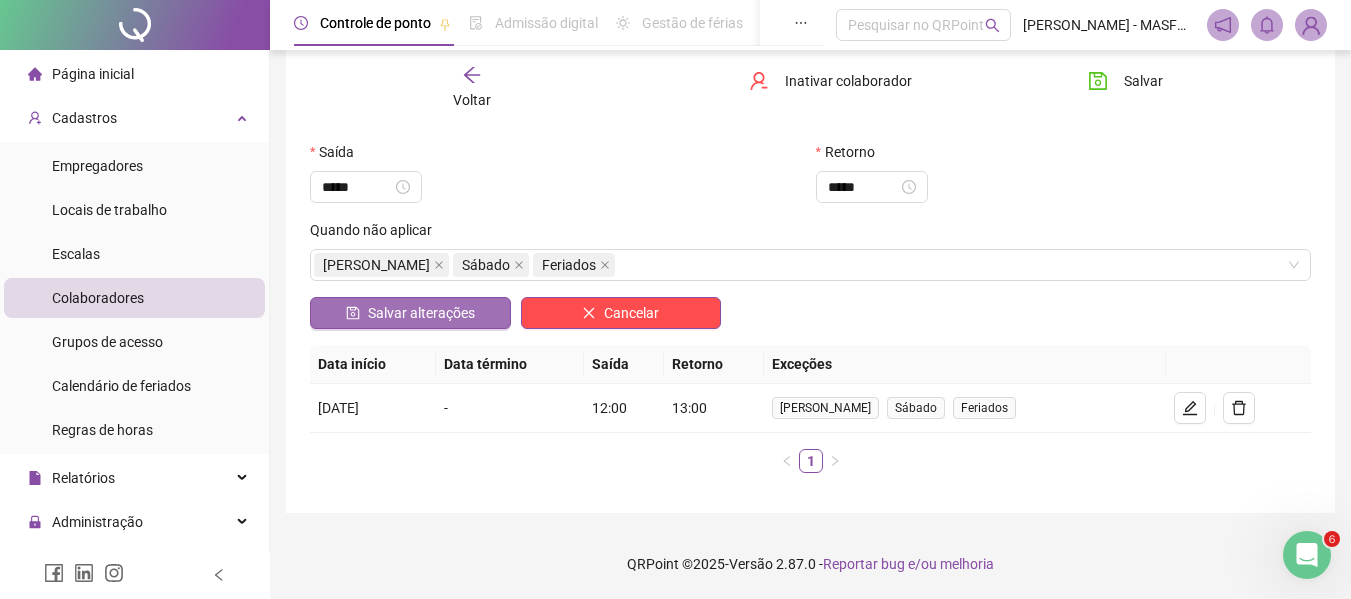 click on "Salvar alterações" at bounding box center (421, 313) 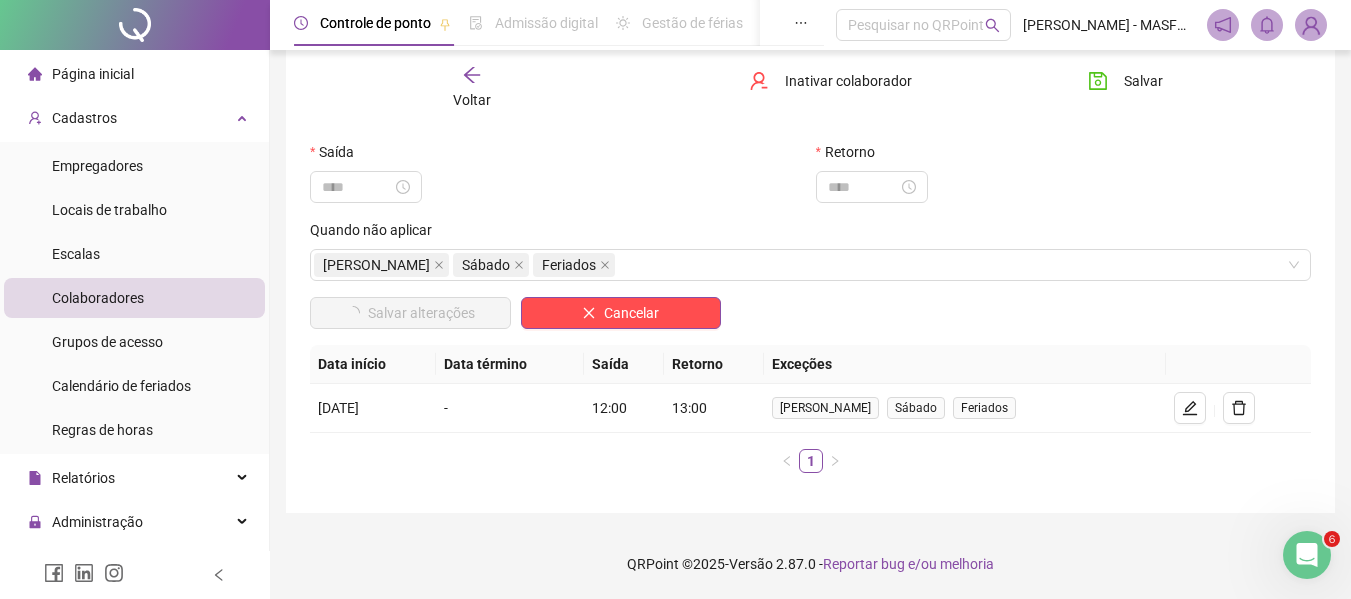 scroll, scrollTop: 0, scrollLeft: 0, axis: both 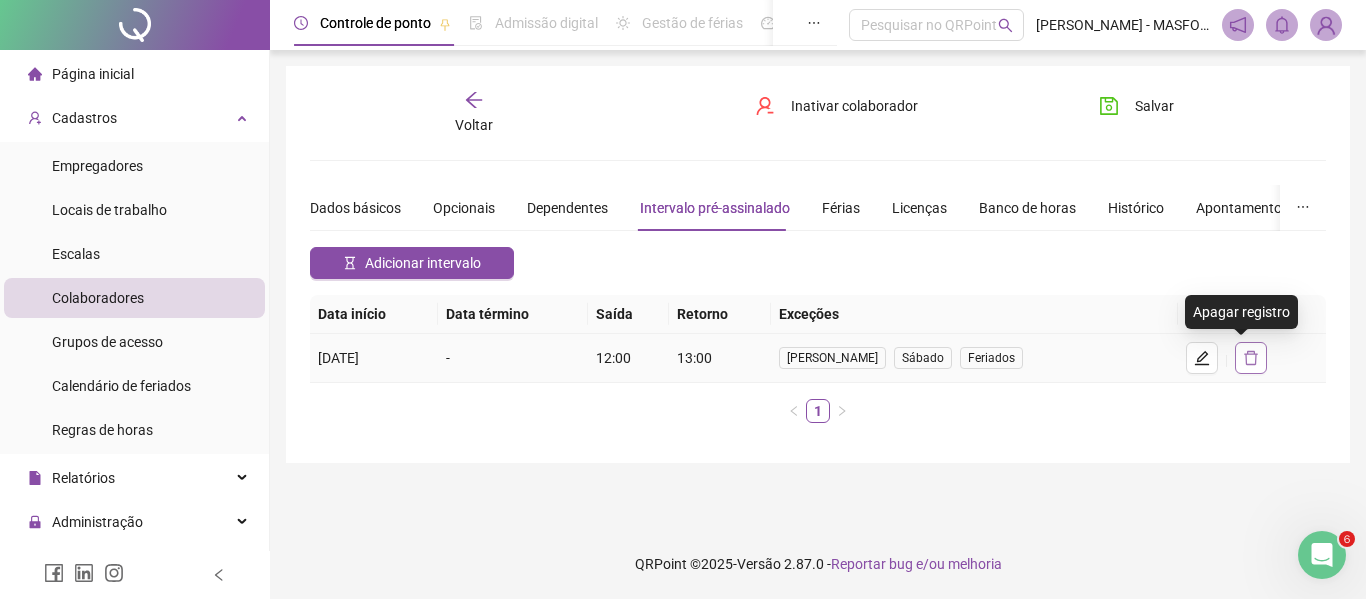 click 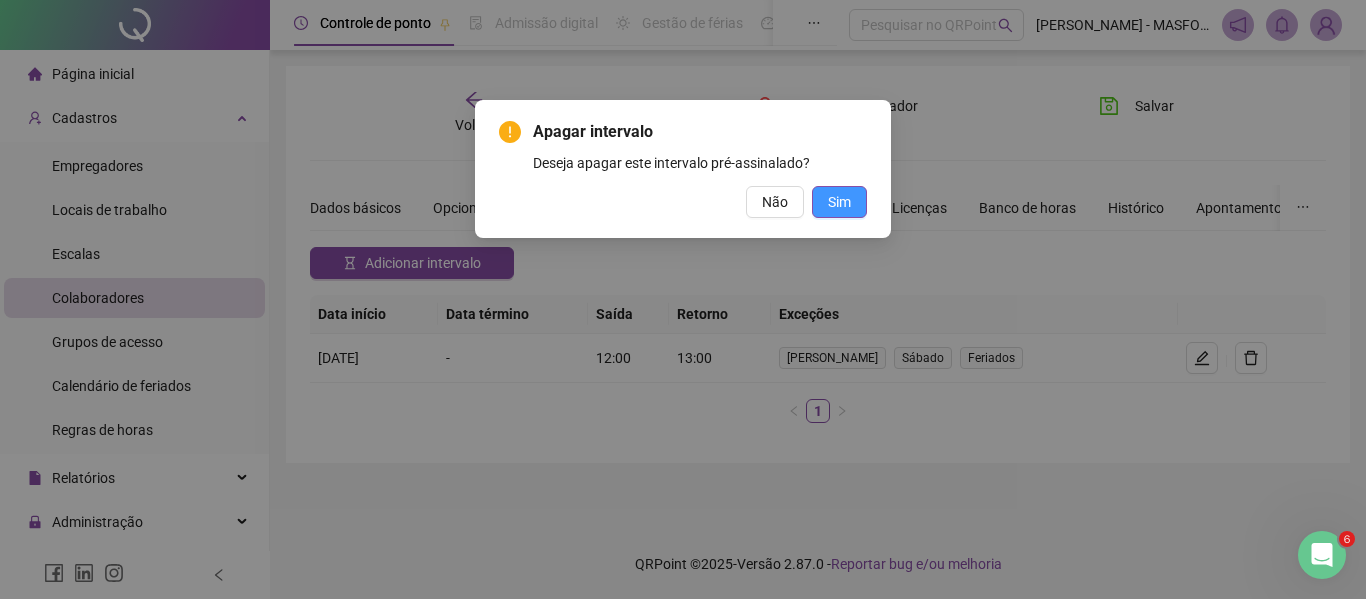 click on "Sim" at bounding box center [839, 202] 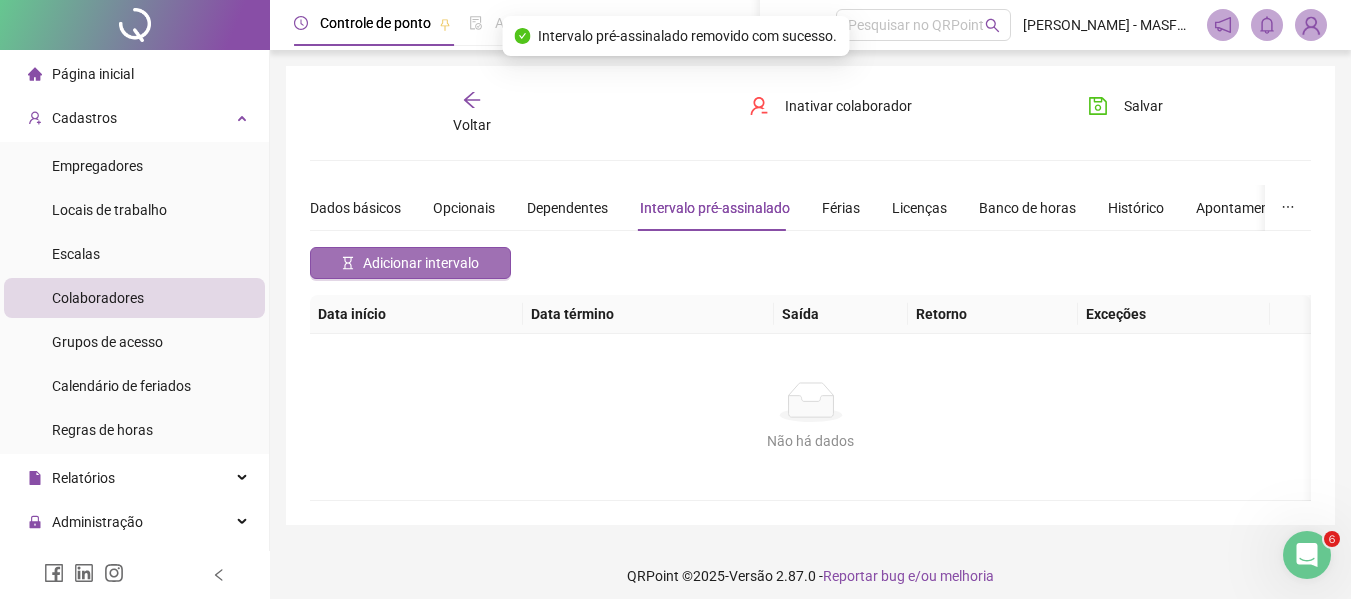 click on "Adicionar intervalo" at bounding box center [410, 263] 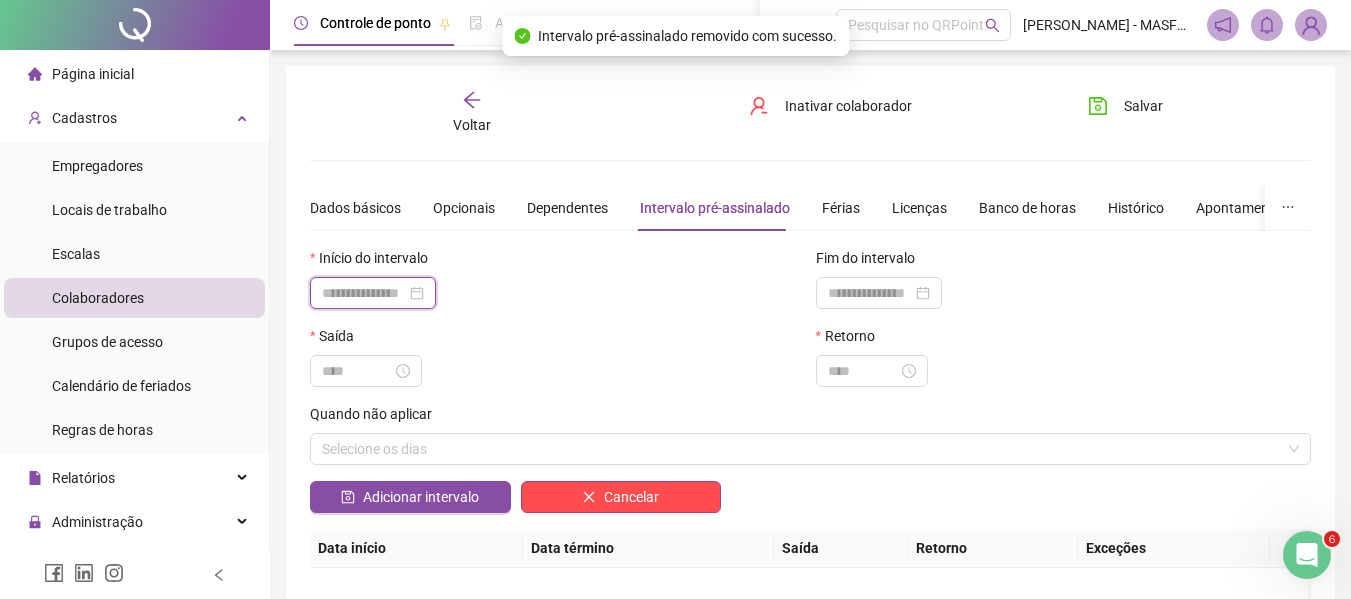 click at bounding box center [364, 293] 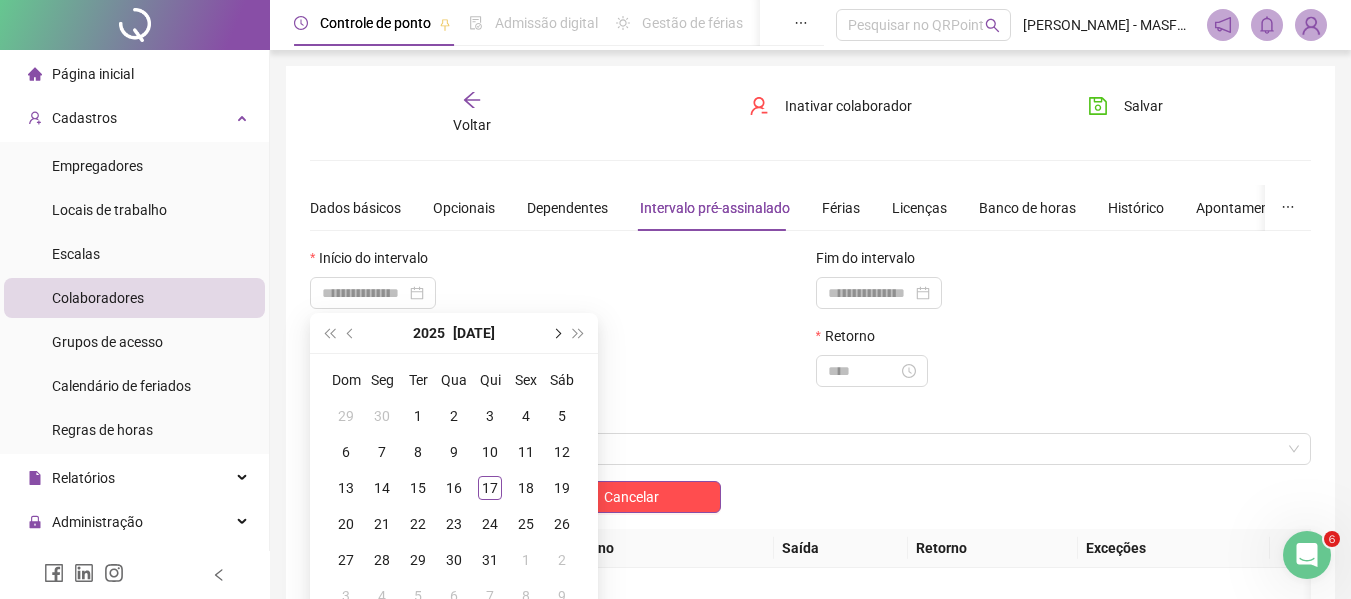 click at bounding box center (556, 333) 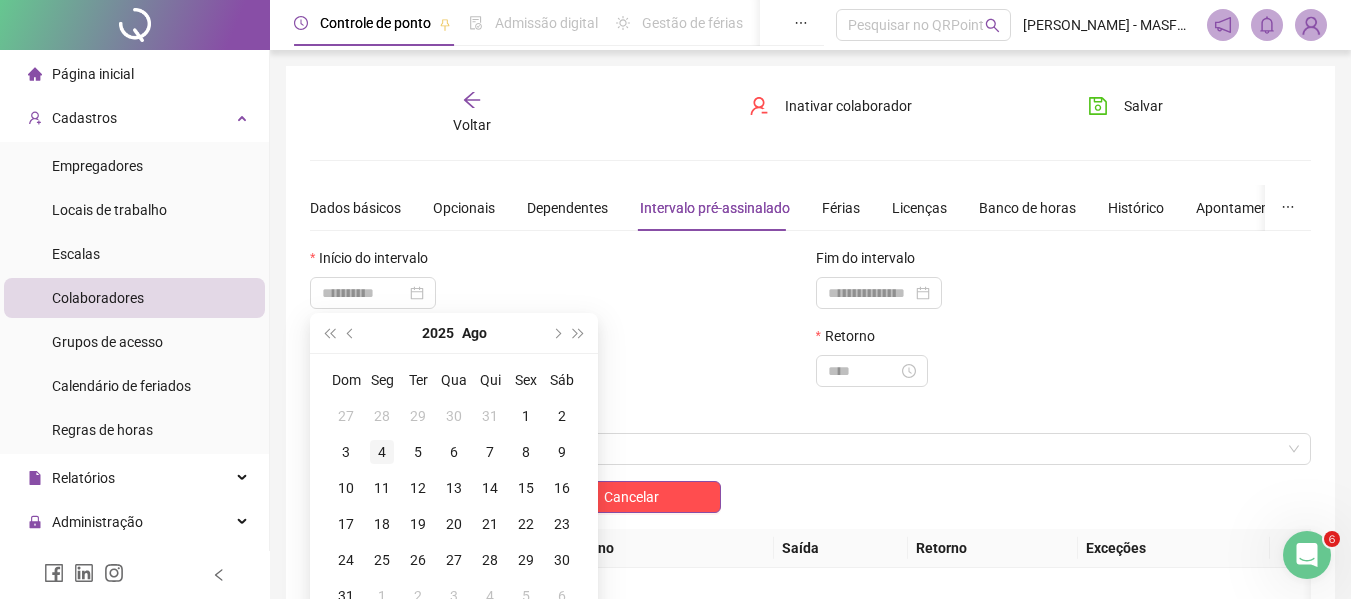 type on "**********" 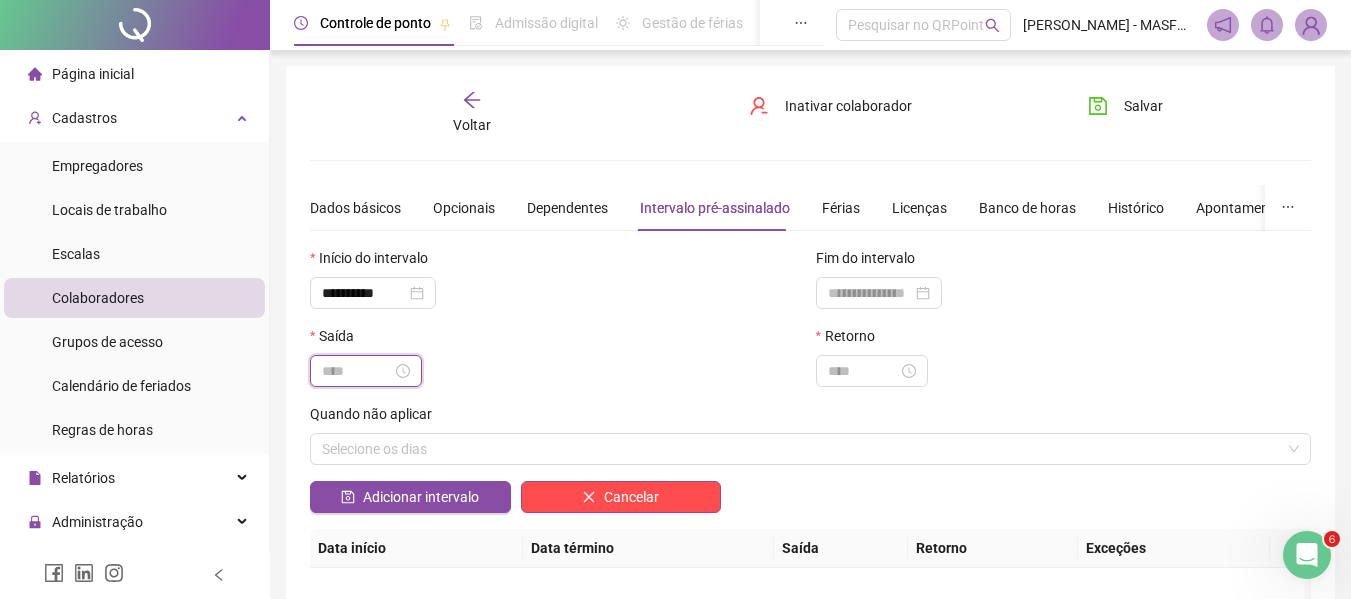 click at bounding box center (357, 371) 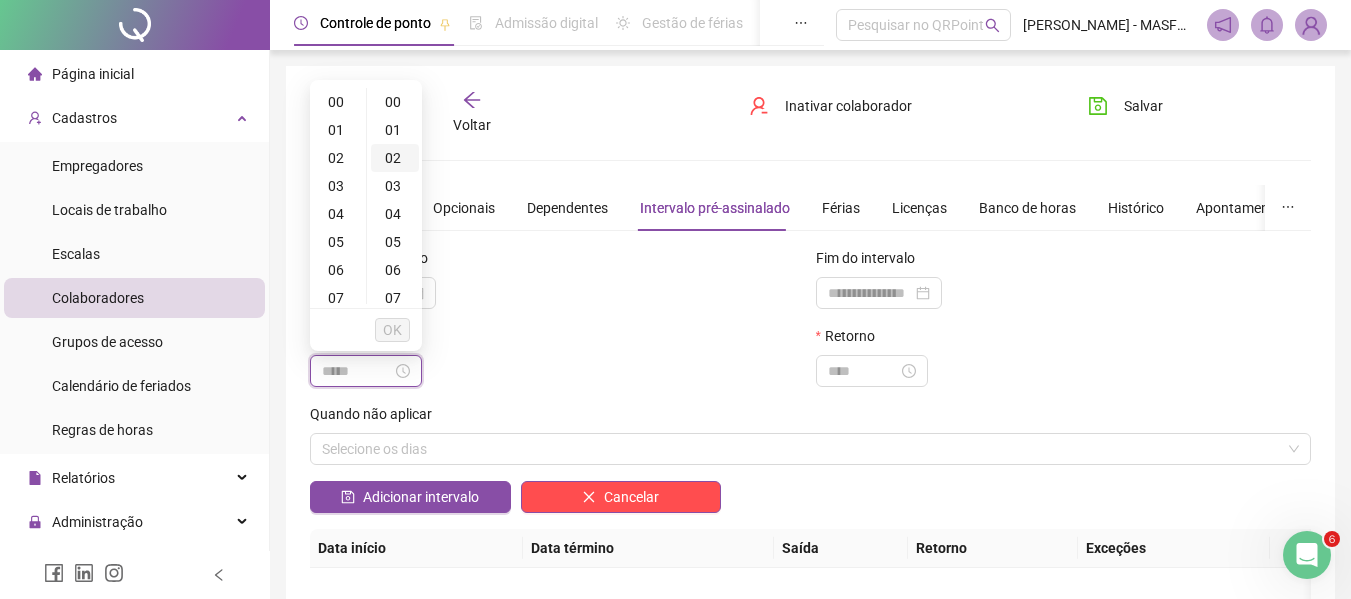 type on "*****" 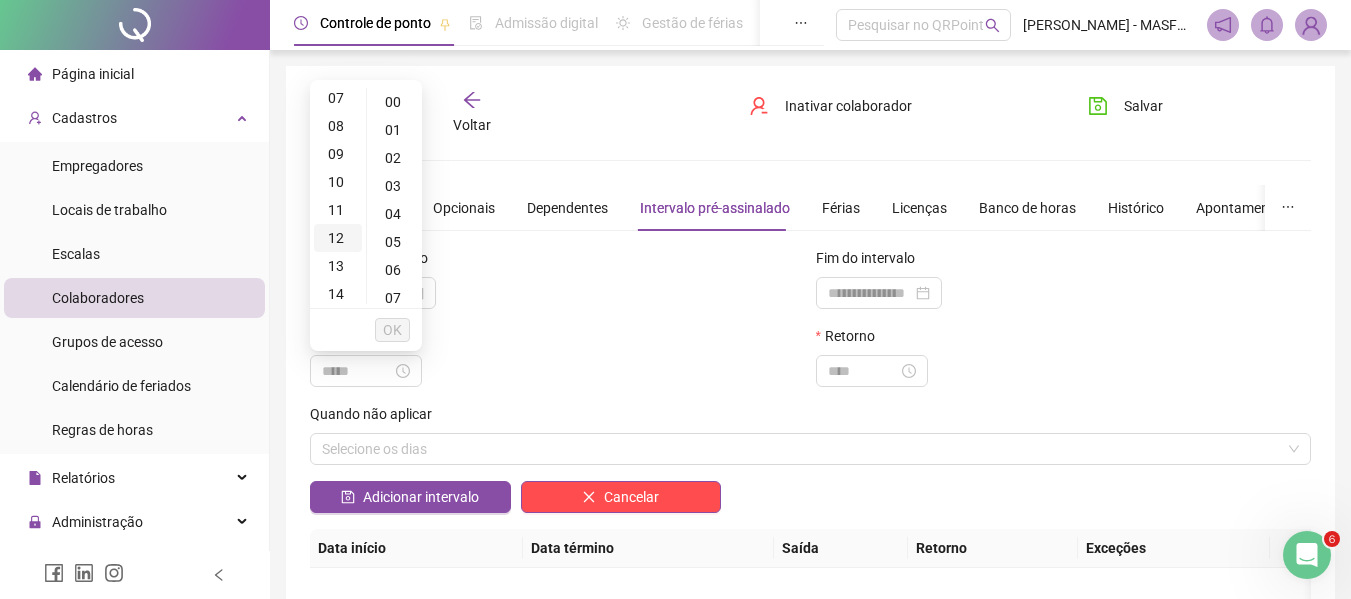 click on "12" at bounding box center (338, 238) 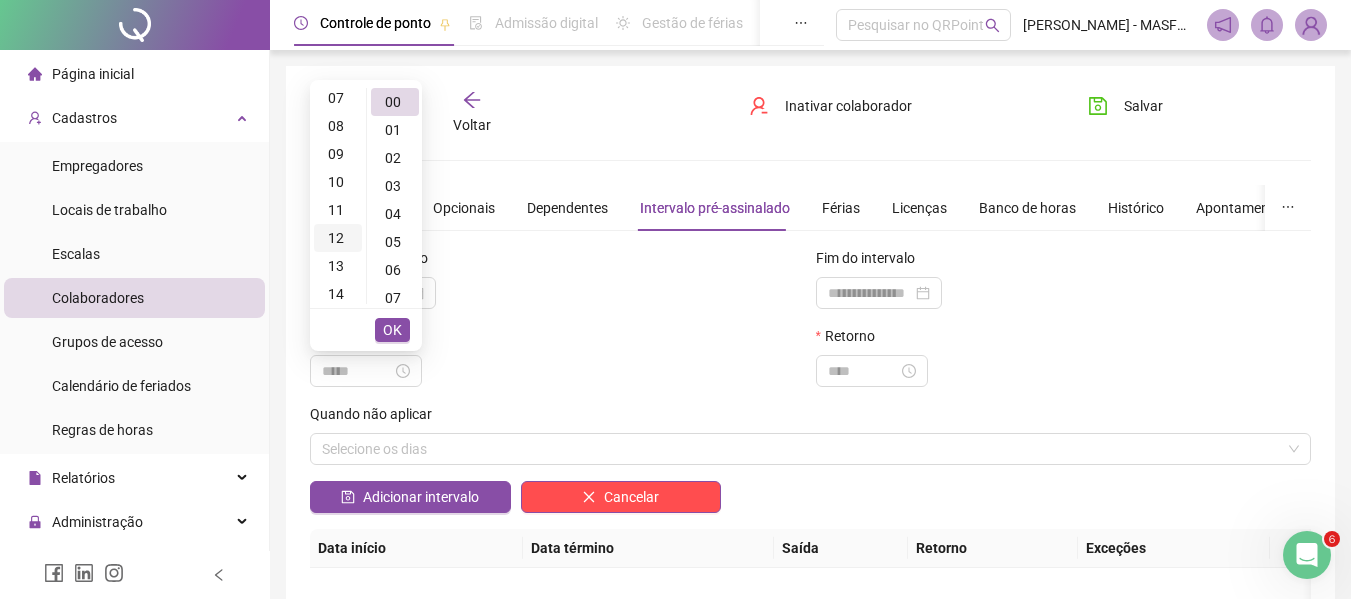 scroll, scrollTop: 336, scrollLeft: 0, axis: vertical 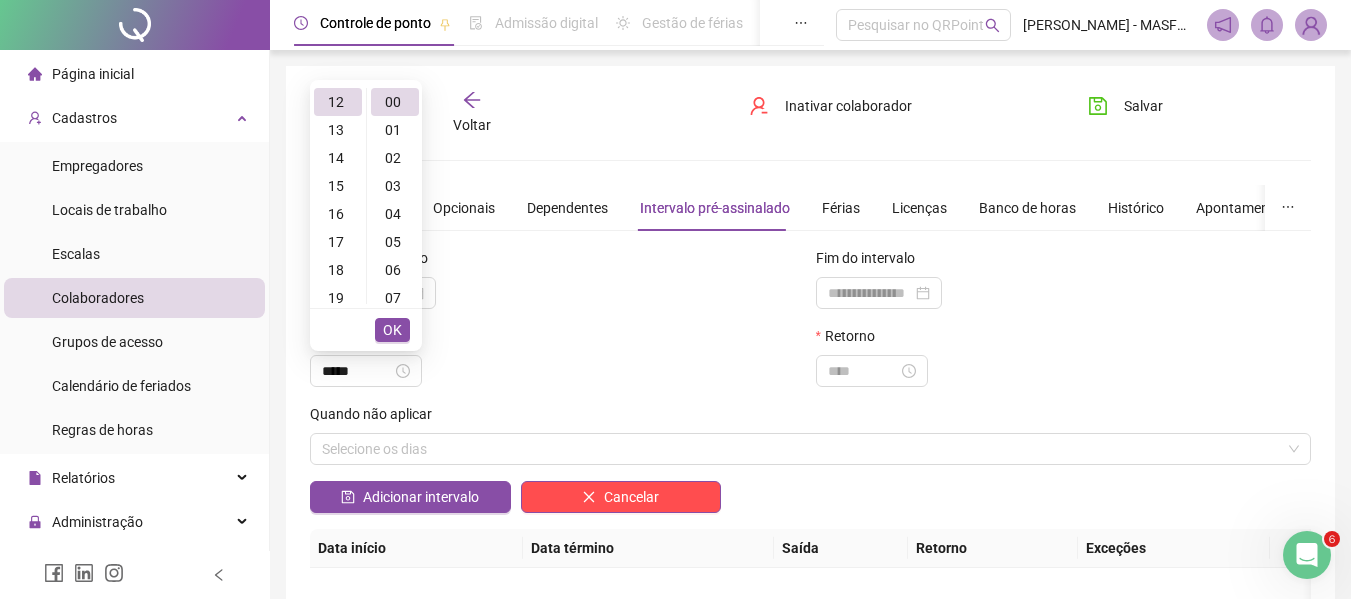 type on "*****" 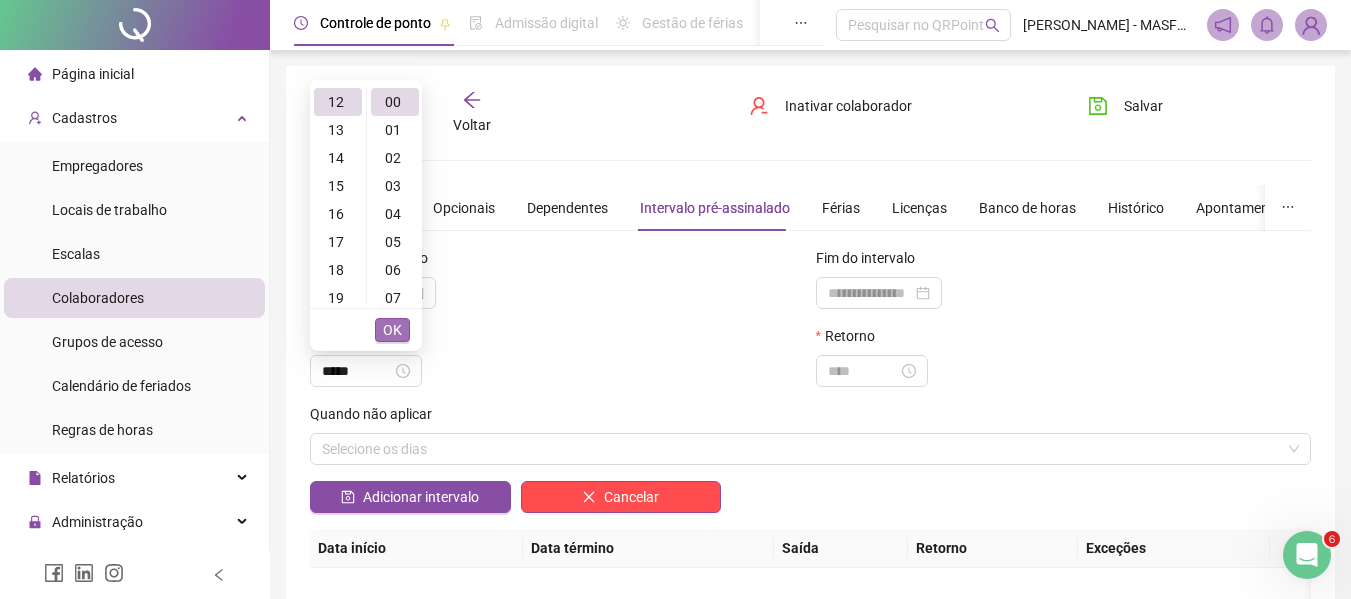 click on "OK" at bounding box center (392, 330) 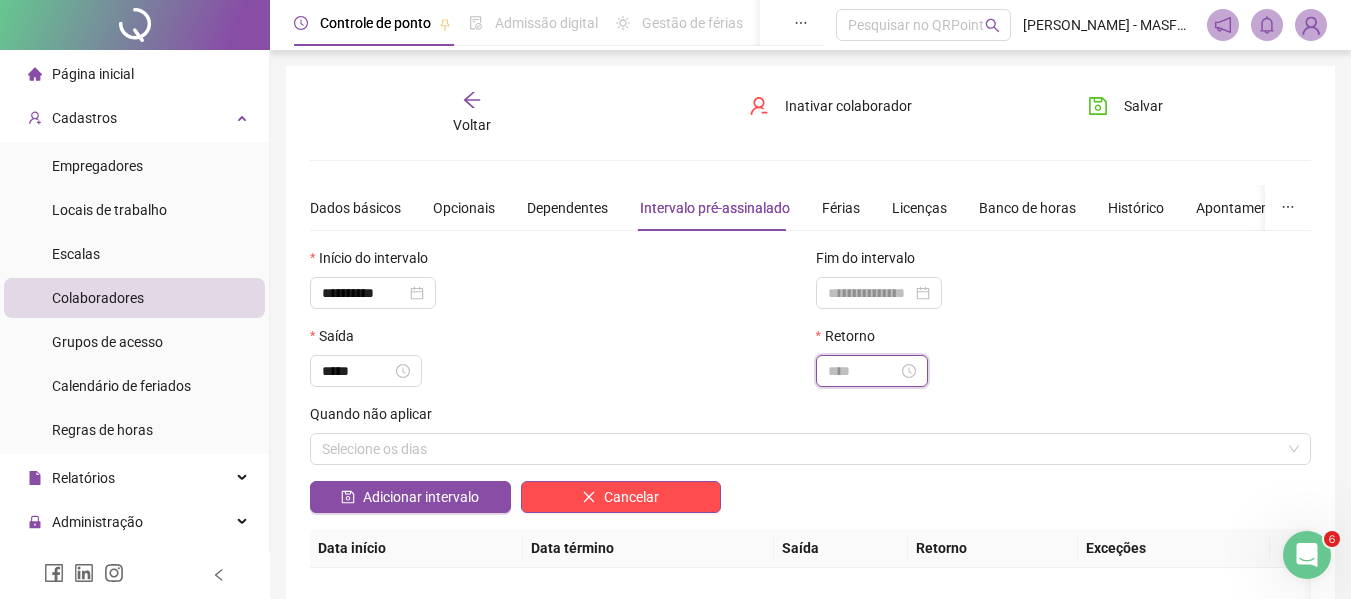 click at bounding box center [863, 371] 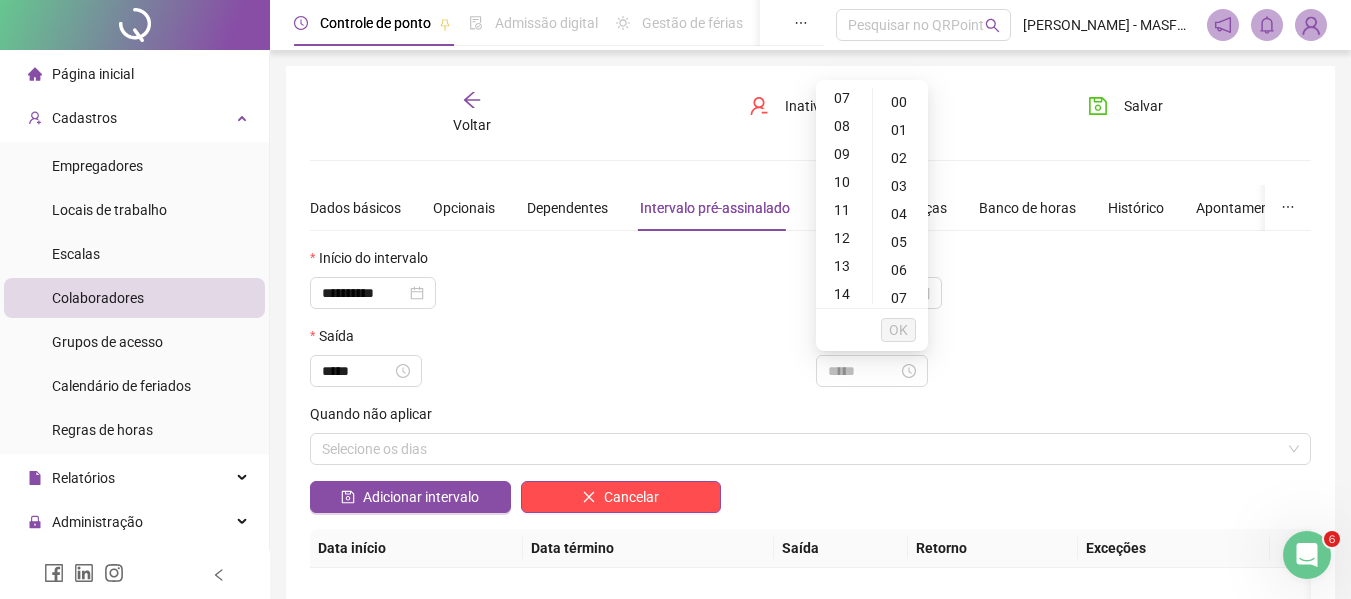 click on "13" at bounding box center [844, 266] 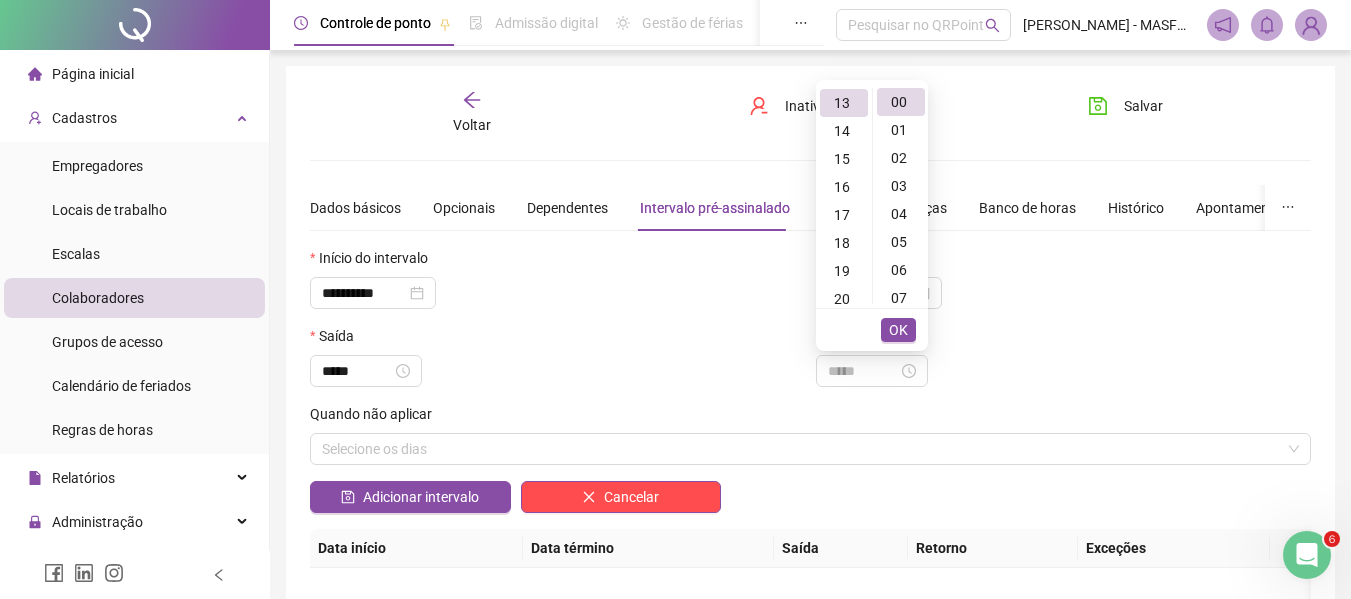 type on "*****" 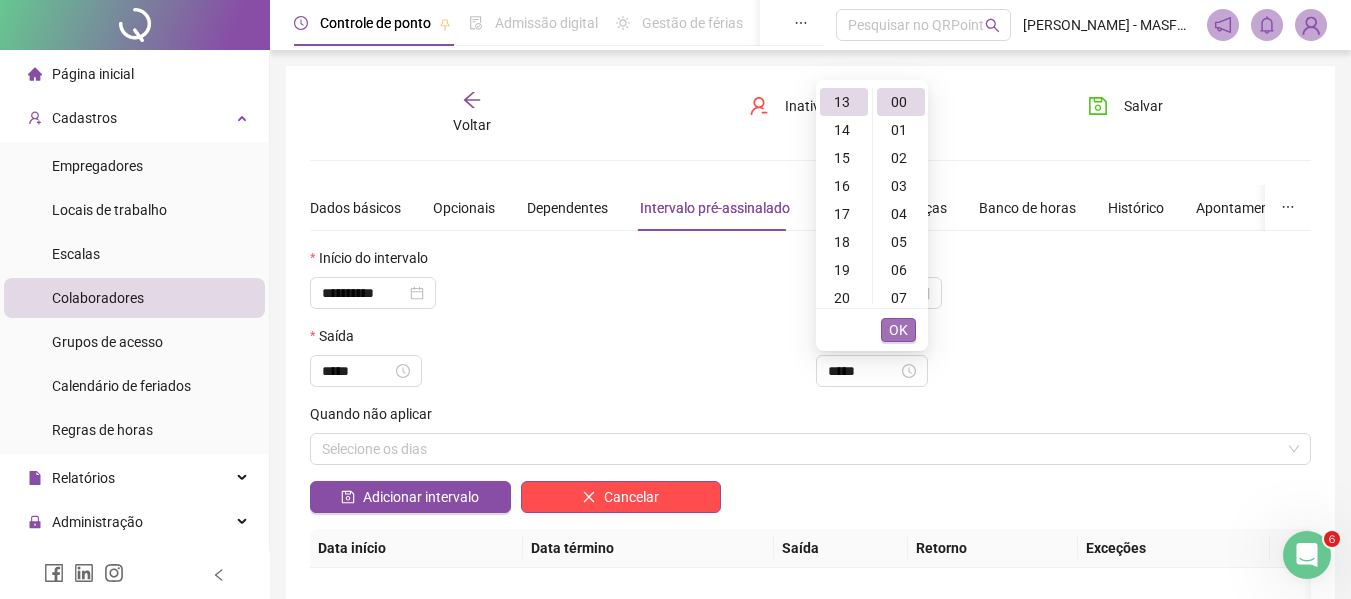 click on "OK" at bounding box center [898, 330] 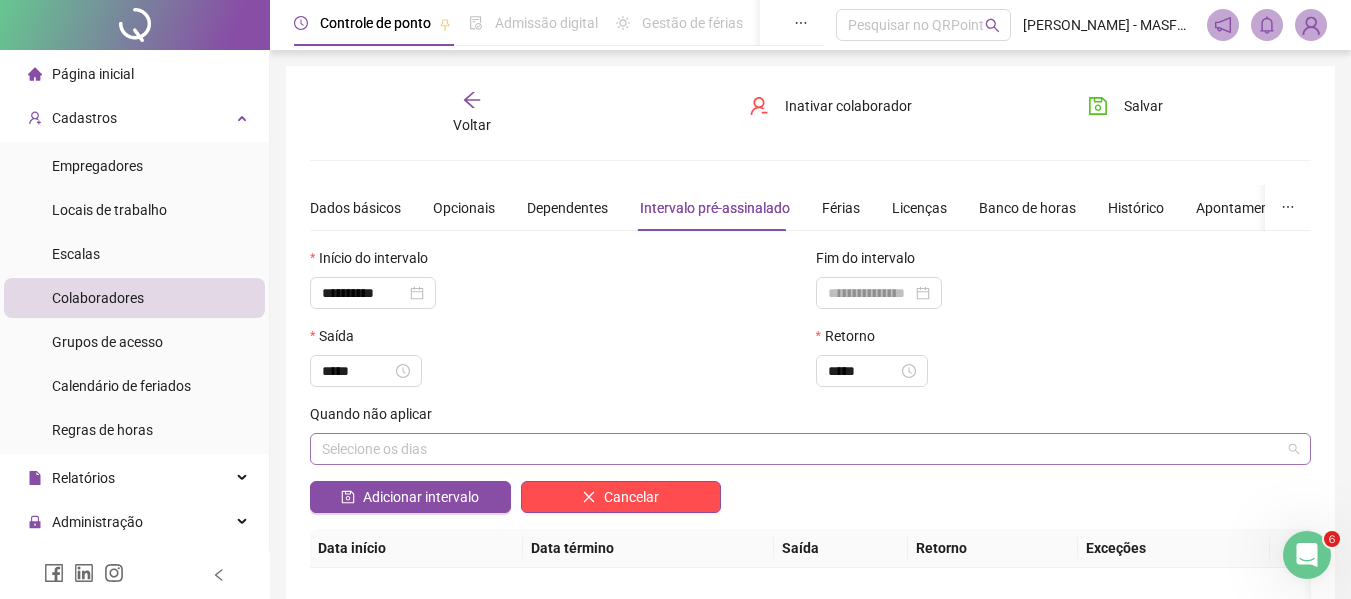 click at bounding box center [800, 448] 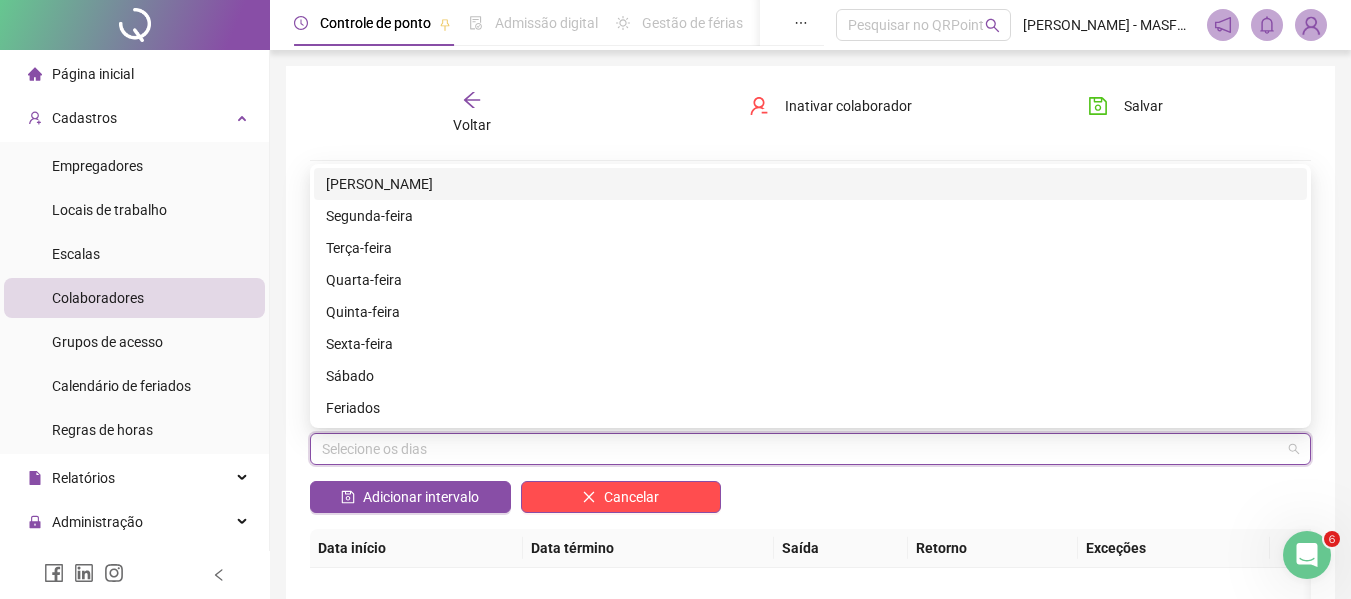 click on "[PERSON_NAME]" at bounding box center (810, 184) 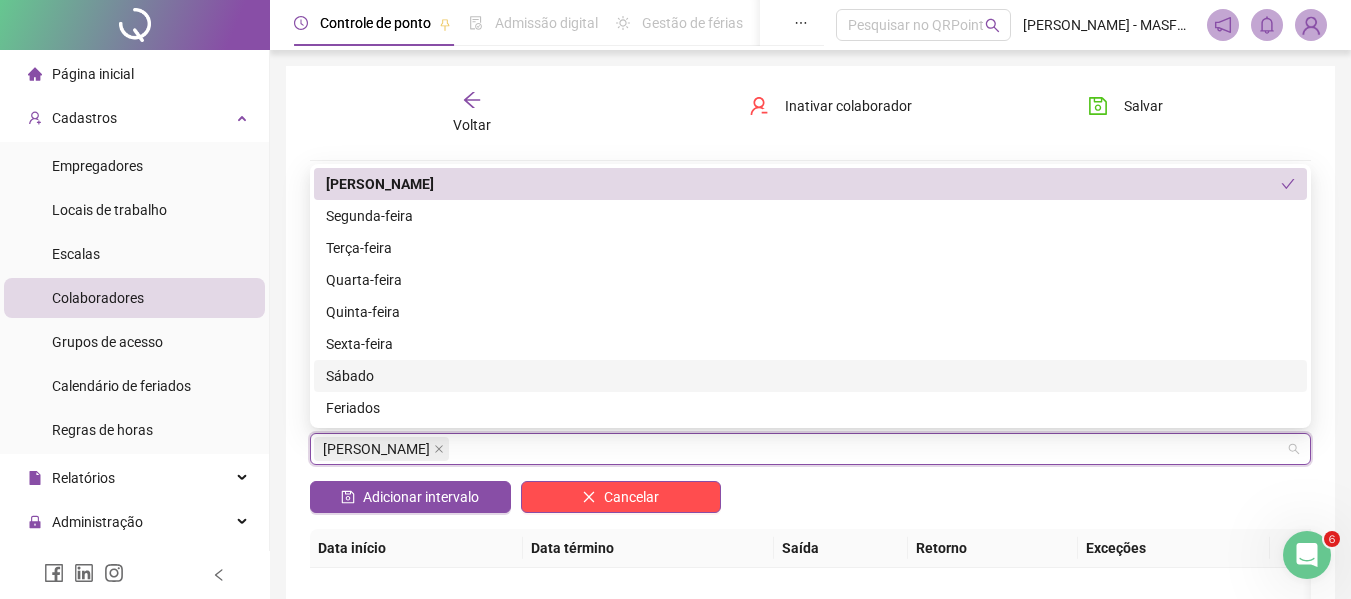 click on "Sábado" at bounding box center (810, 376) 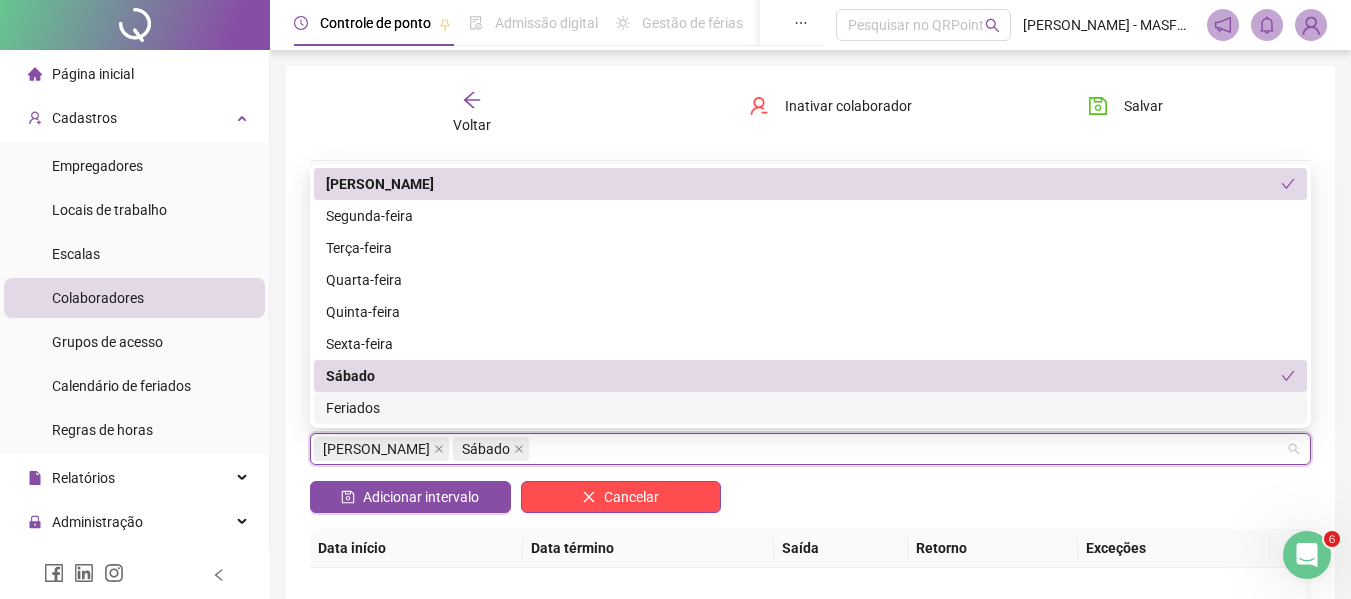click on "Feriados" at bounding box center (810, 408) 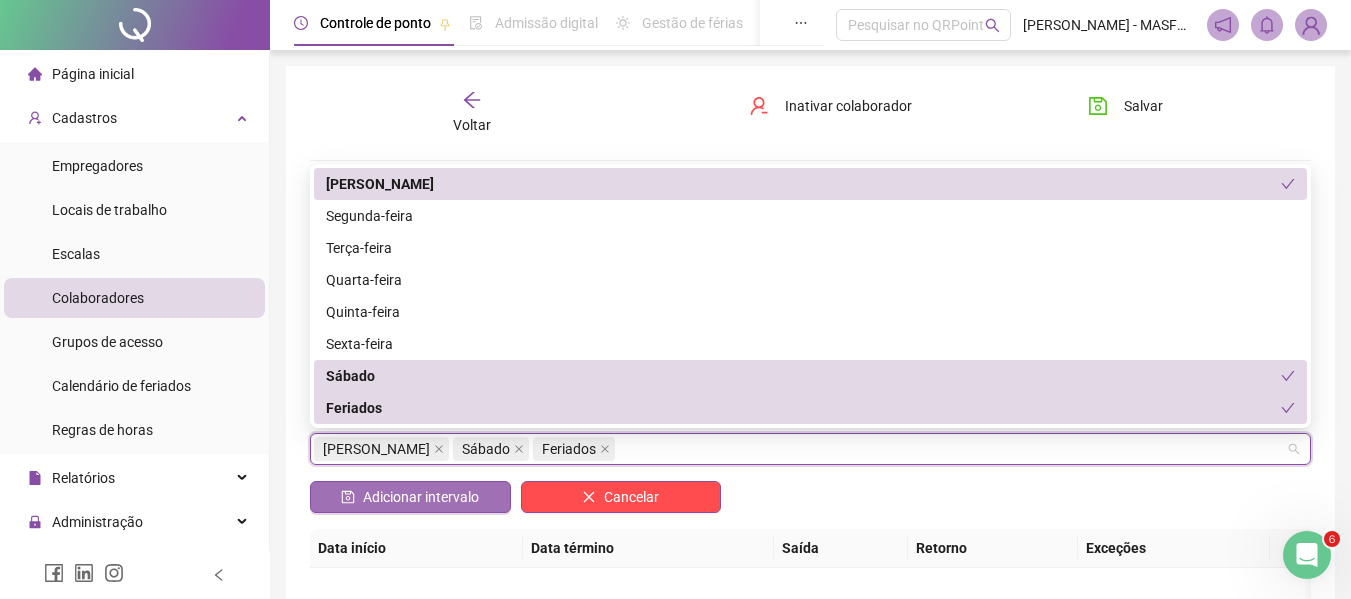 click on "Adicionar intervalo" at bounding box center (421, 497) 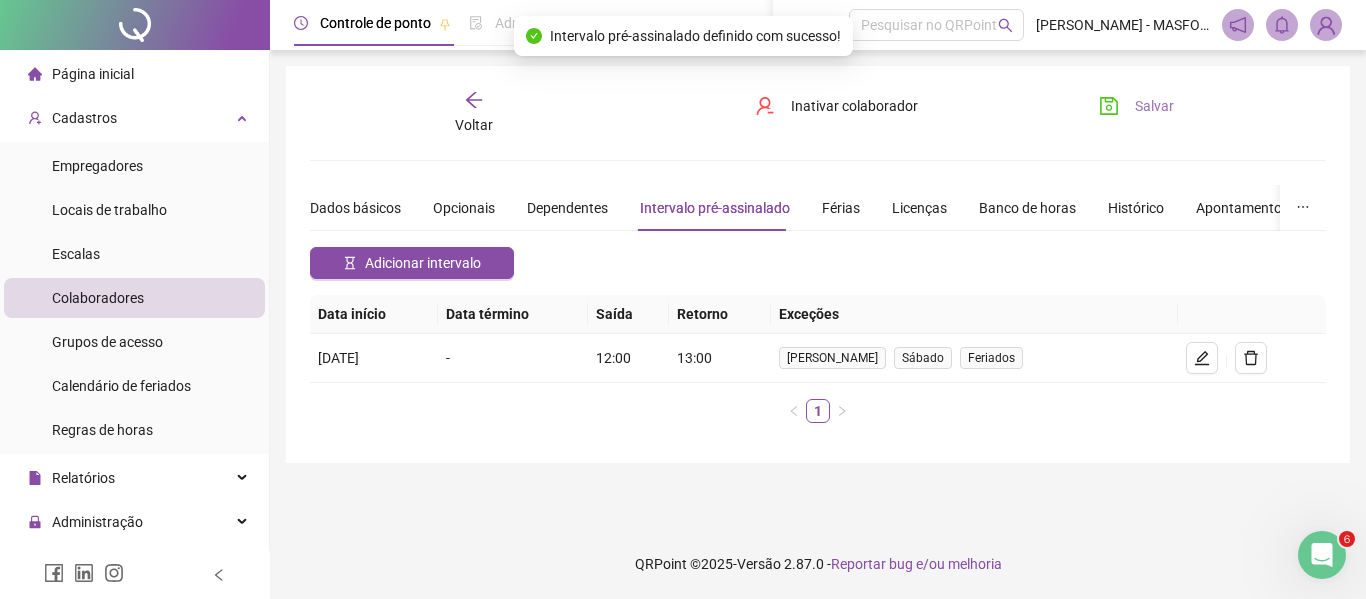 click on "Salvar" at bounding box center [1154, 106] 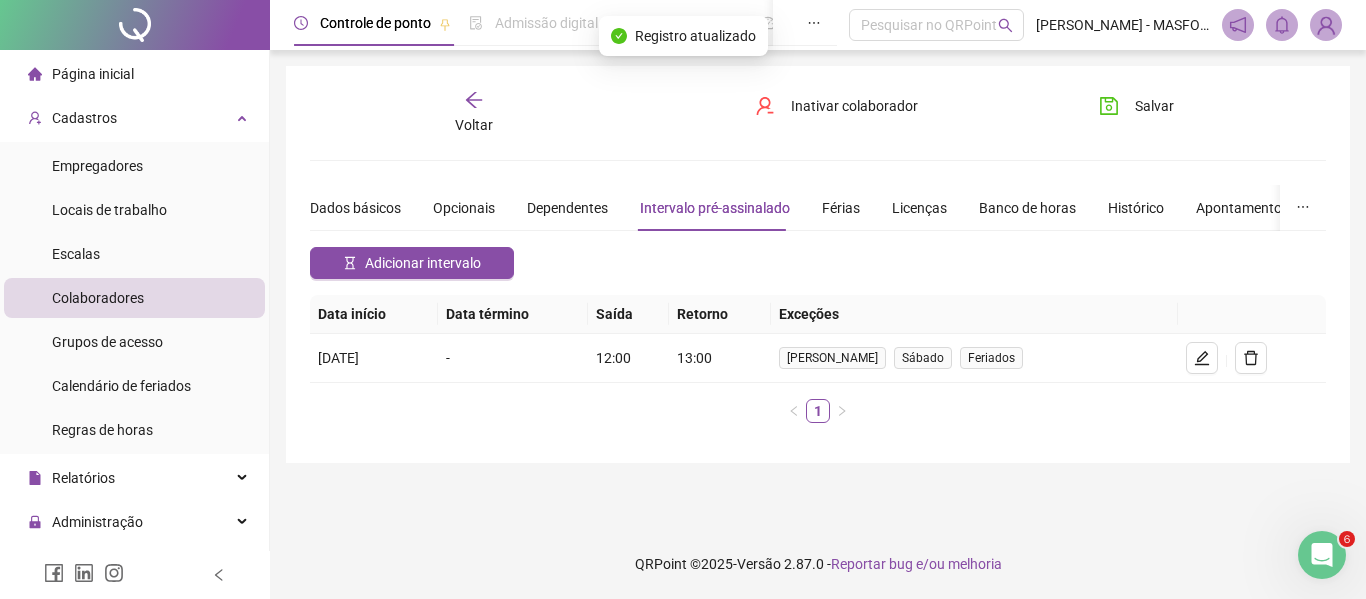 click on "Voltar" at bounding box center (474, 113) 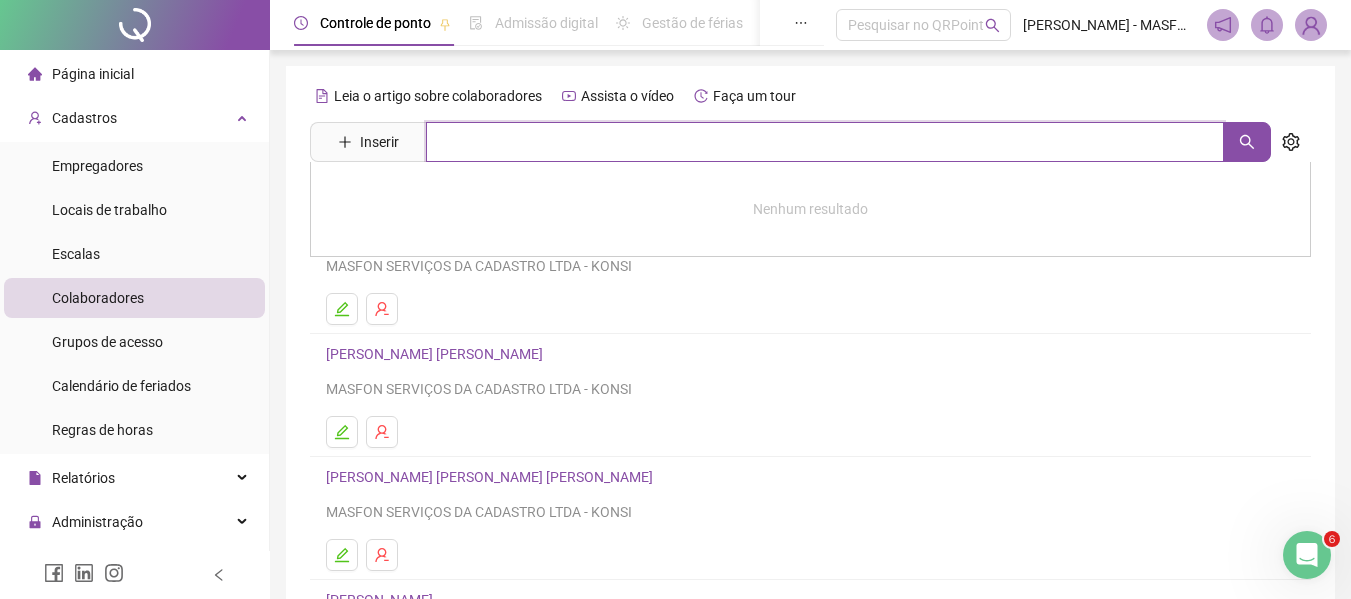click at bounding box center [825, 142] 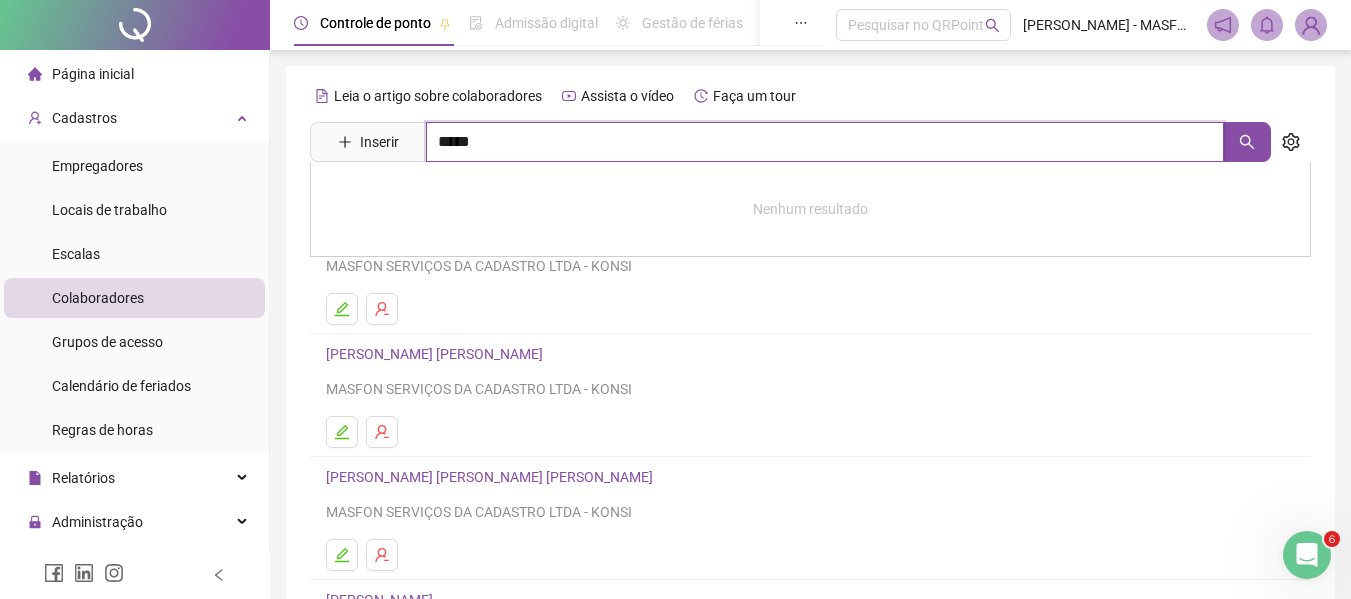 type on "*****" 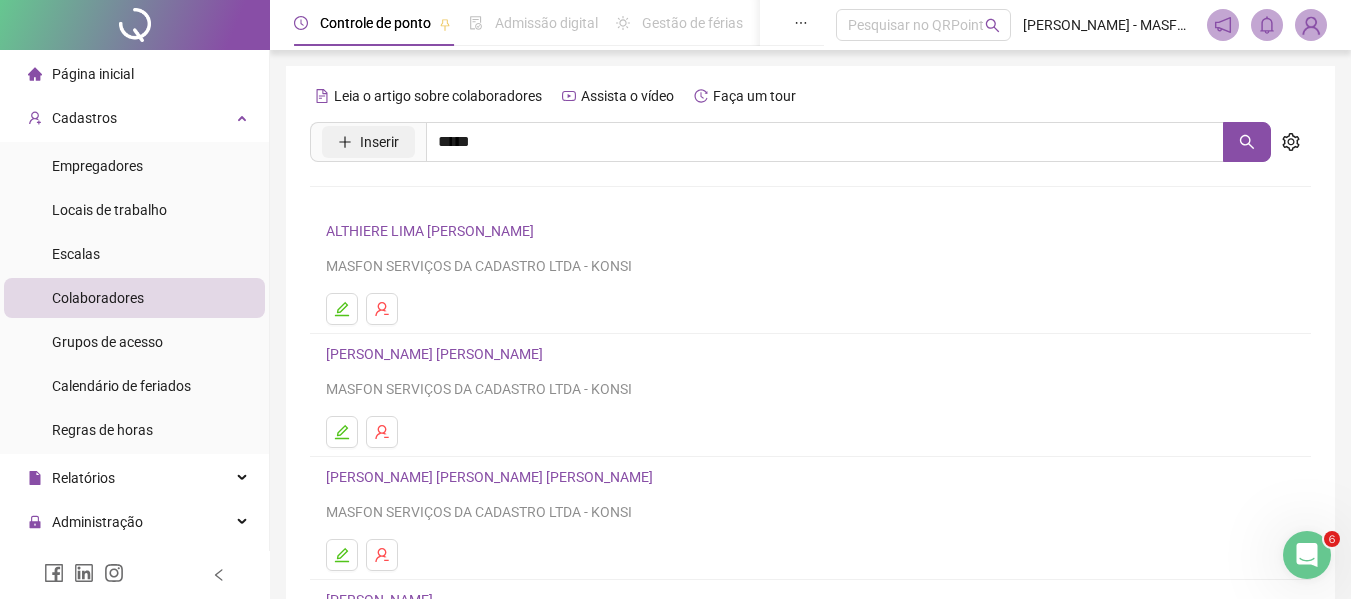 click on "Inserir" at bounding box center (379, 142) 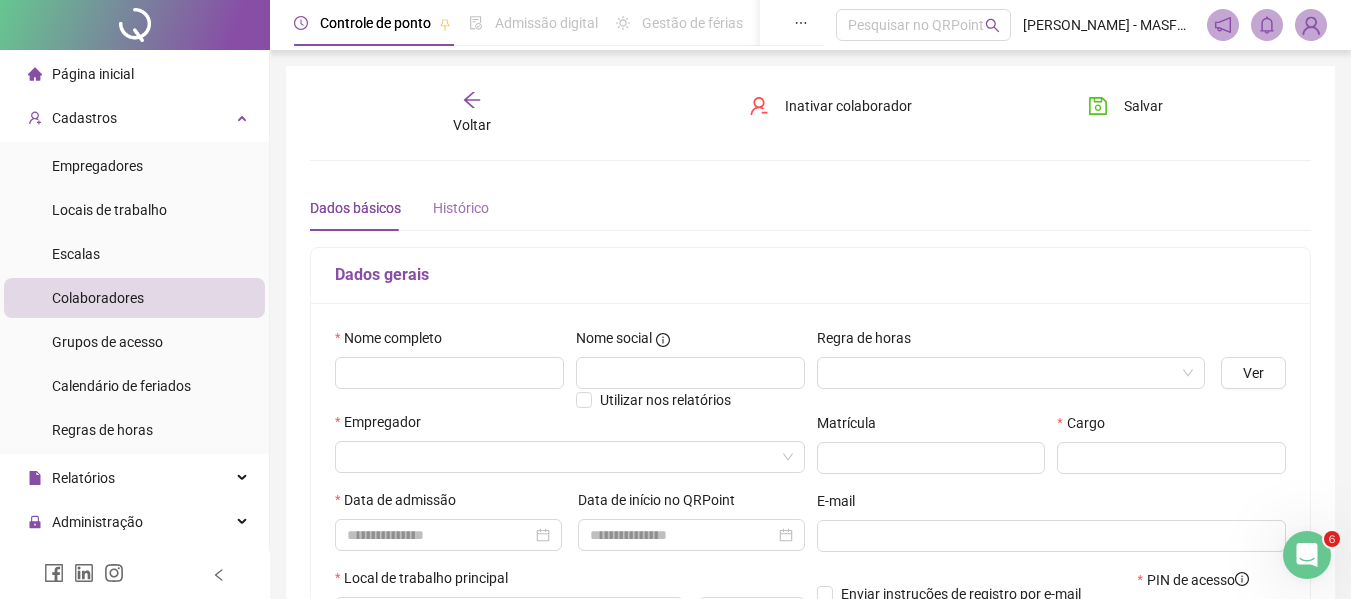 type on "*****" 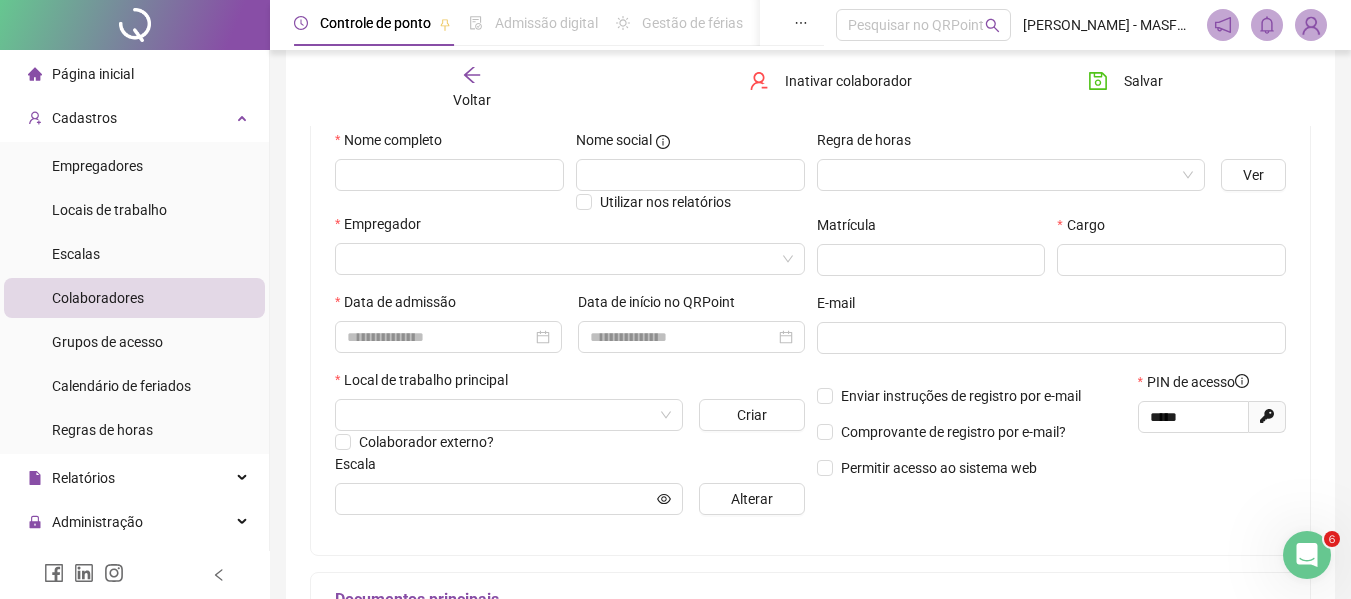 scroll, scrollTop: 200, scrollLeft: 0, axis: vertical 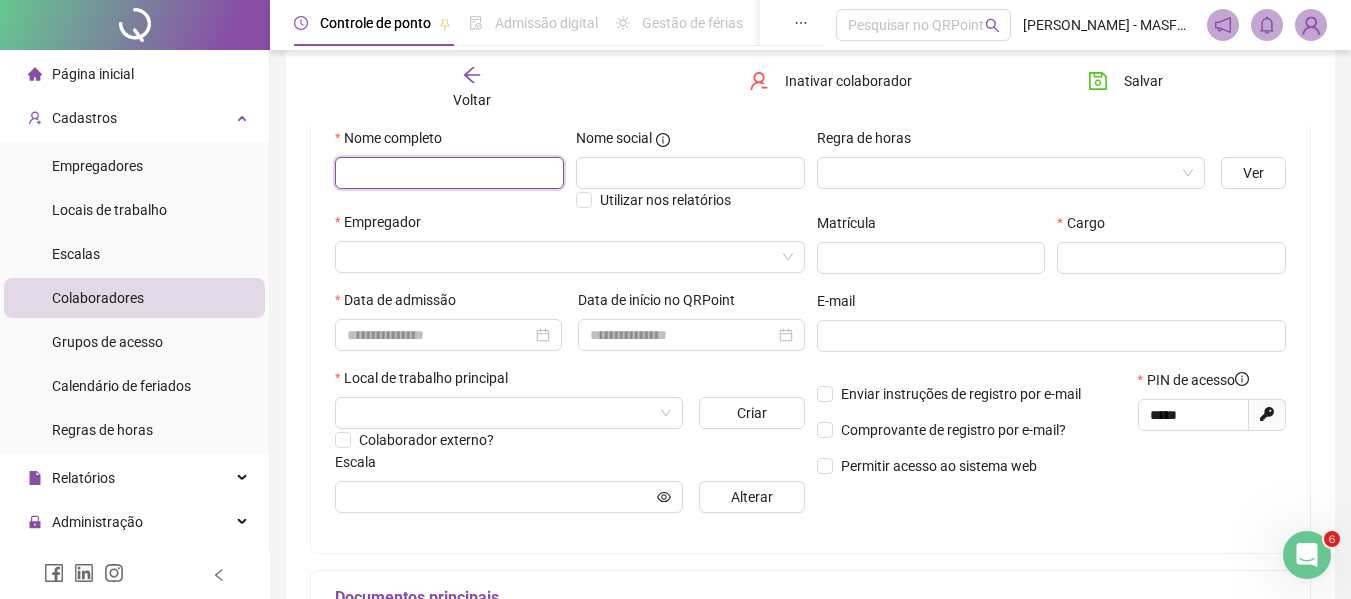 click at bounding box center (449, 173) 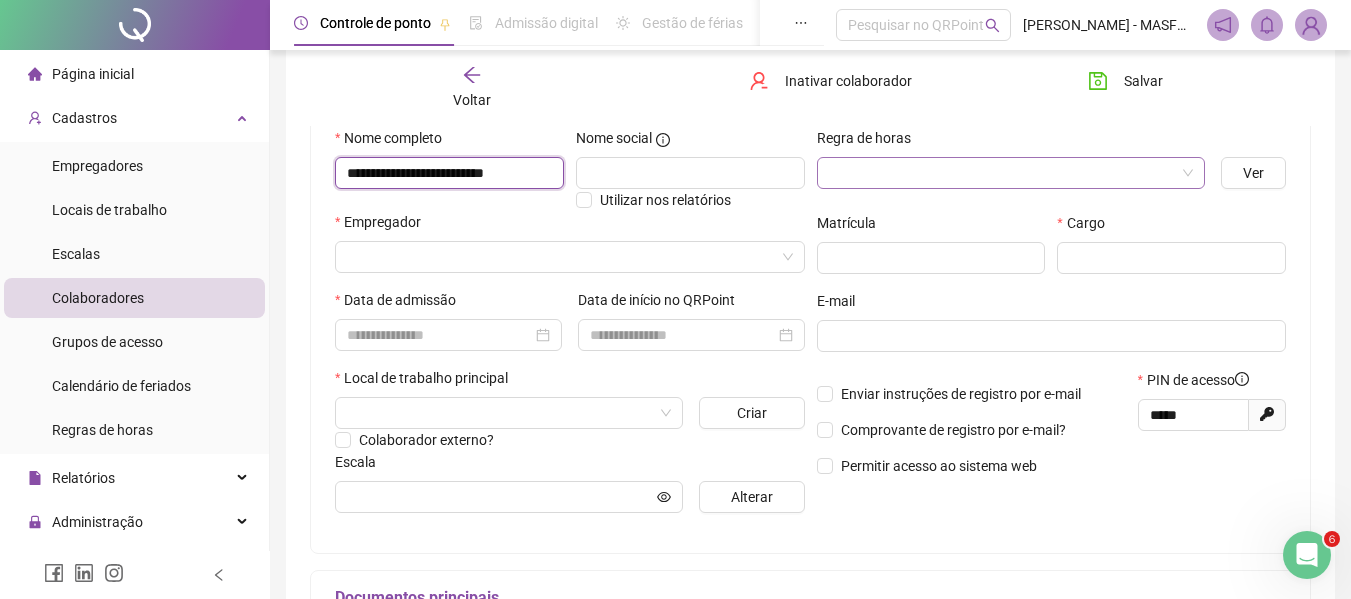 type on "**********" 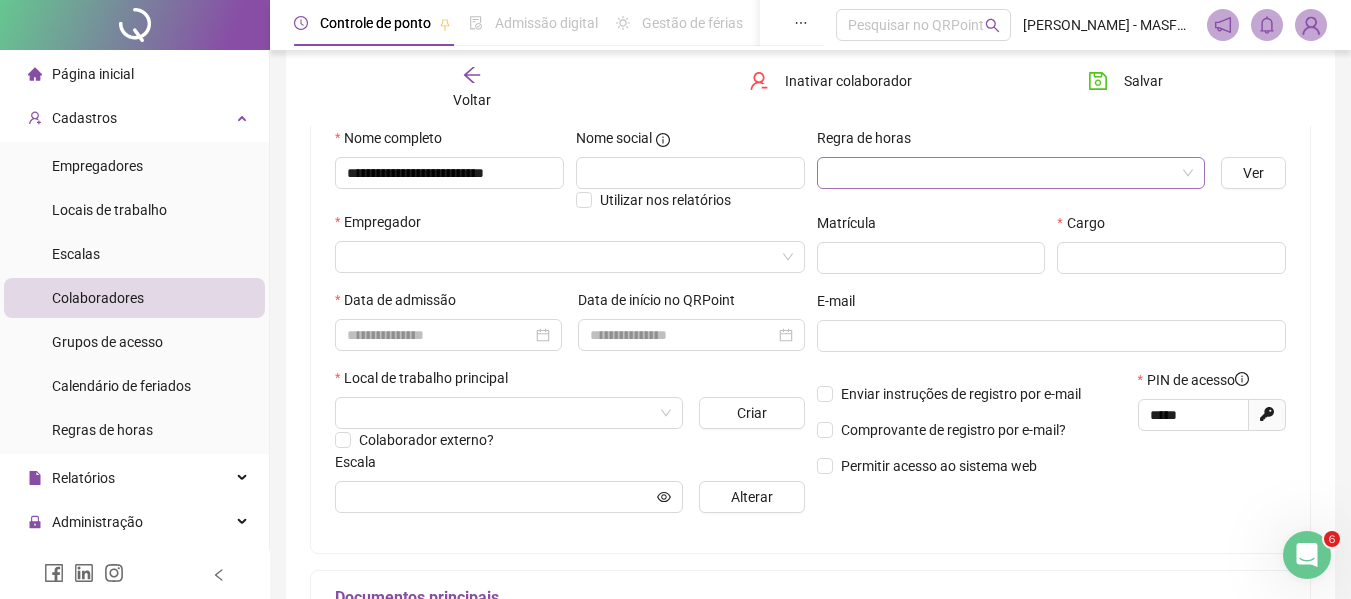 click at bounding box center [1005, 173] 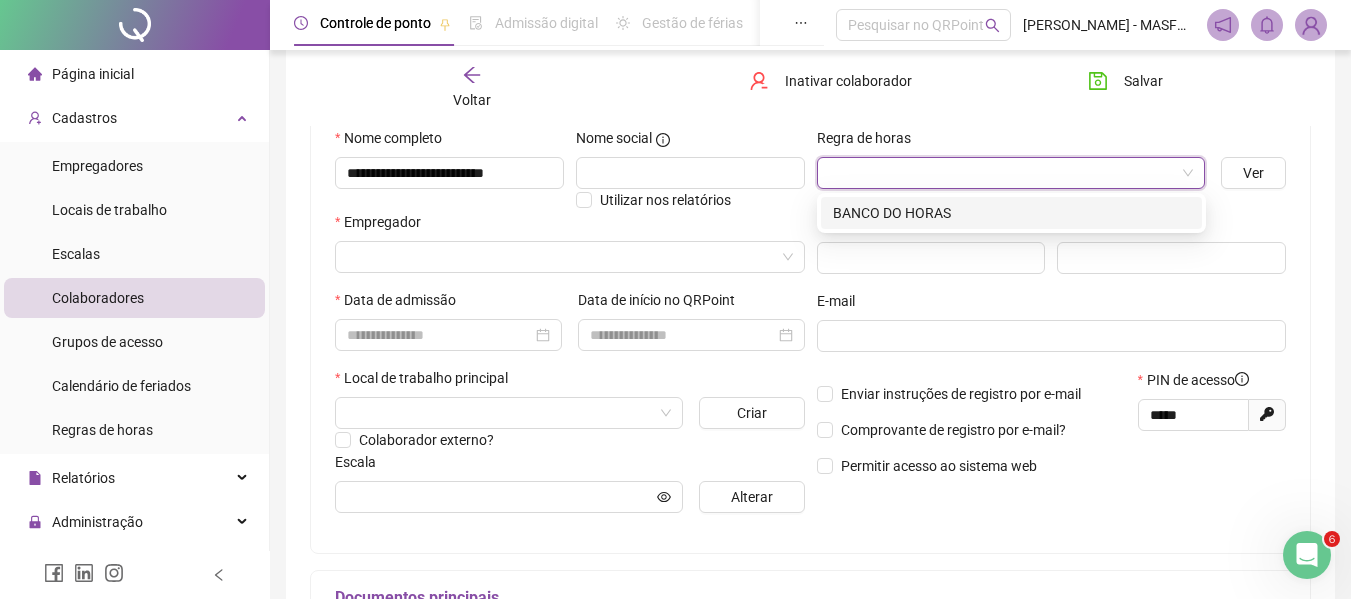 click on "BANCO DO HORAS" at bounding box center (1011, 213) 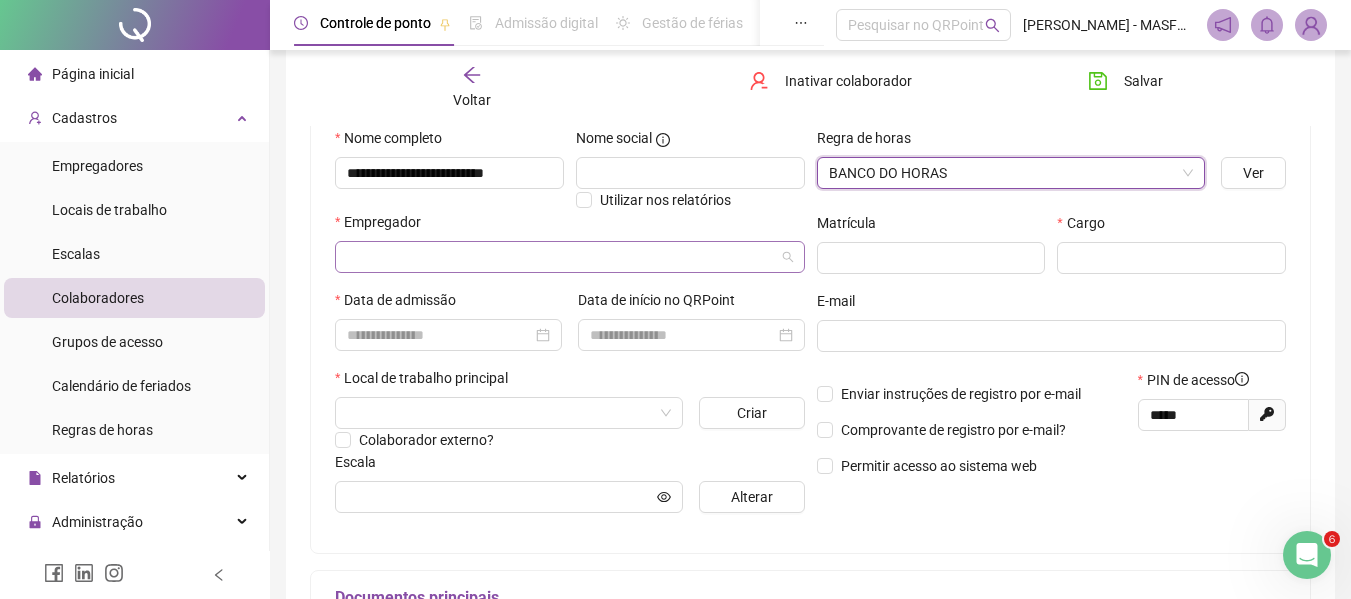 click at bounding box center (564, 257) 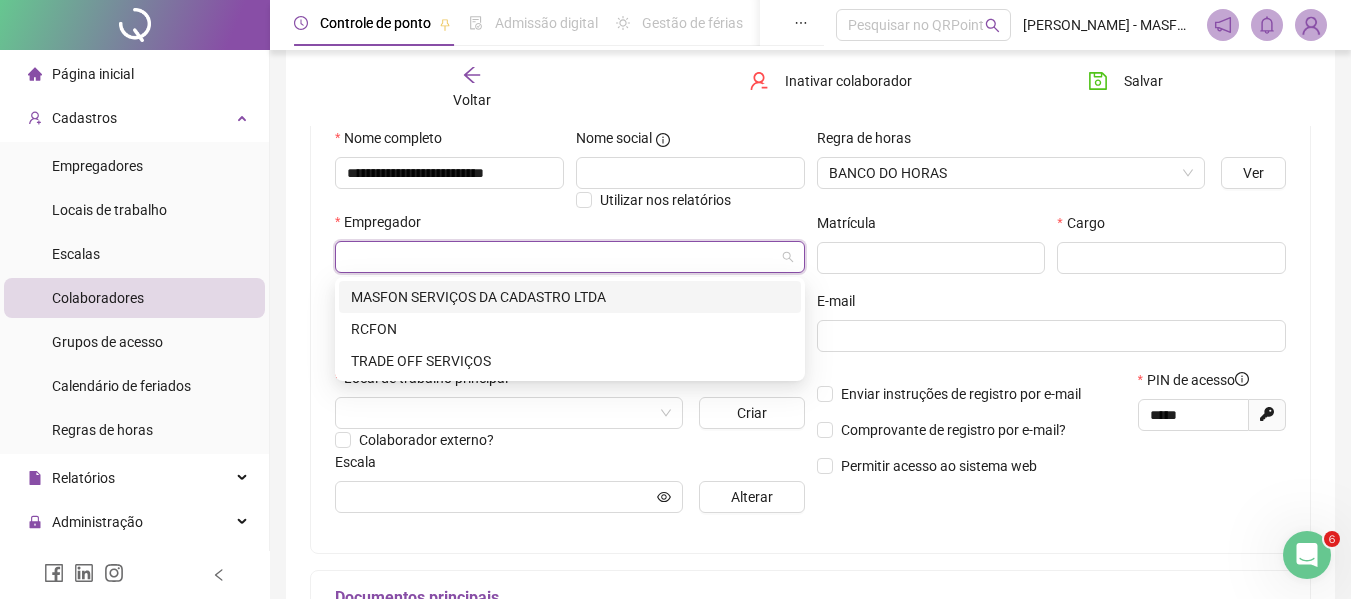 click on "MASFON SERVIÇOS DA CADASTRO LTDA" at bounding box center (570, 297) 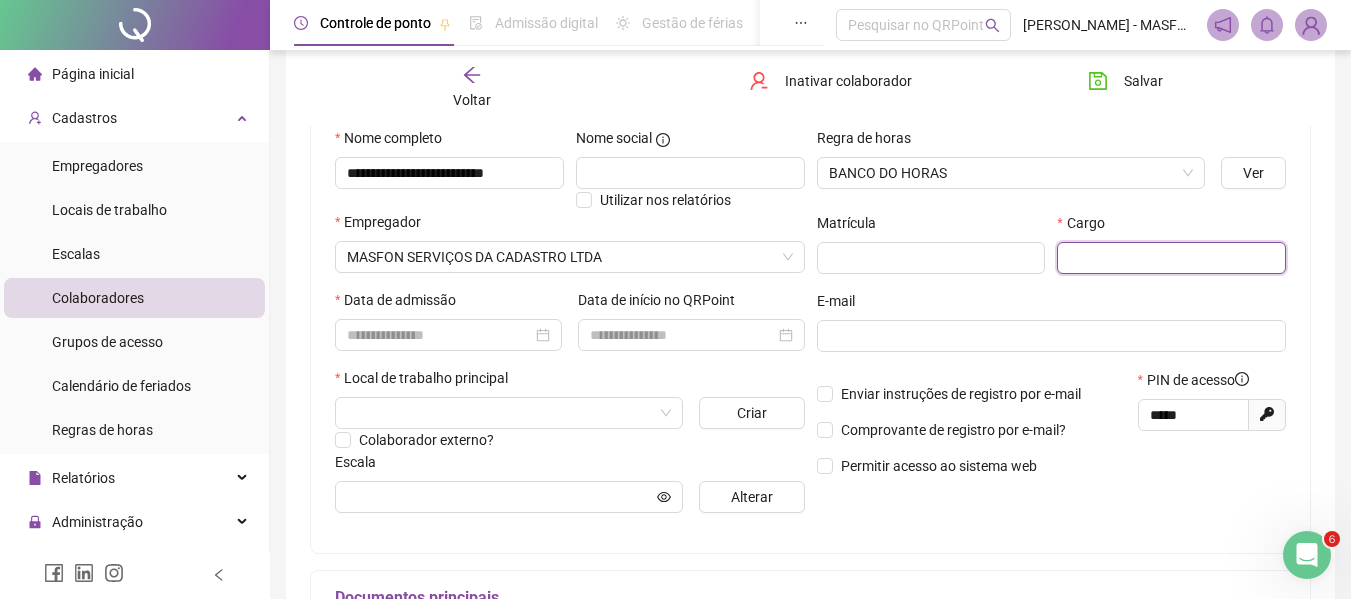 click at bounding box center (1171, 258) 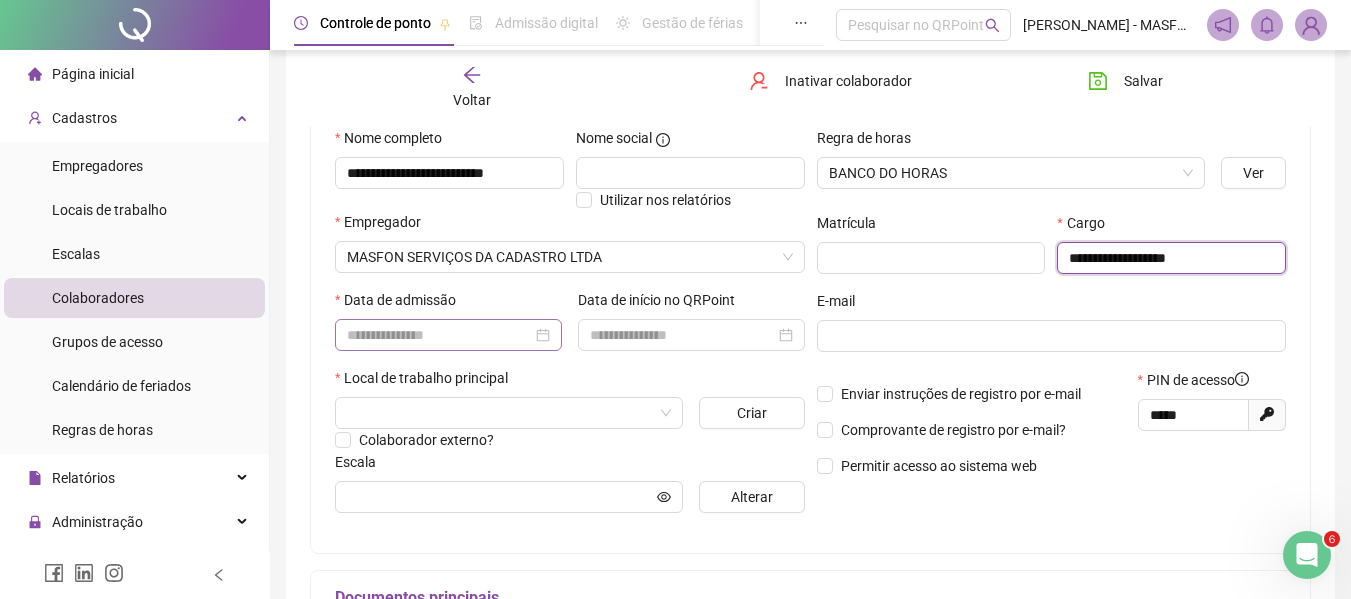 click at bounding box center (448, 335) 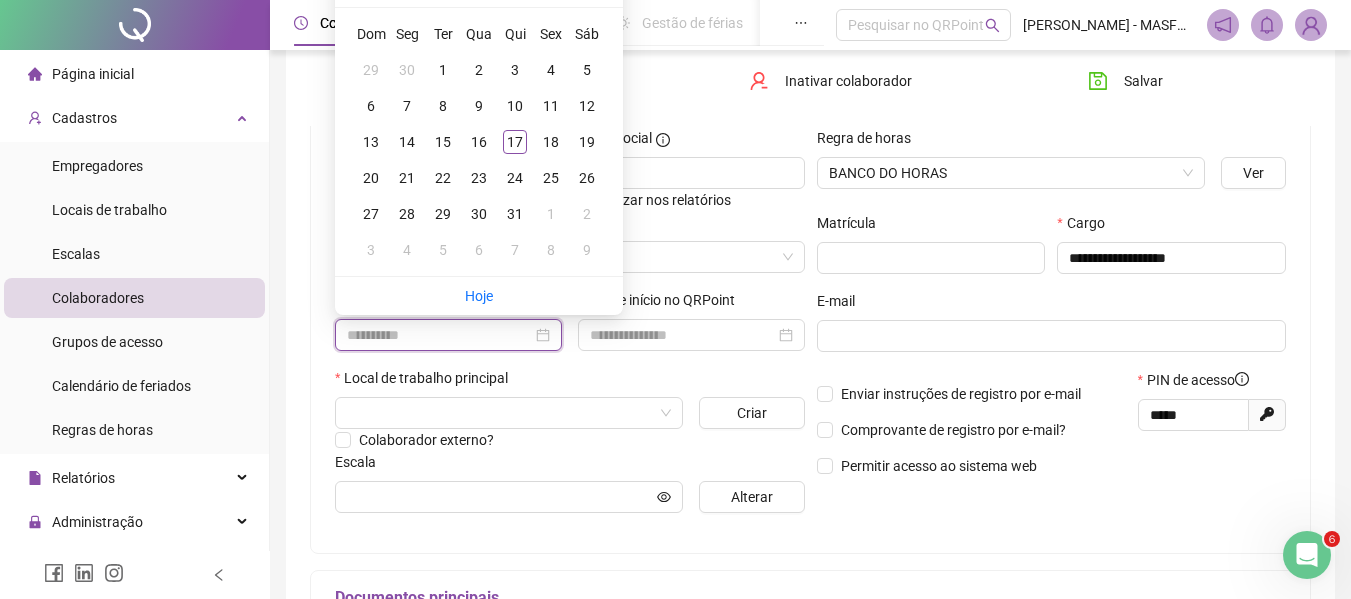 type on "**********" 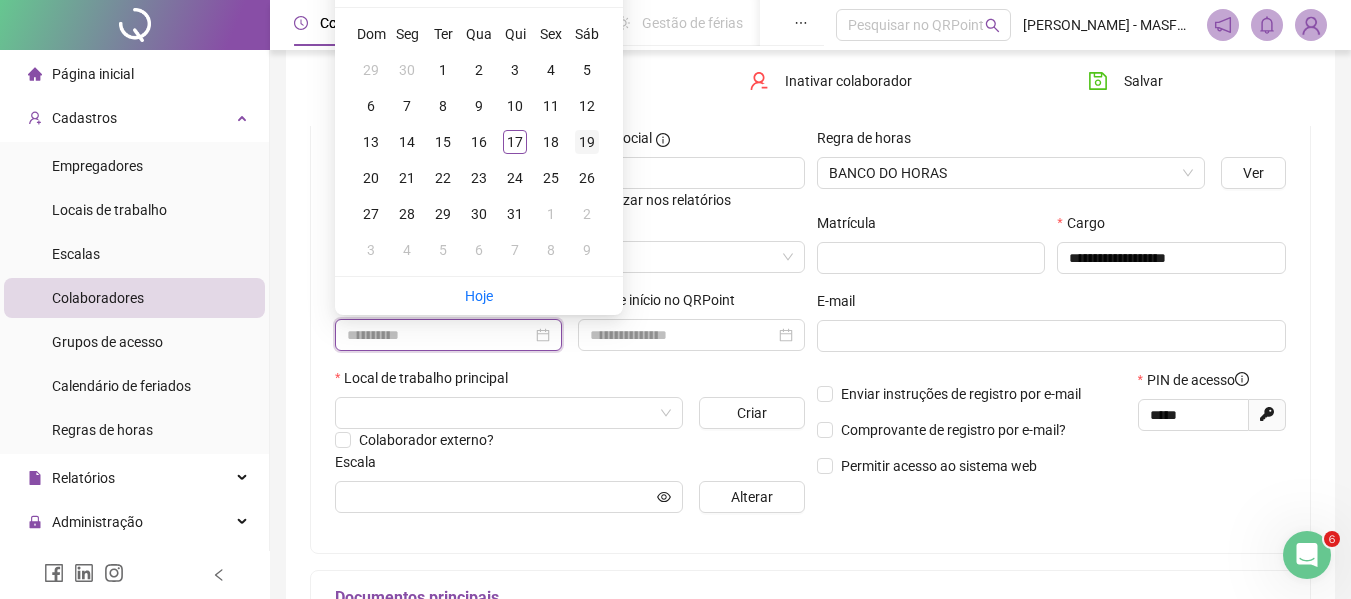 scroll, scrollTop: 100, scrollLeft: 0, axis: vertical 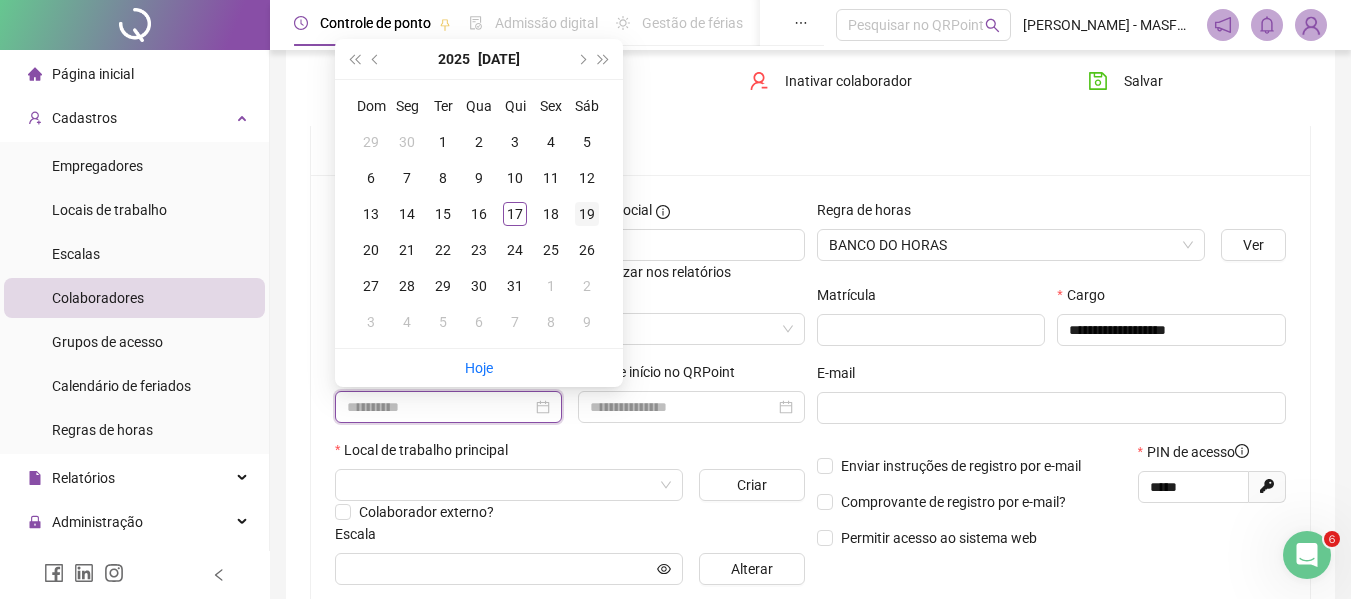 type on "**********" 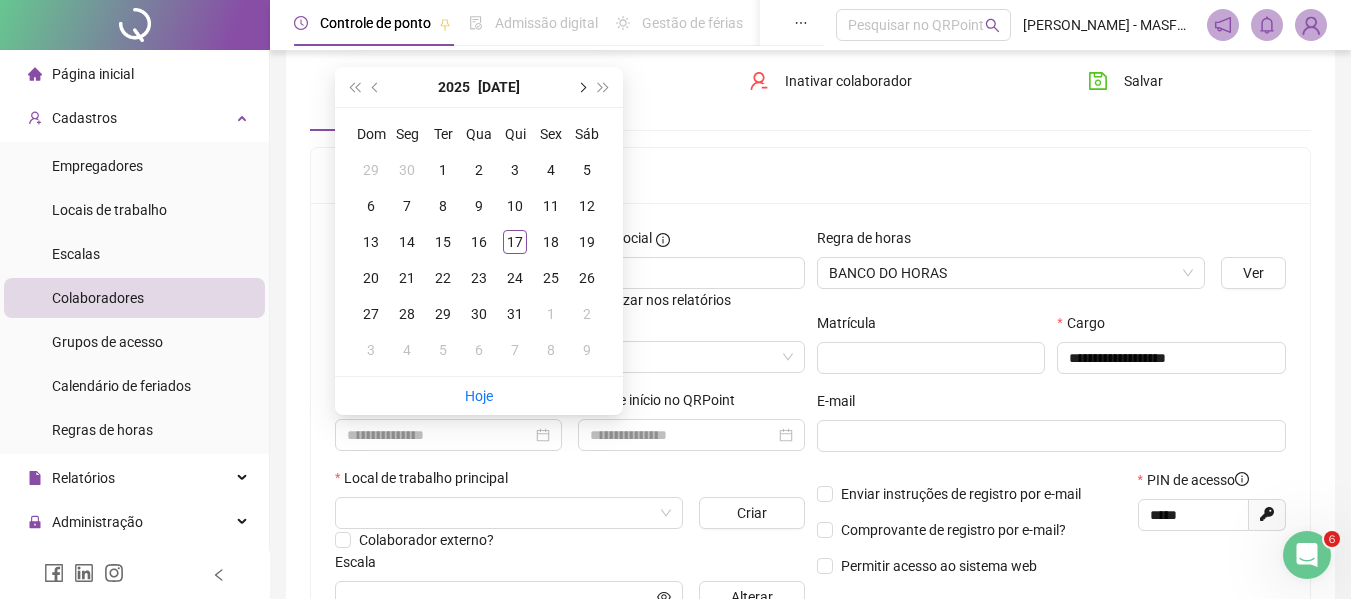click at bounding box center [581, 87] 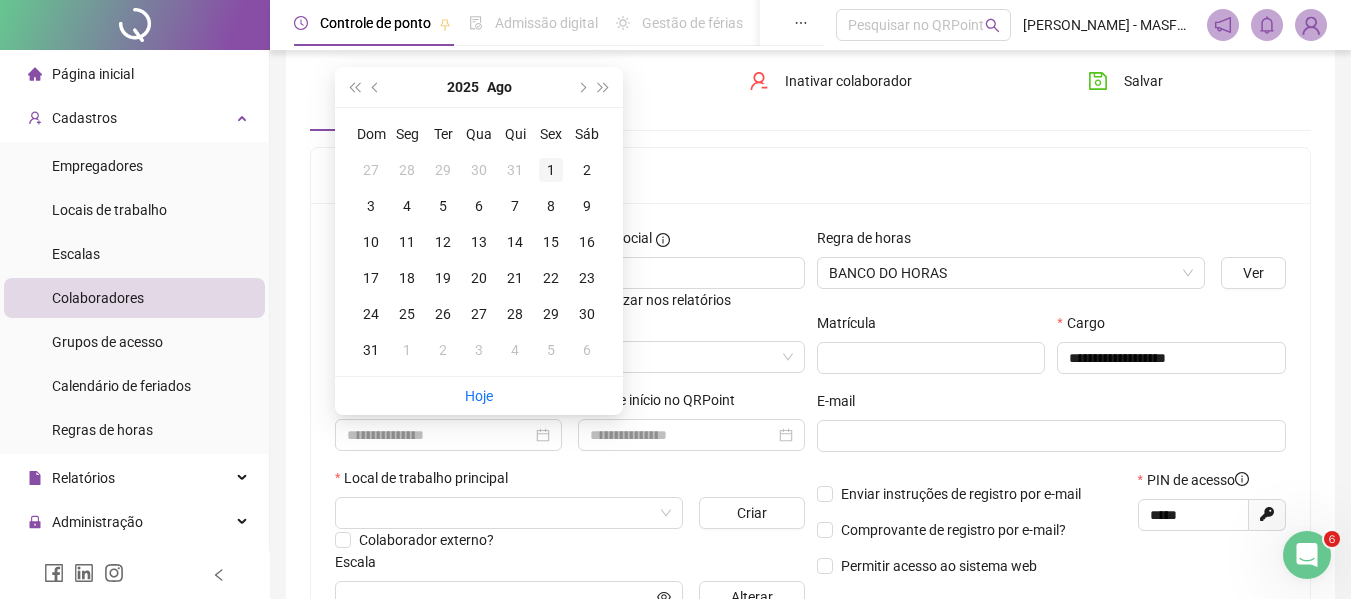 type on "**********" 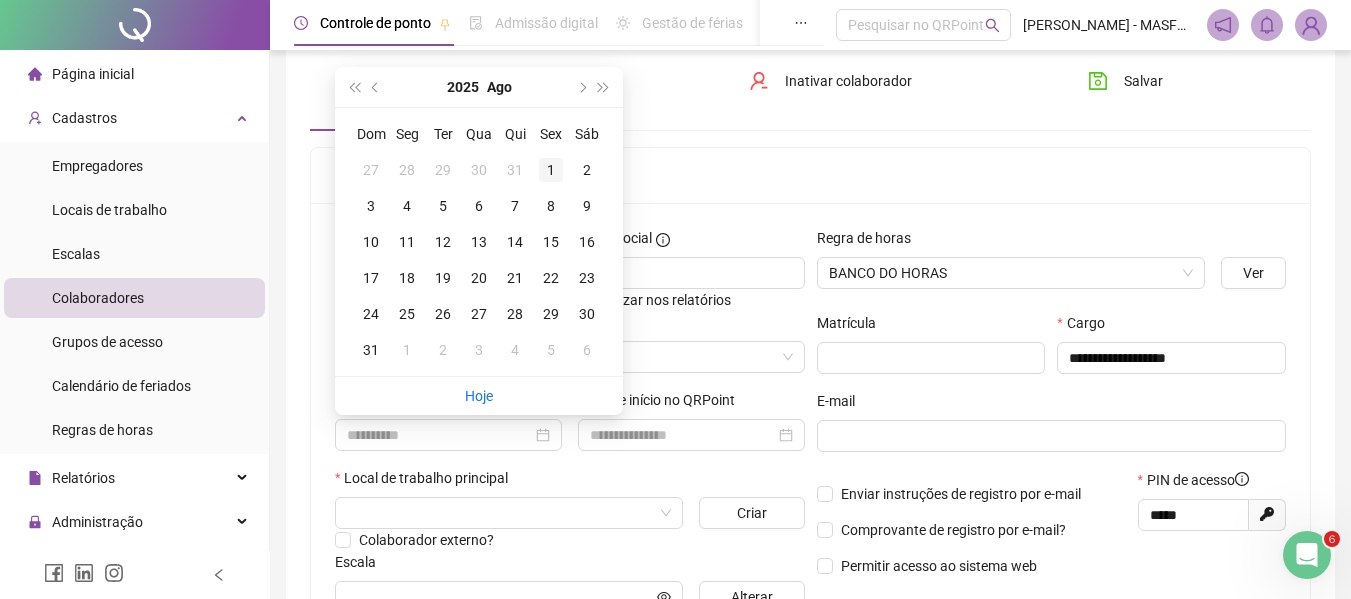 click on "1" at bounding box center [551, 170] 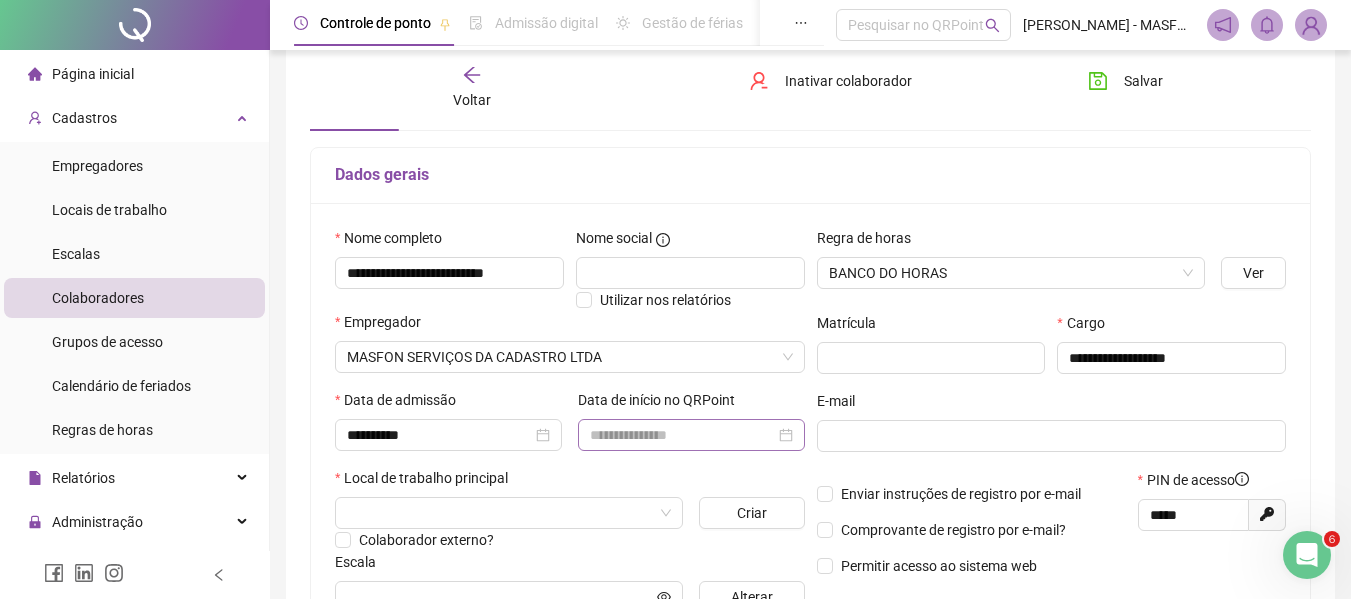 click at bounding box center [691, 435] 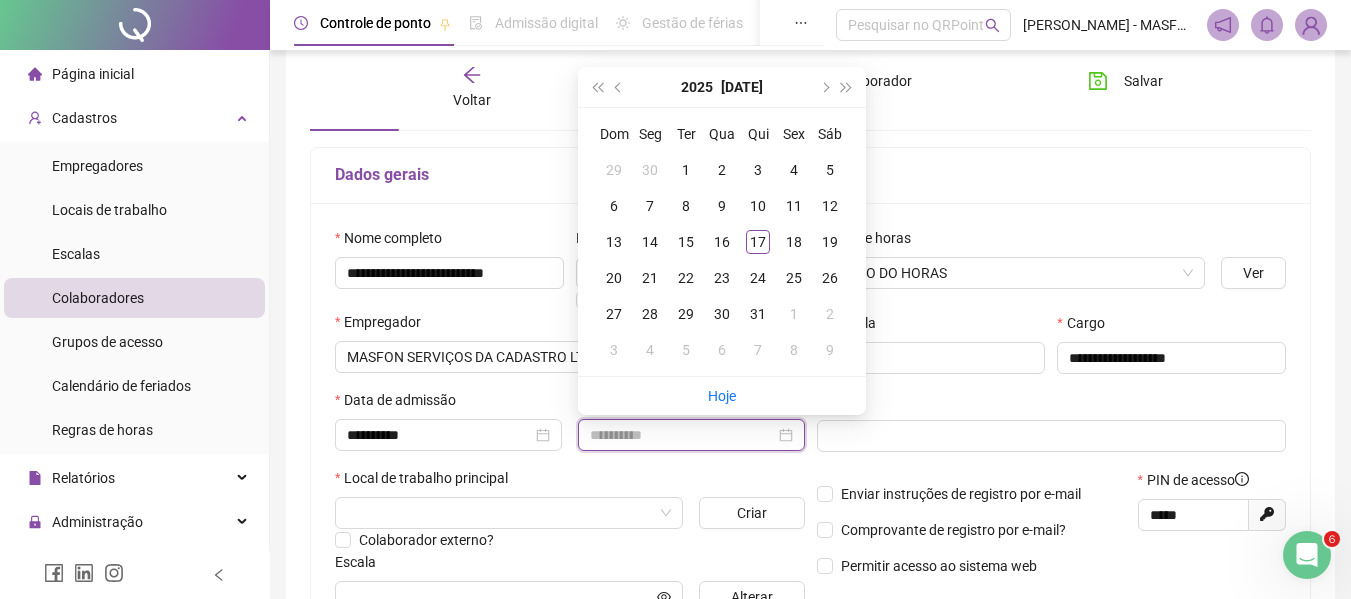 type on "**********" 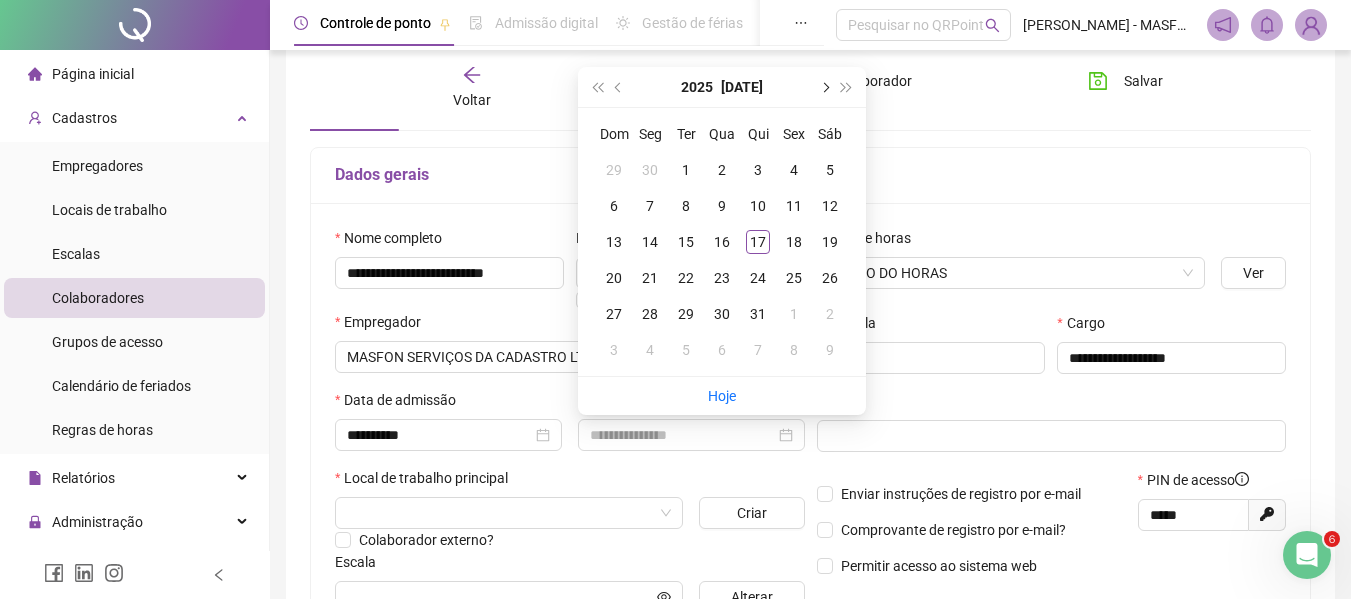 click at bounding box center [824, 87] 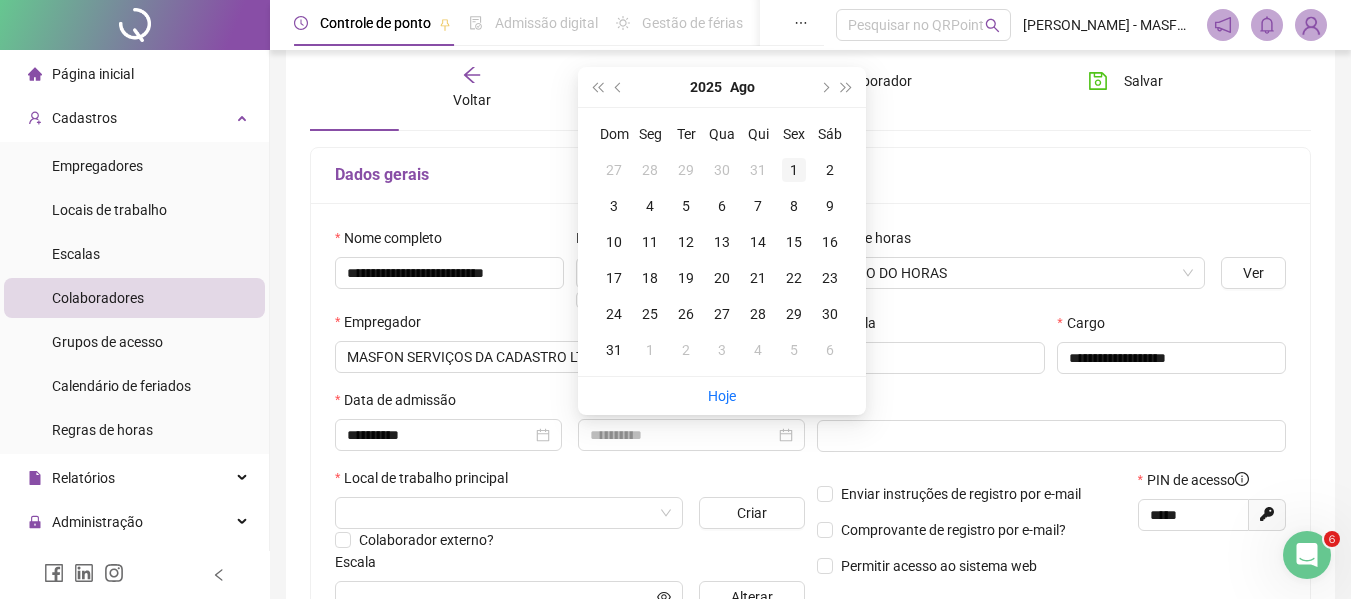 type on "**********" 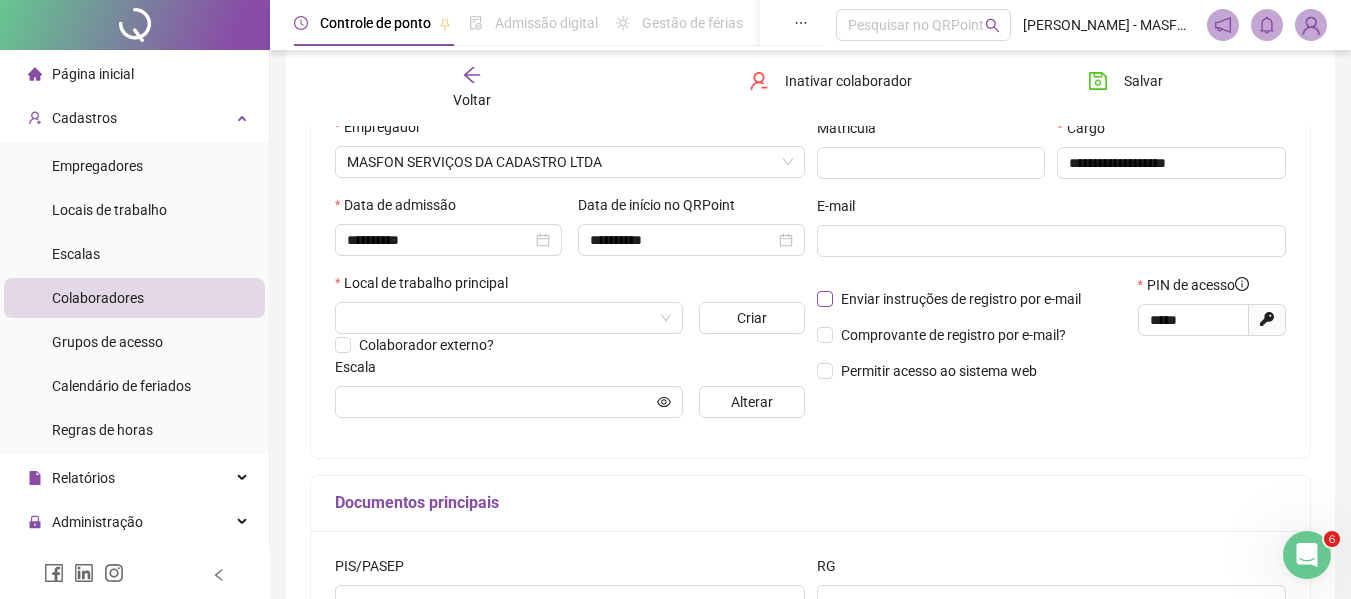 scroll, scrollTop: 300, scrollLeft: 0, axis: vertical 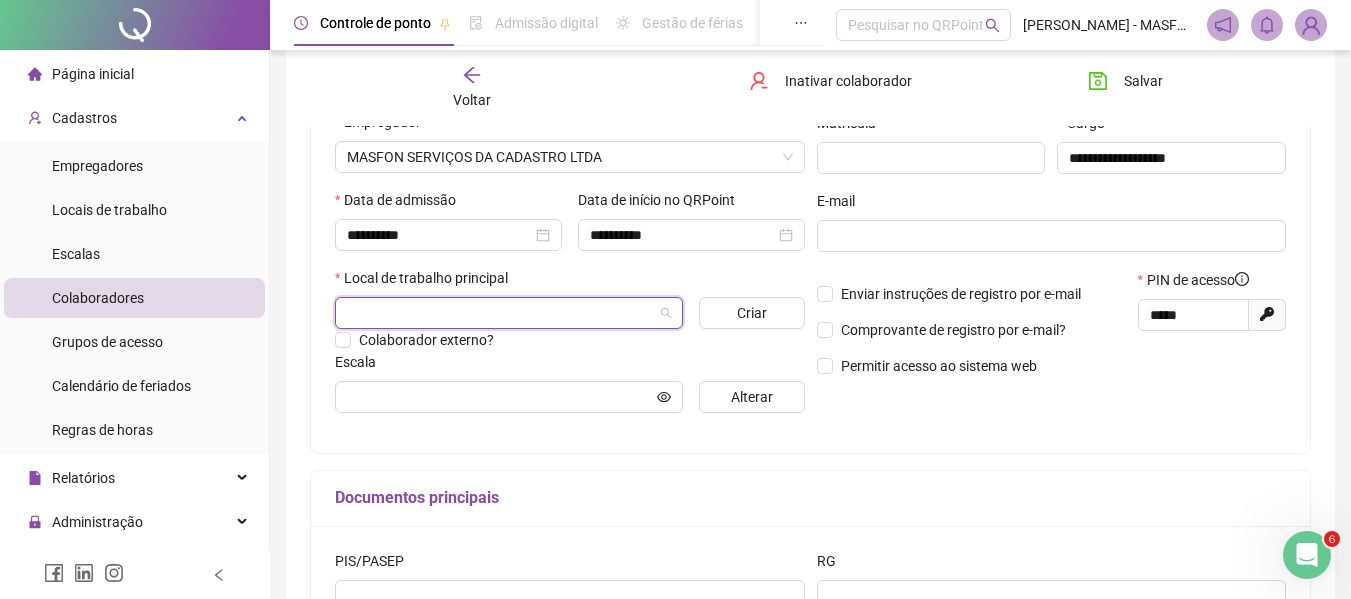 click at bounding box center [503, 313] 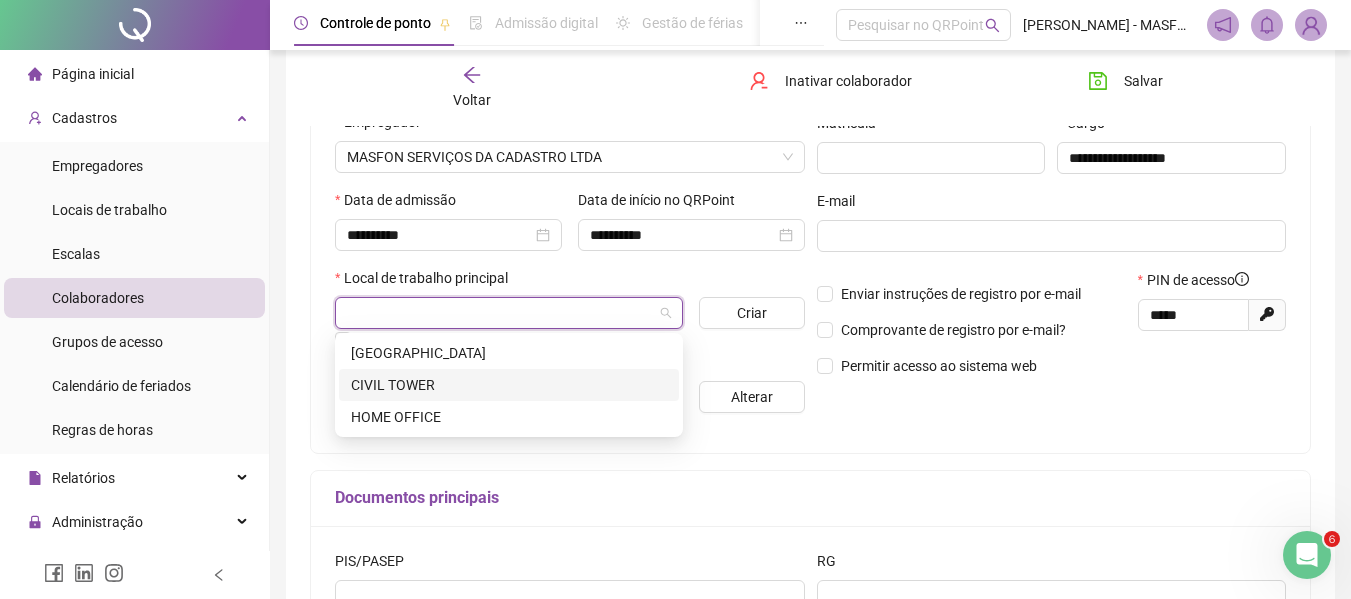 click on "CIVIL TOWER" at bounding box center [509, 385] 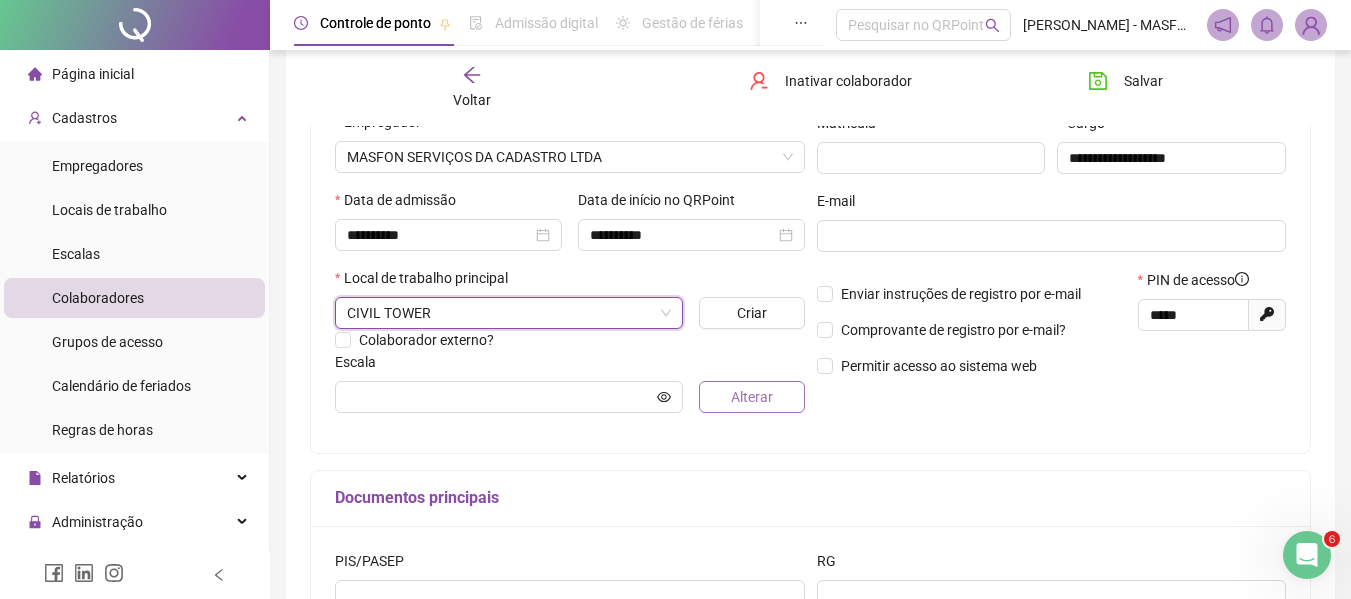 click on "Alterar" at bounding box center (752, 397) 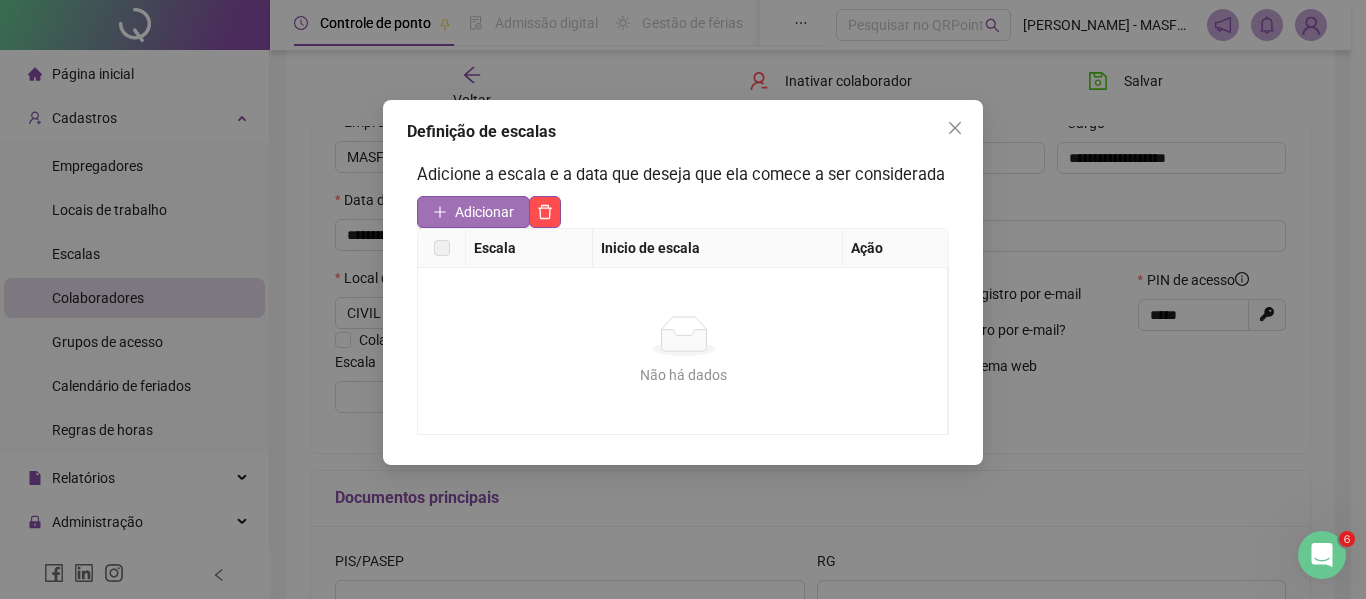 click on "Adicionar" at bounding box center (484, 212) 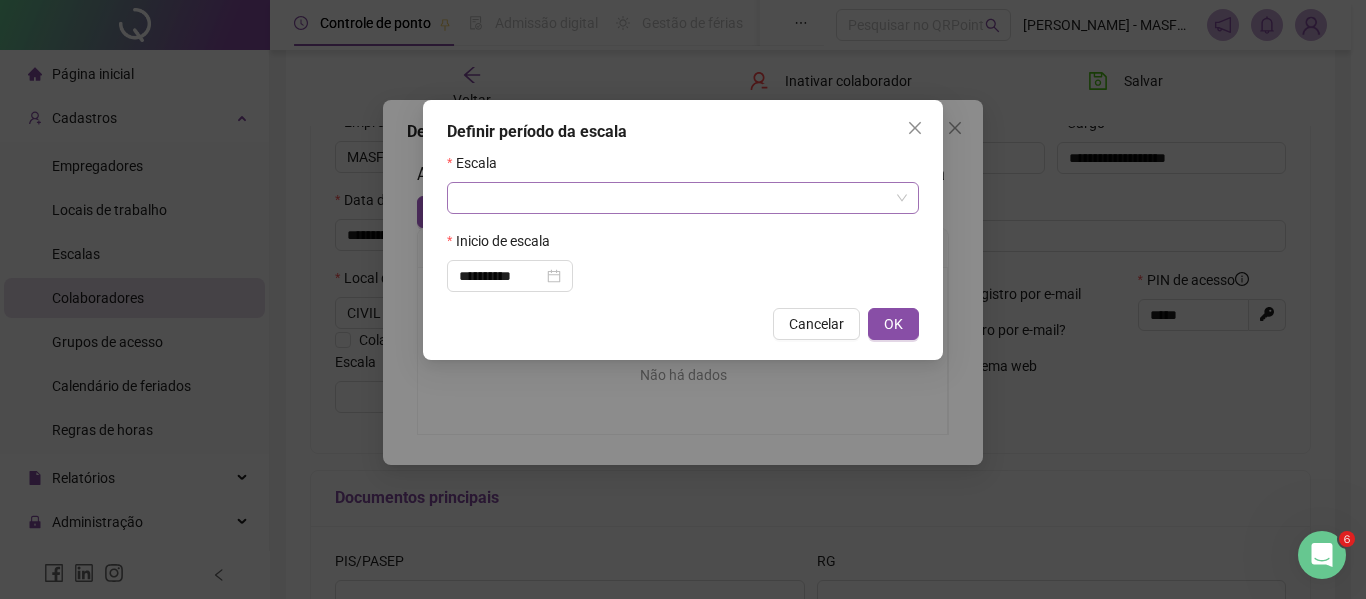 click at bounding box center (677, 198) 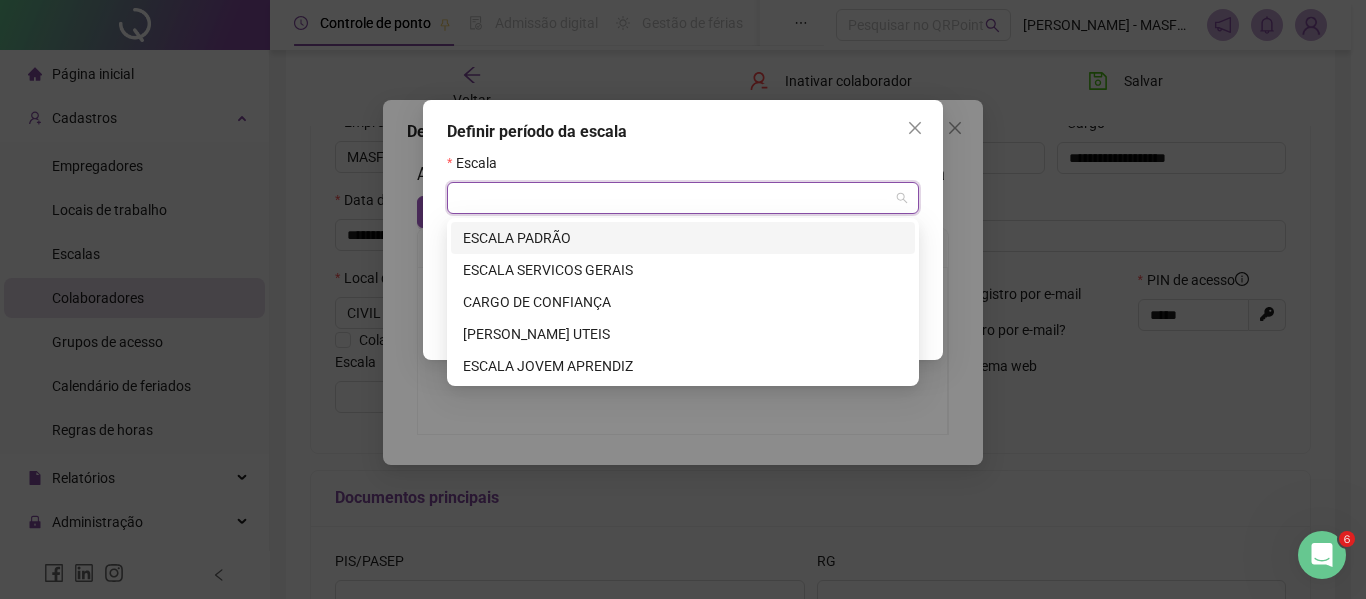click on "ESCALA PADRÃO" at bounding box center [683, 238] 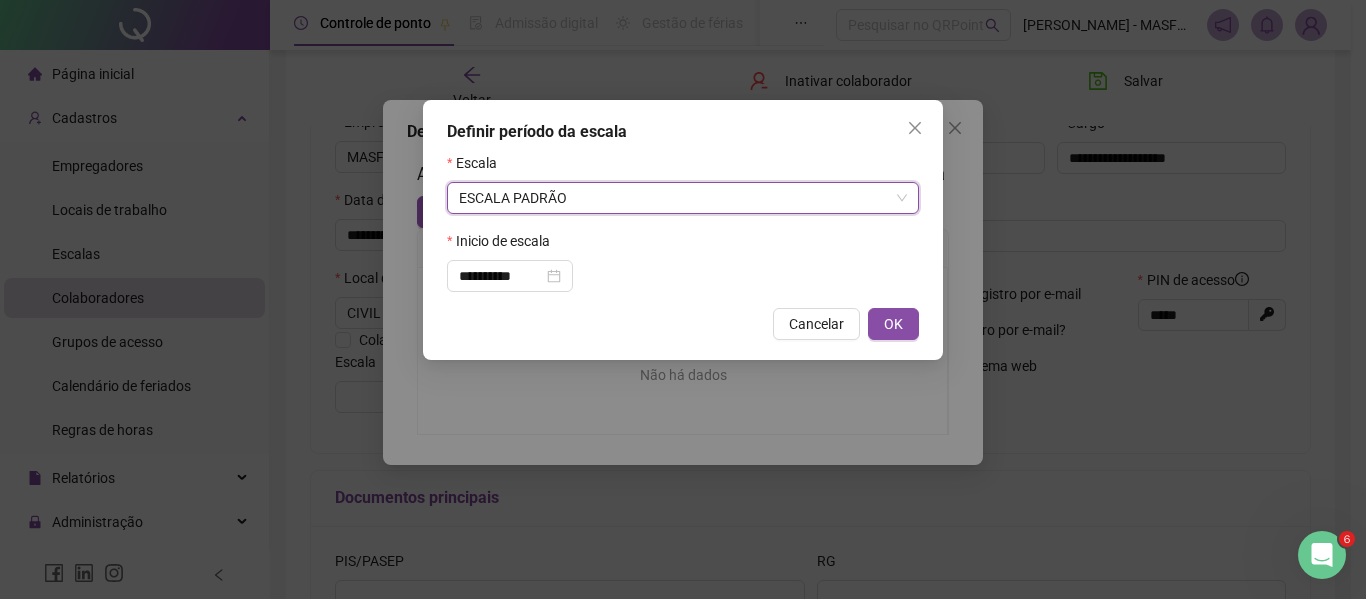 click on "OK" at bounding box center [893, 324] 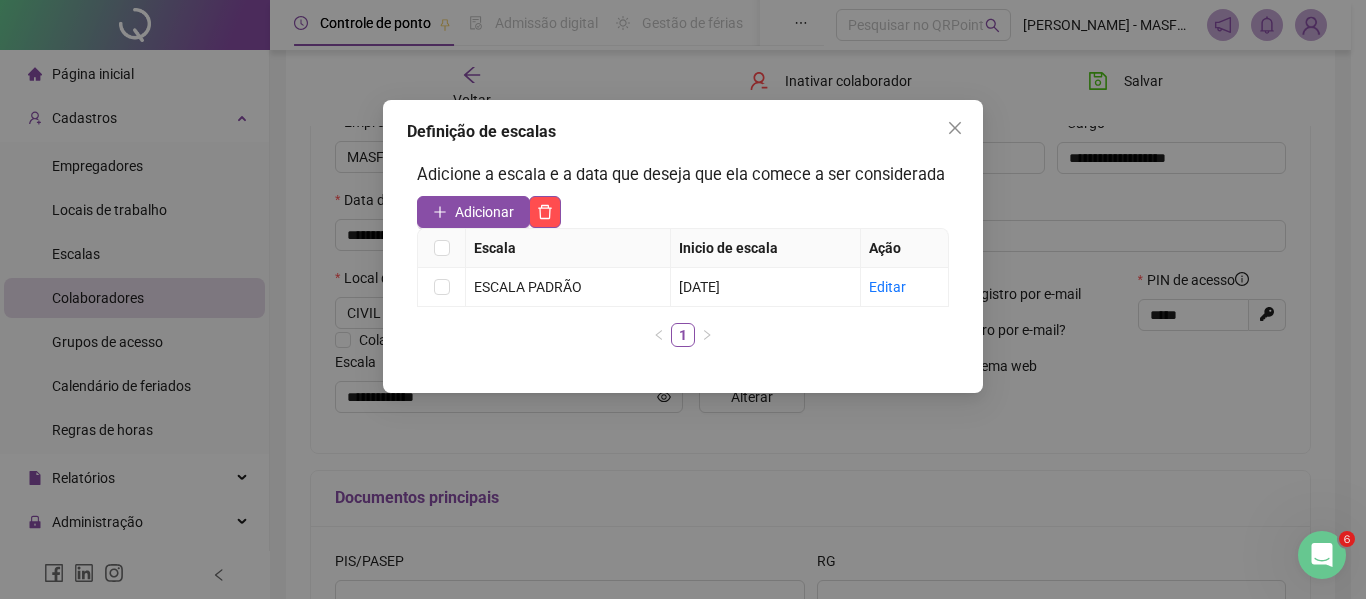 click 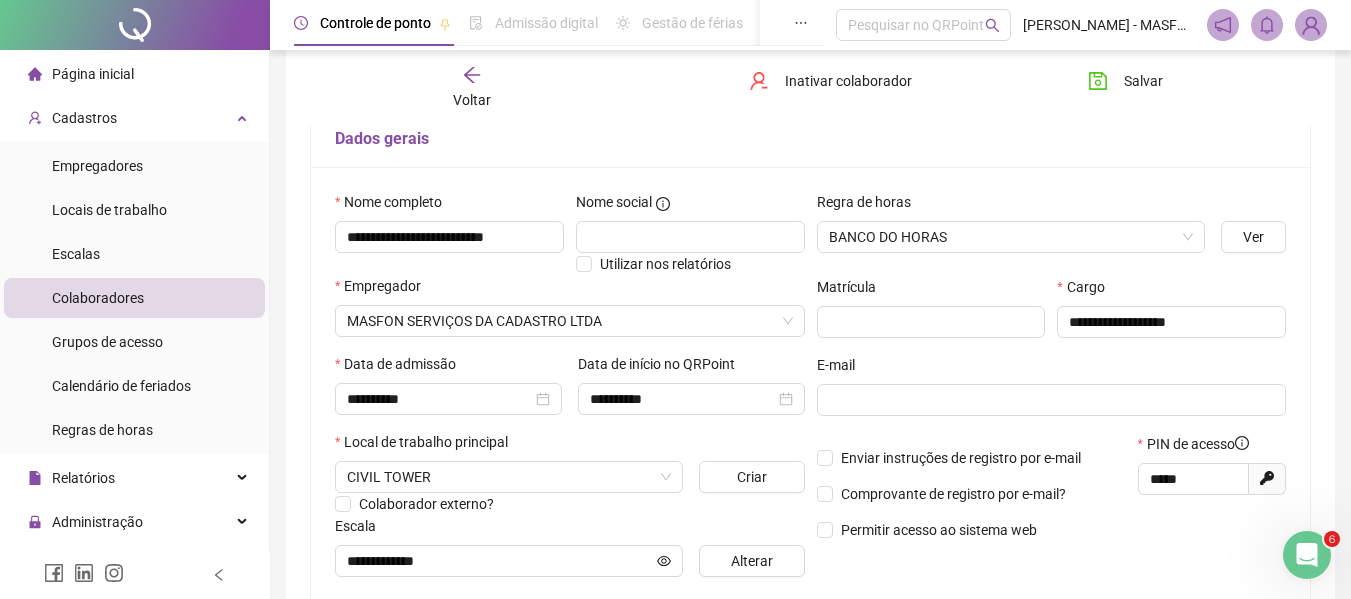 scroll, scrollTop: 100, scrollLeft: 0, axis: vertical 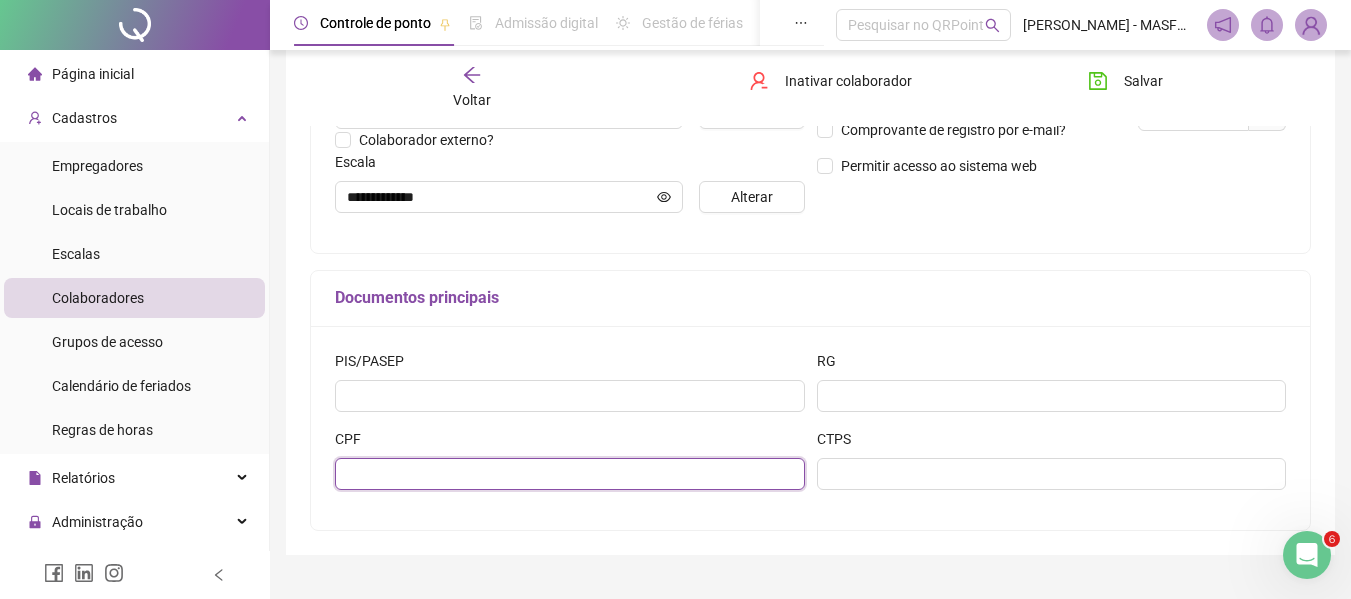 click at bounding box center (570, 474) 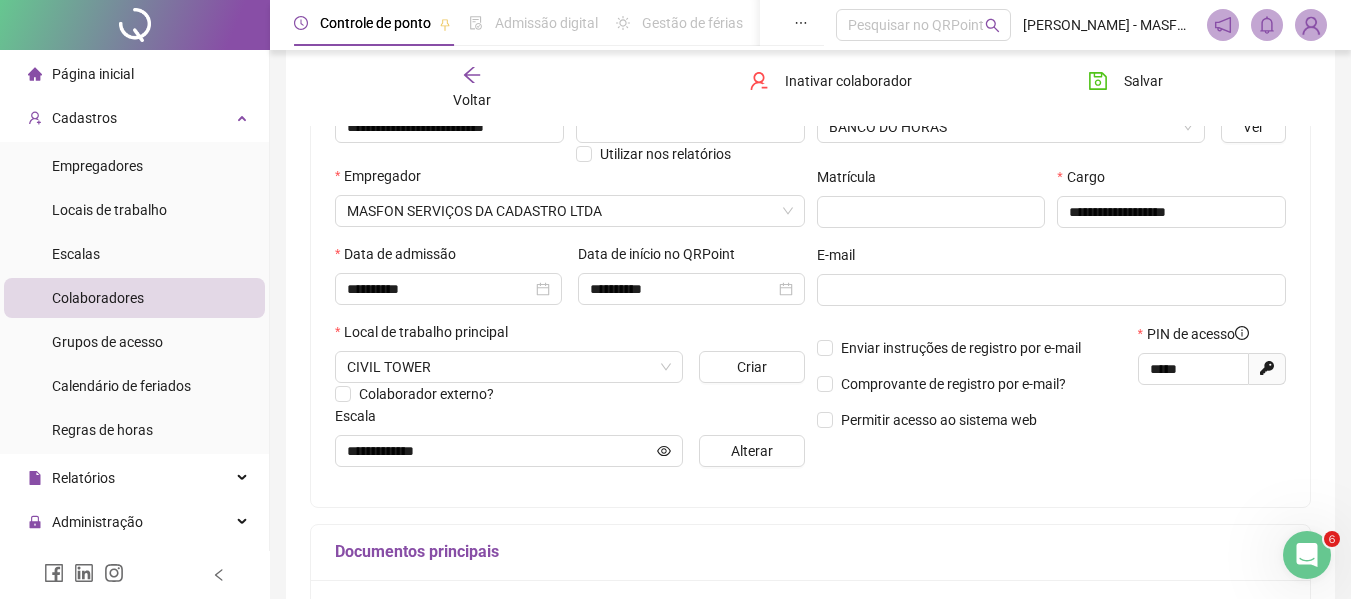 scroll, scrollTop: 300, scrollLeft: 0, axis: vertical 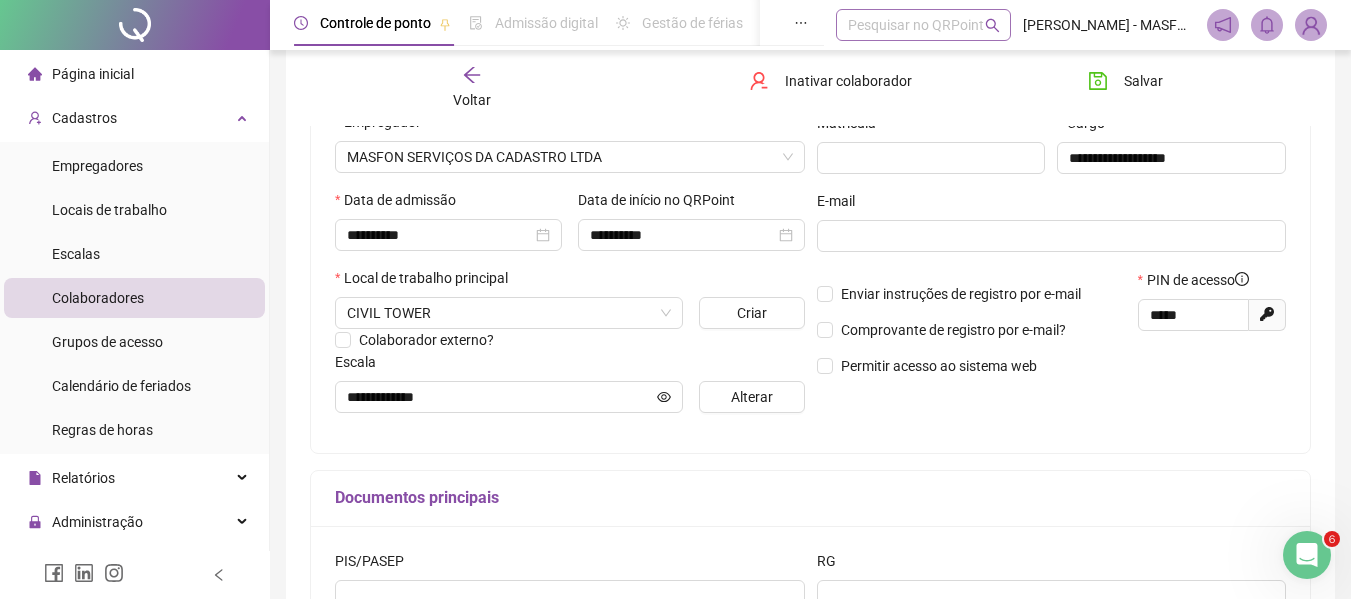 type on "**********" 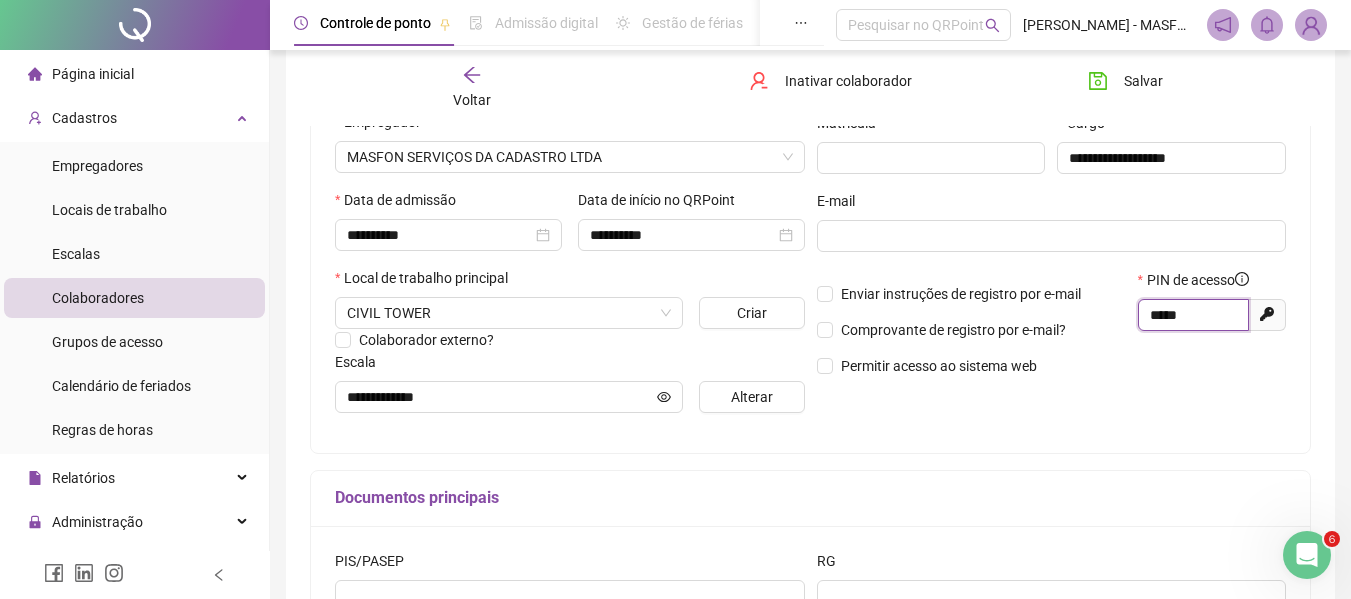 click on "*****" at bounding box center (1191, 315) 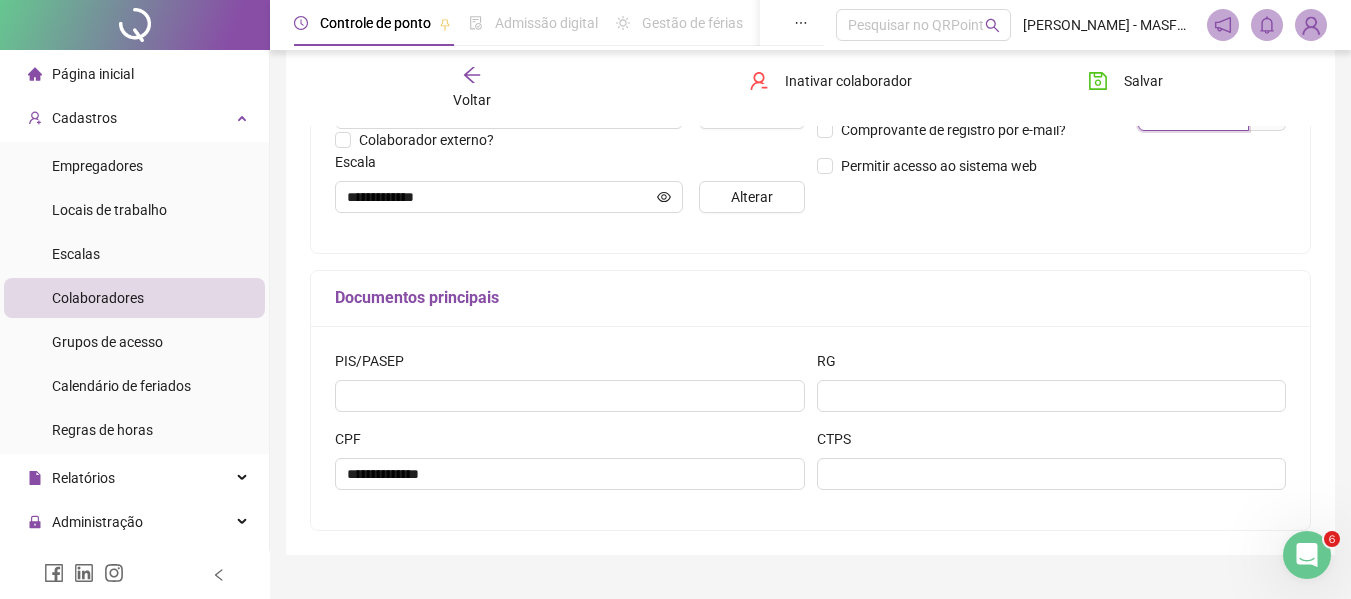 scroll, scrollTop: 400, scrollLeft: 0, axis: vertical 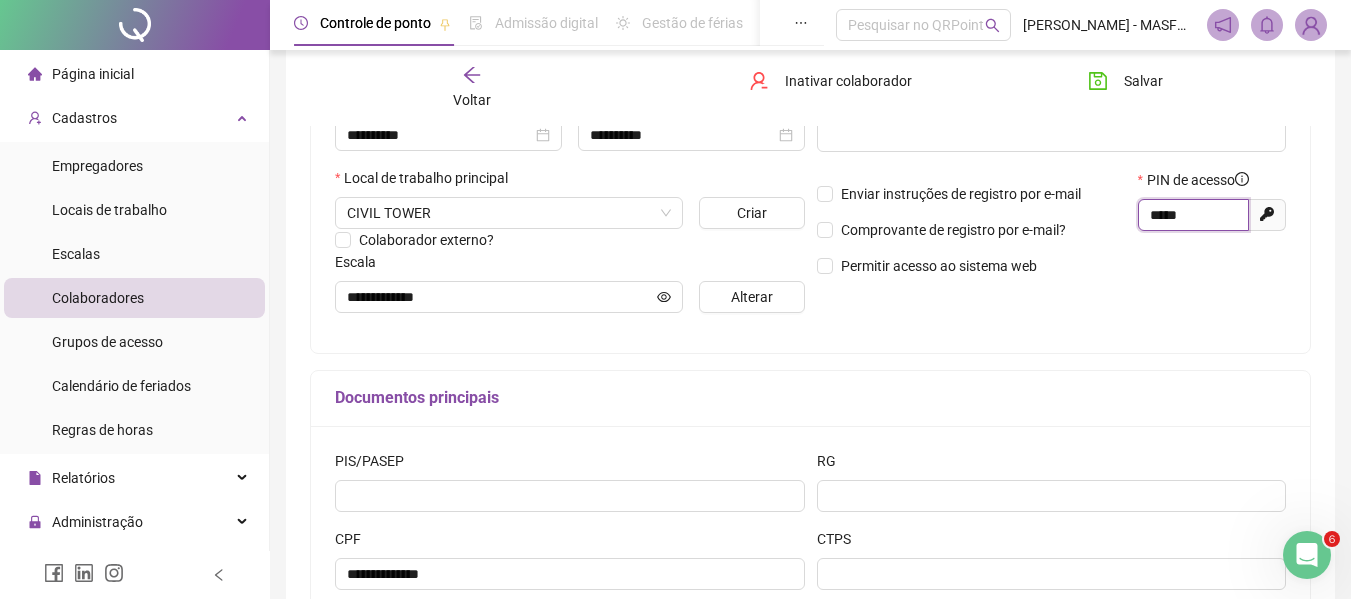 type on "*****" 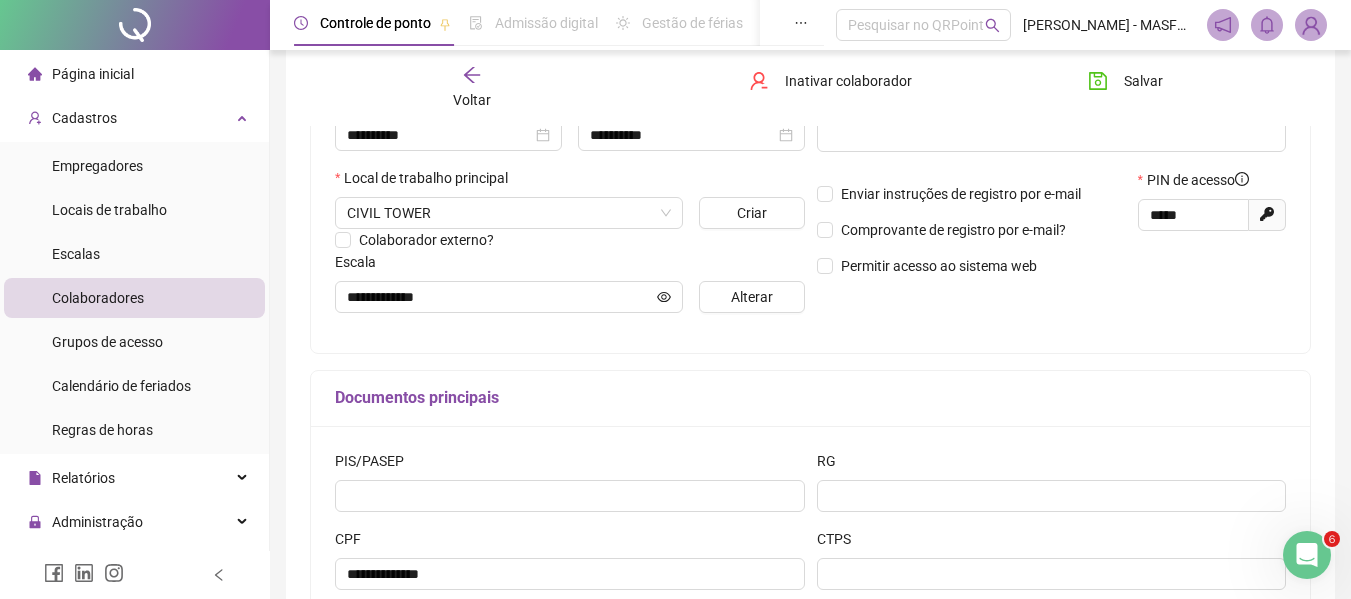 click on "**********" at bounding box center (810, 128) 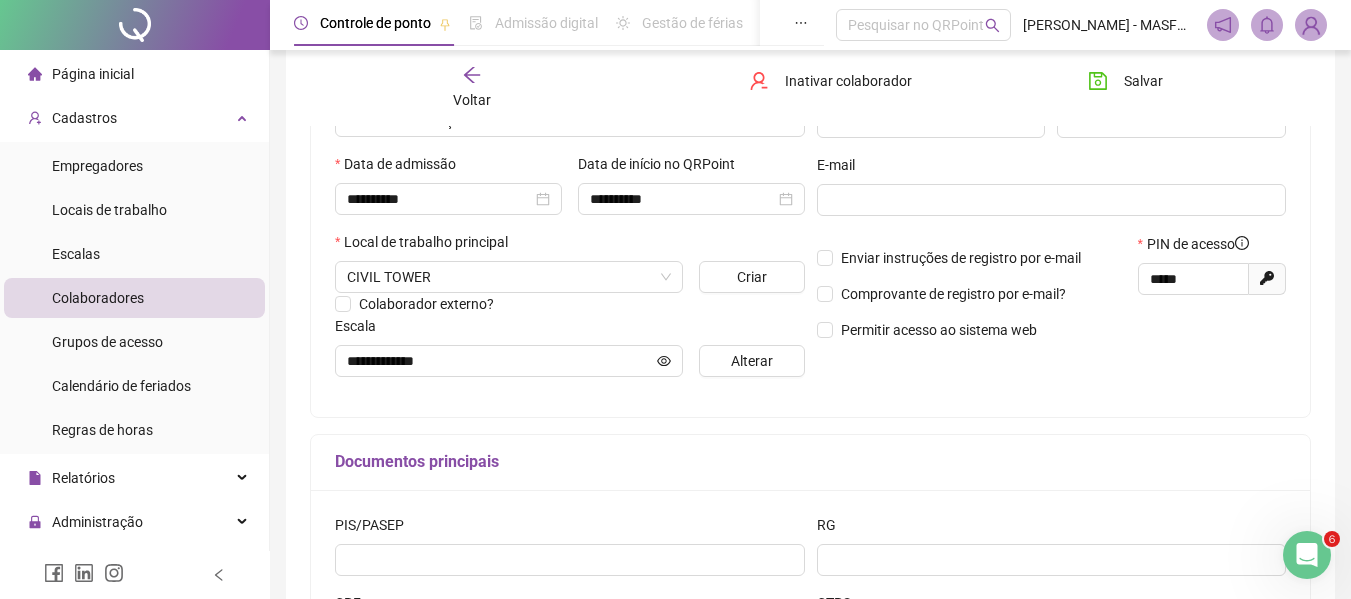 scroll, scrollTop: 300, scrollLeft: 0, axis: vertical 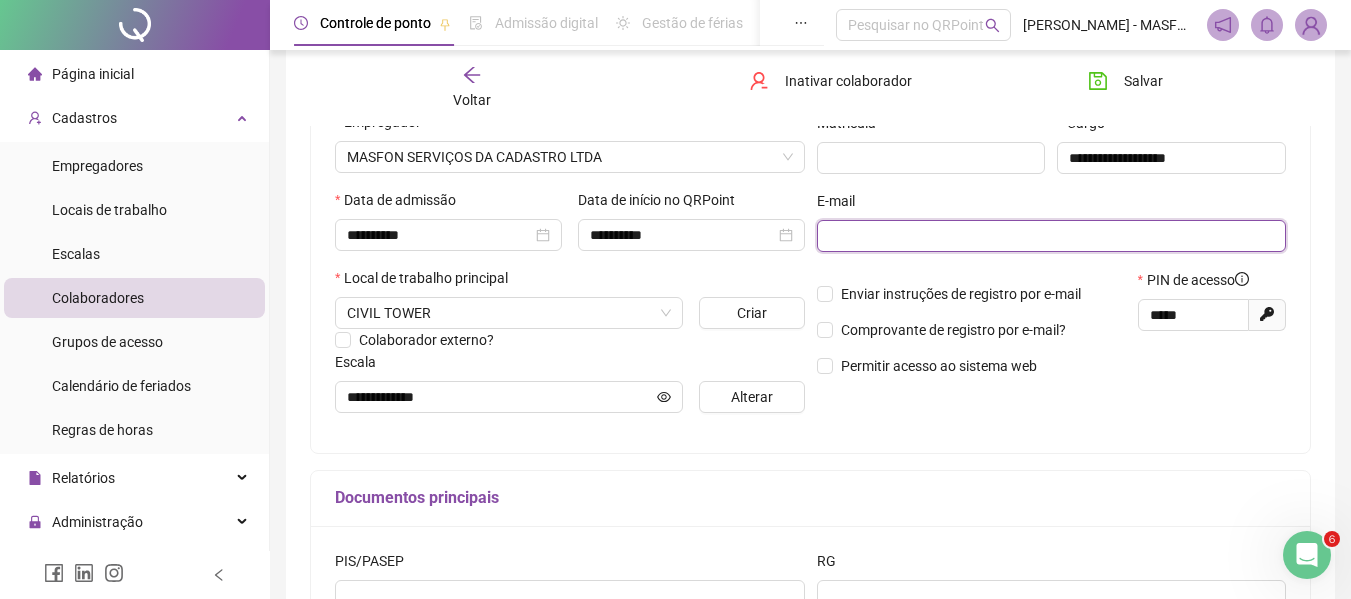 click at bounding box center [1050, 236] 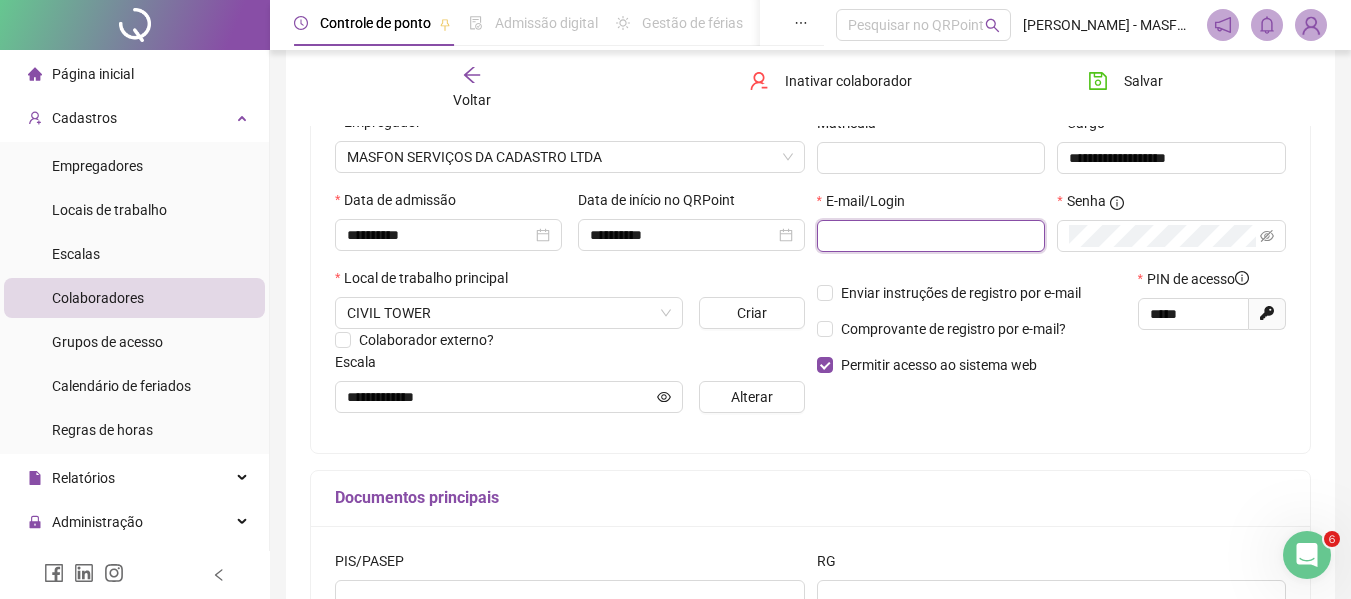click at bounding box center (929, 236) 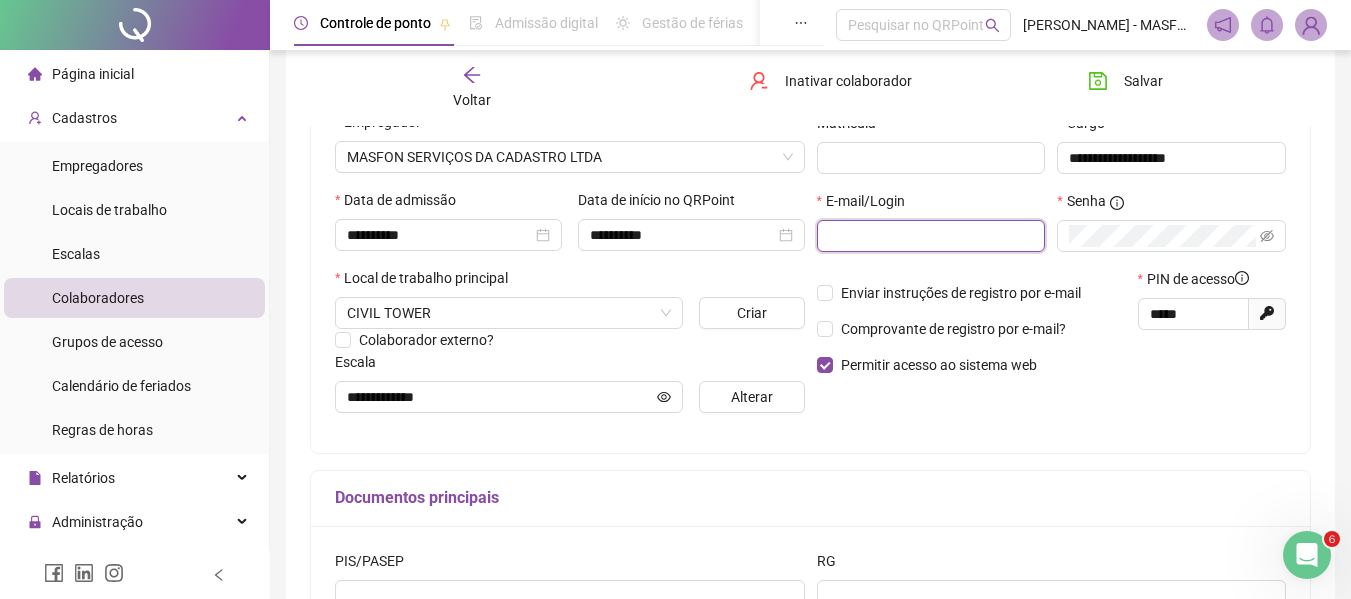 click at bounding box center (929, 236) 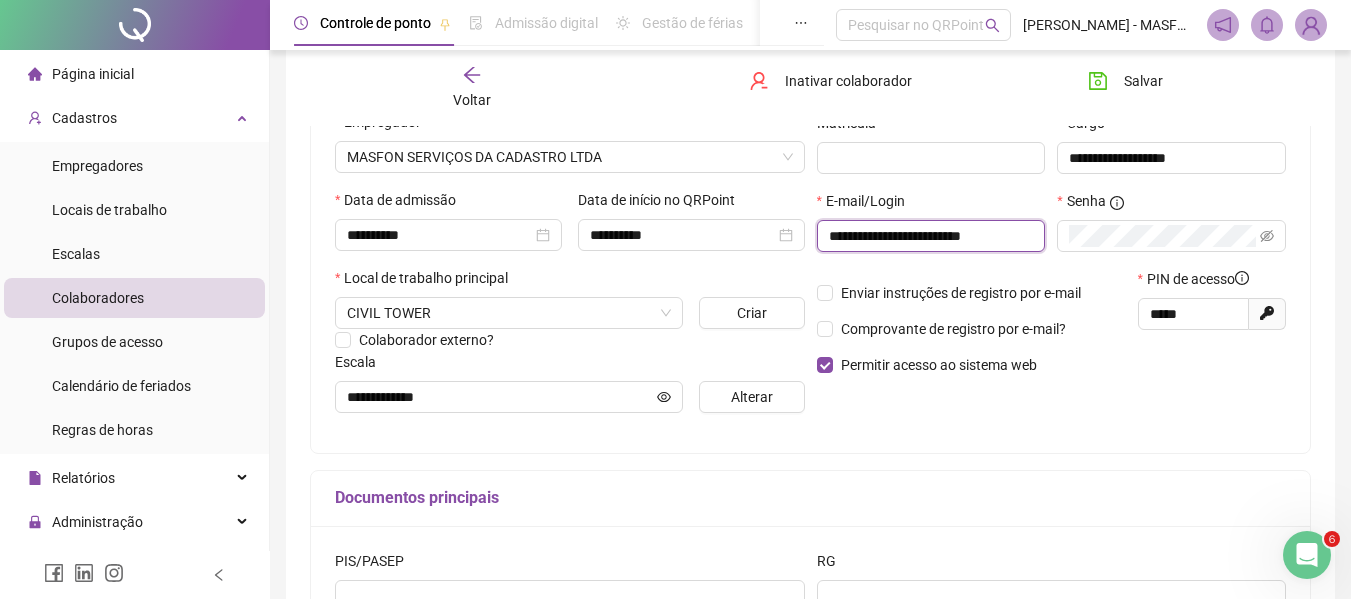 type on "**********" 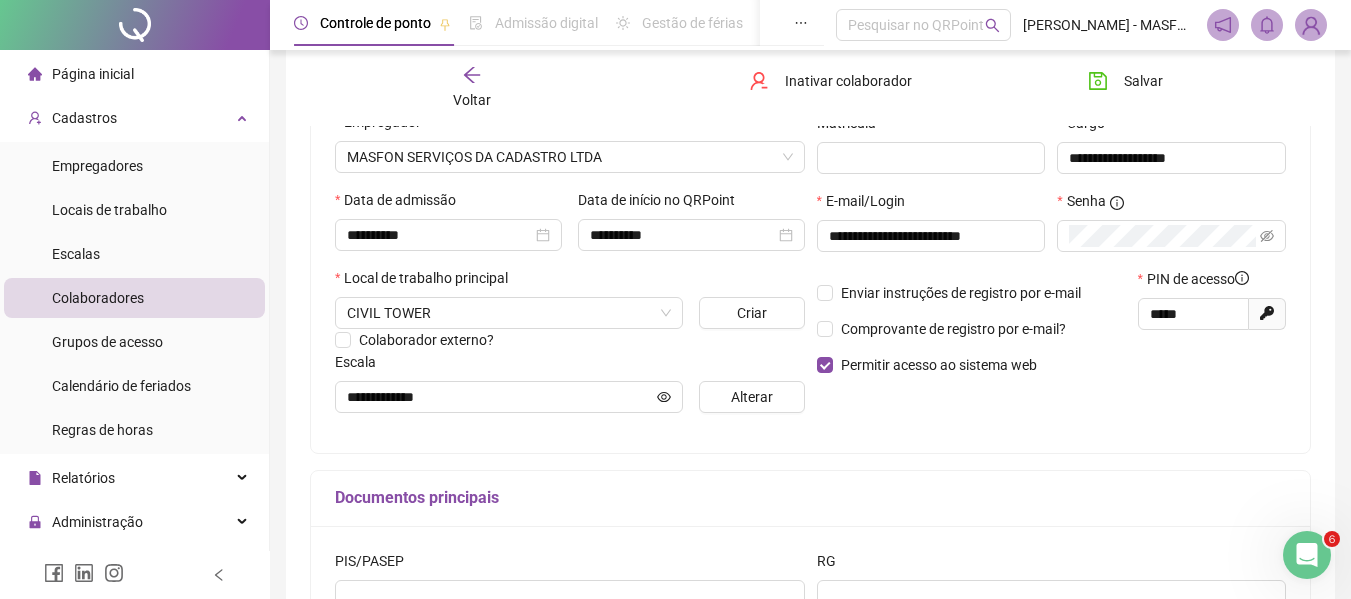 click on "**********" at bounding box center [1052, 228] 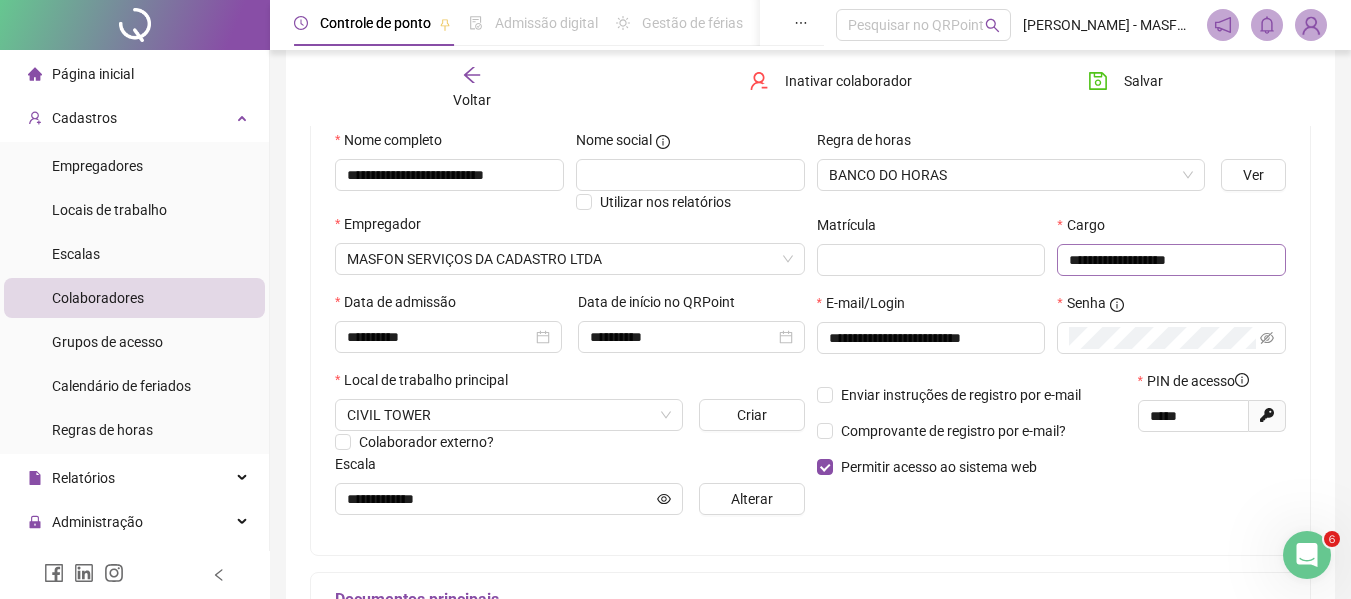 scroll, scrollTop: 100, scrollLeft: 0, axis: vertical 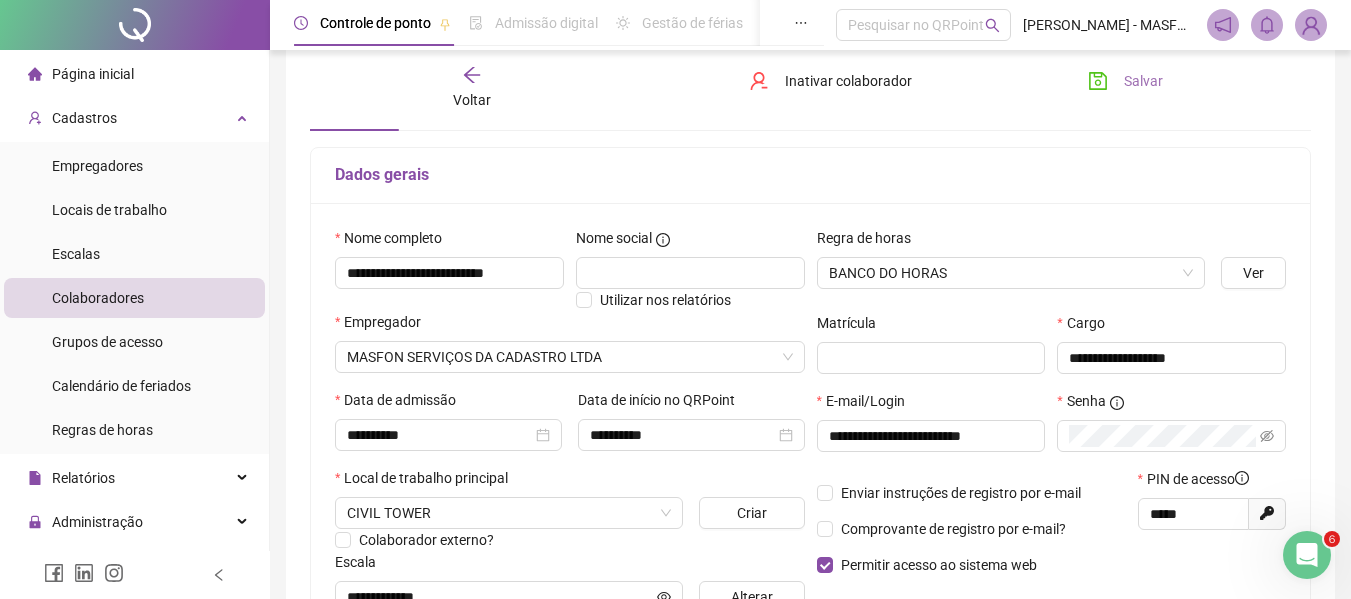 click on "Salvar" at bounding box center [1143, 81] 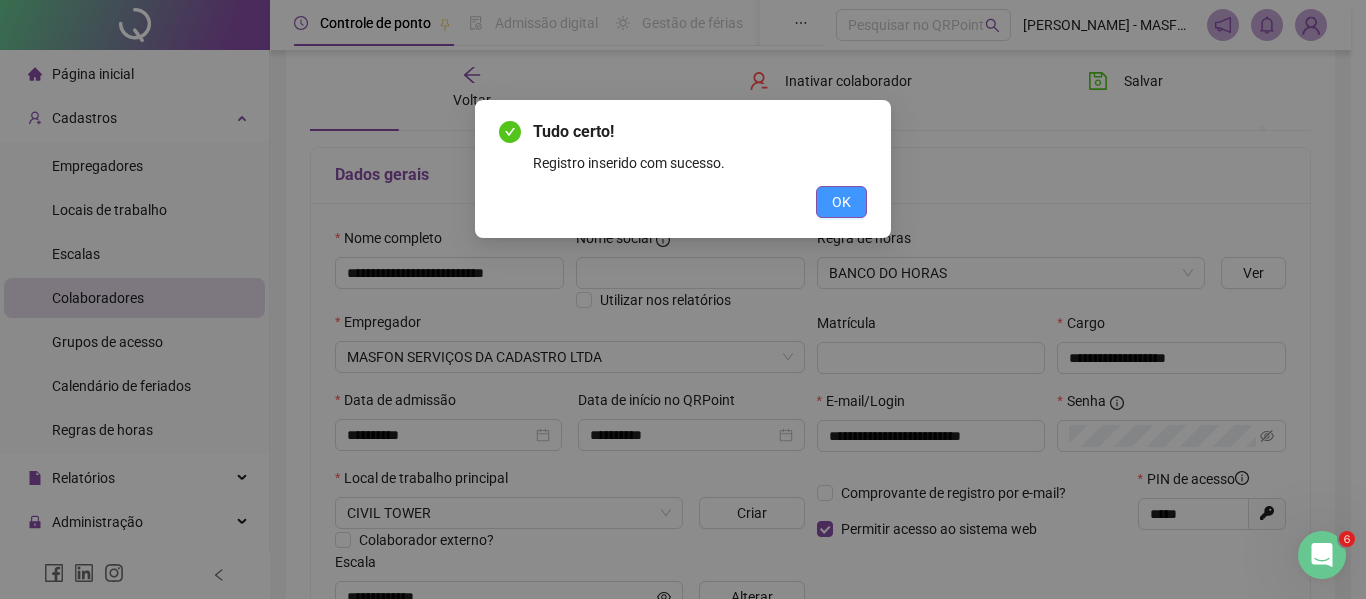click on "OK" at bounding box center [841, 202] 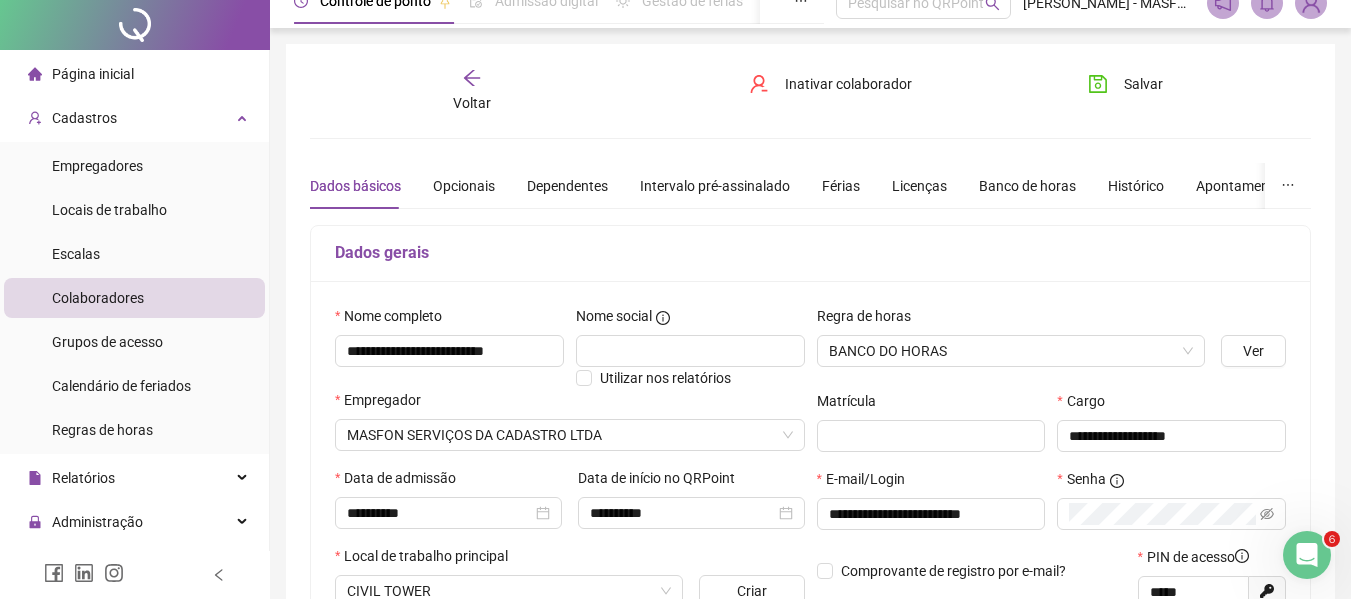 scroll, scrollTop: 0, scrollLeft: 0, axis: both 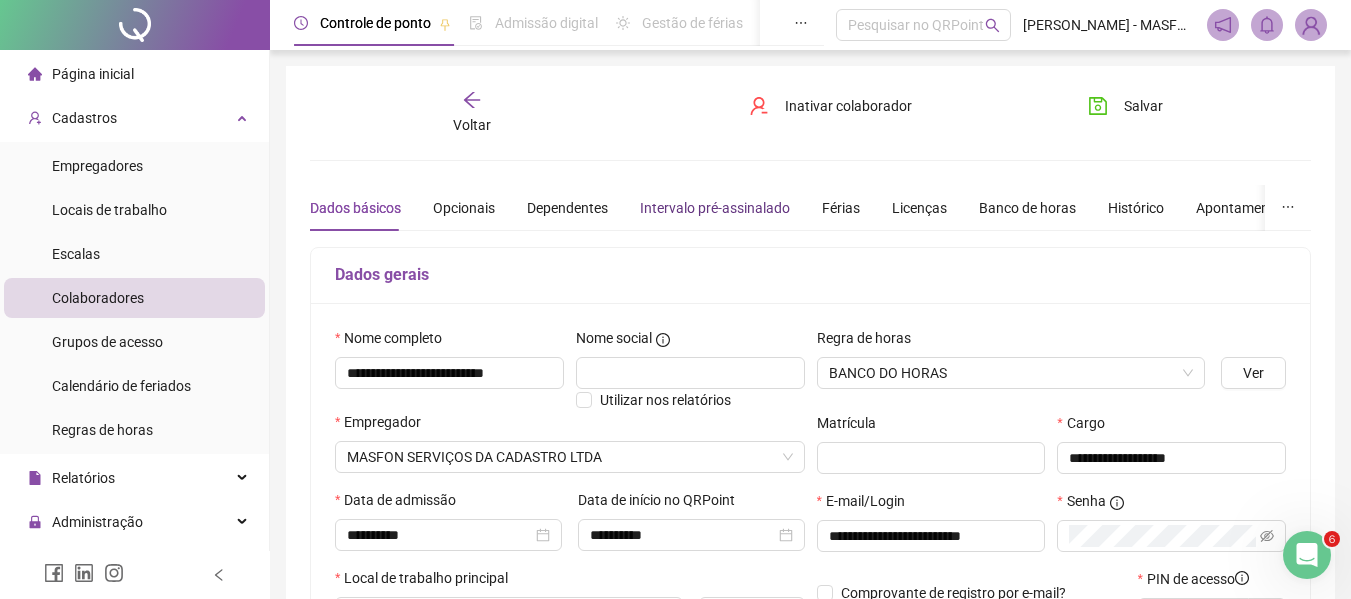 click on "Intervalo pré-assinalado" at bounding box center [715, 208] 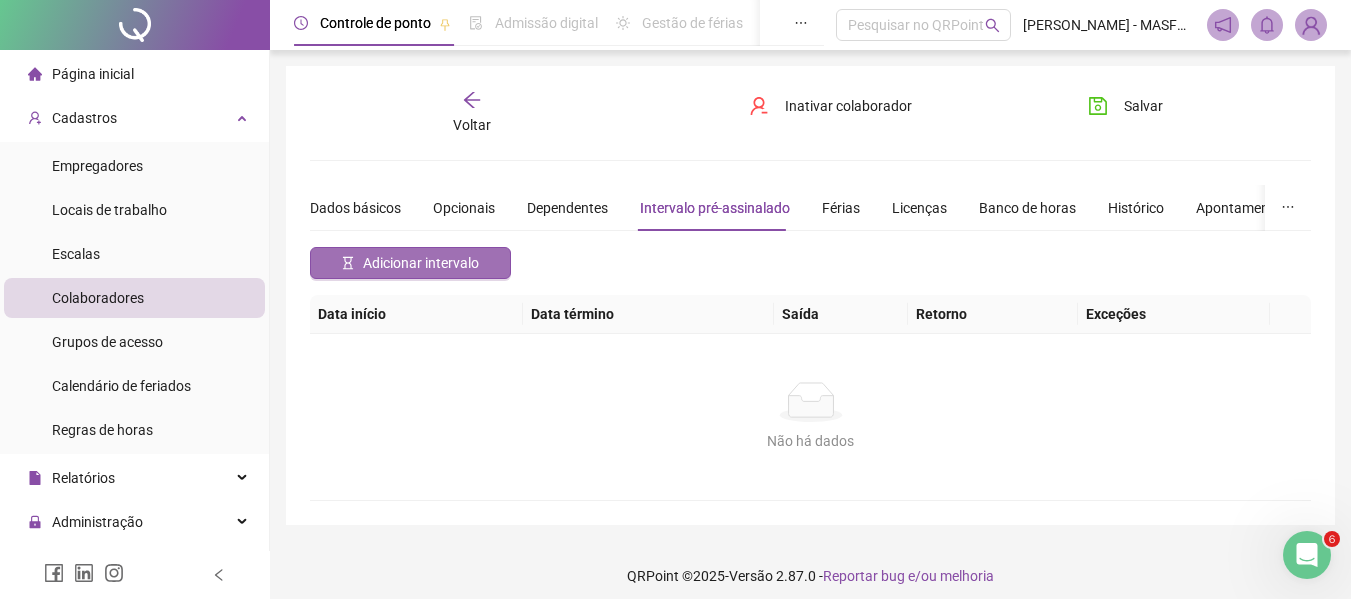 click on "Adicionar intervalo" at bounding box center [421, 263] 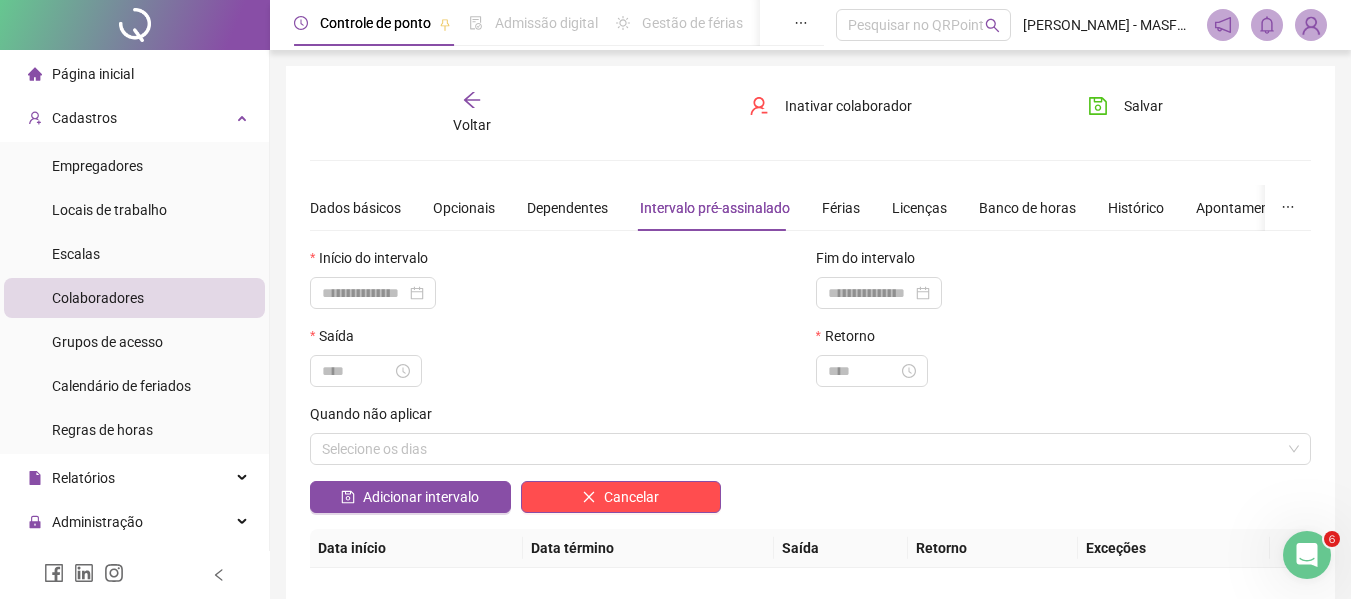 scroll, scrollTop: 100, scrollLeft: 0, axis: vertical 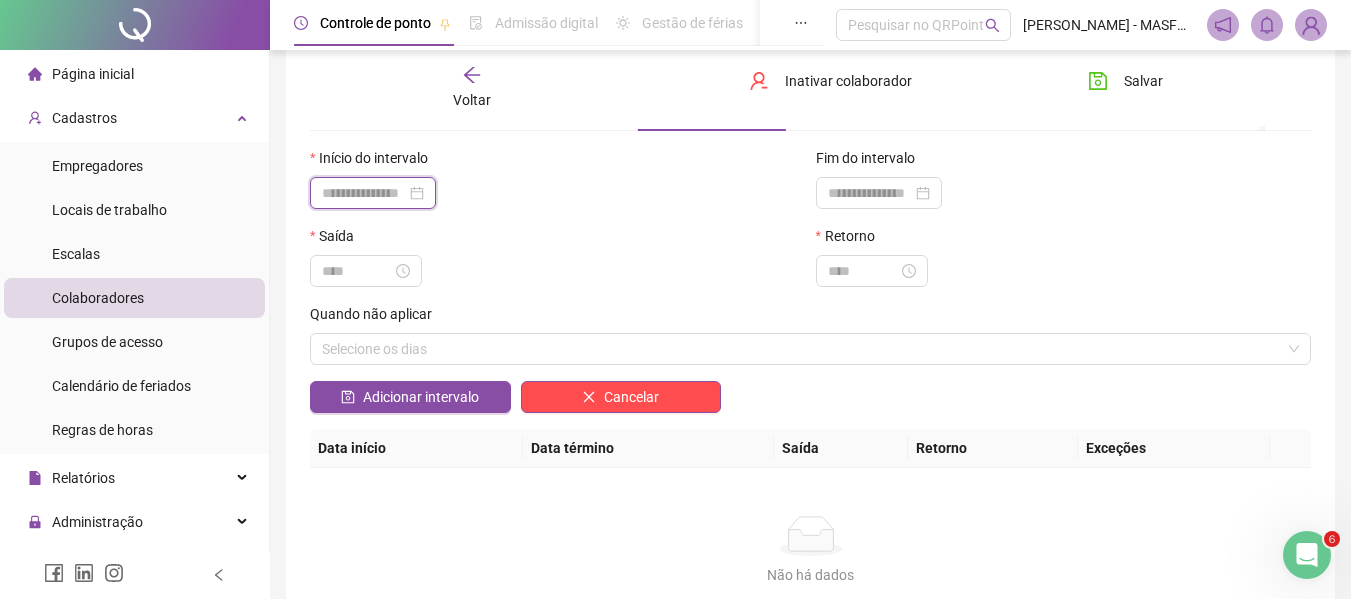 click at bounding box center (364, 193) 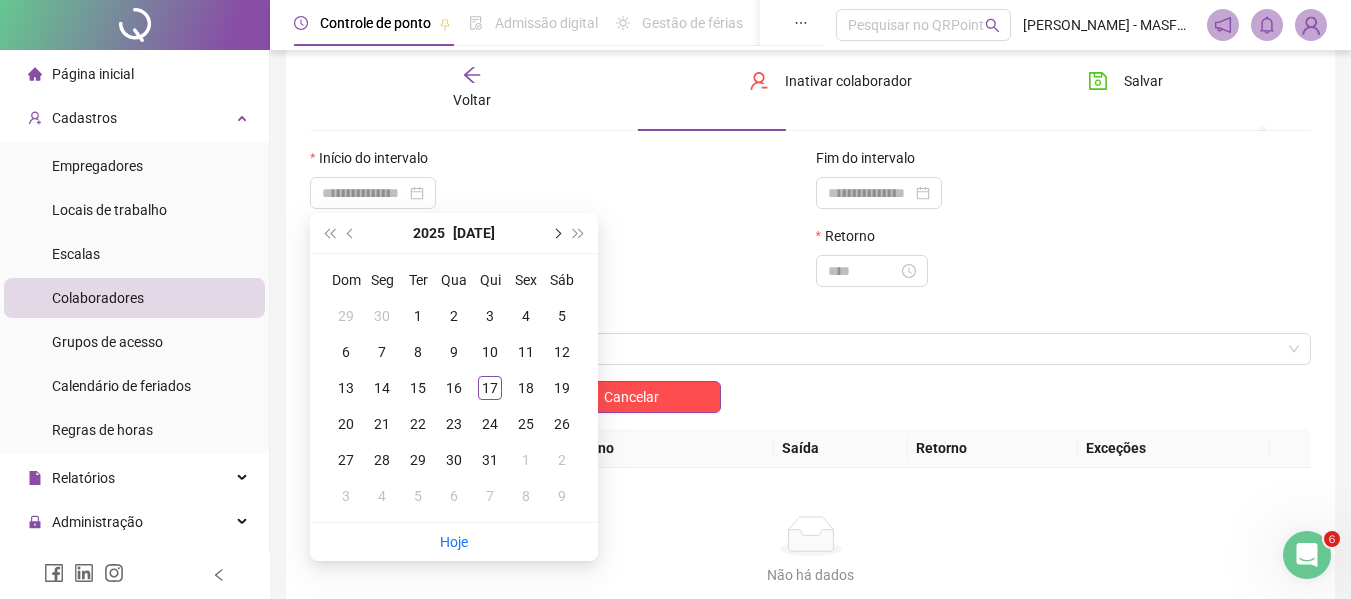 click at bounding box center (556, 233) 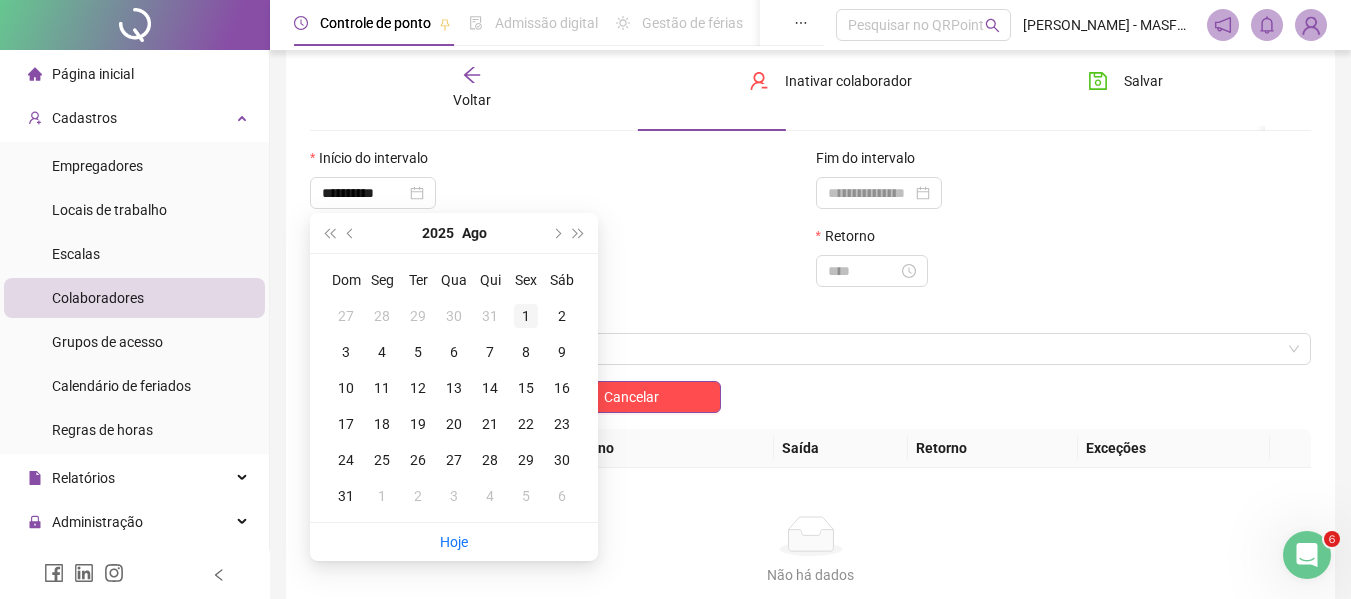type on "**********" 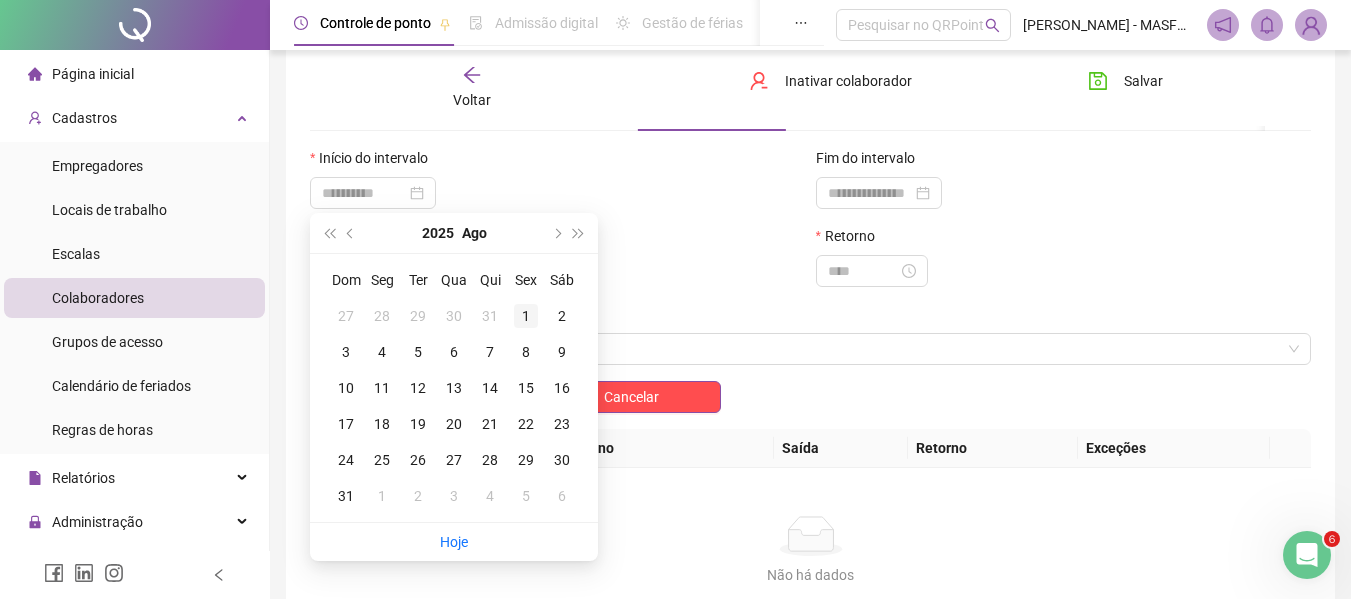 click on "1" at bounding box center [526, 316] 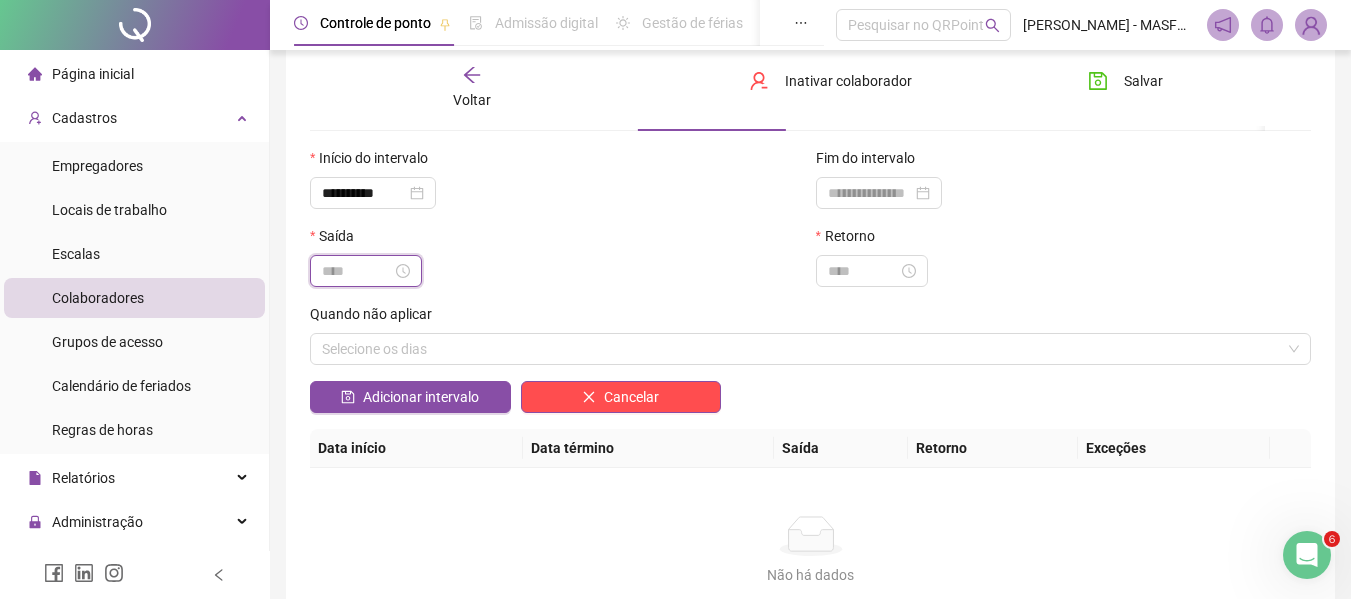 click at bounding box center [357, 271] 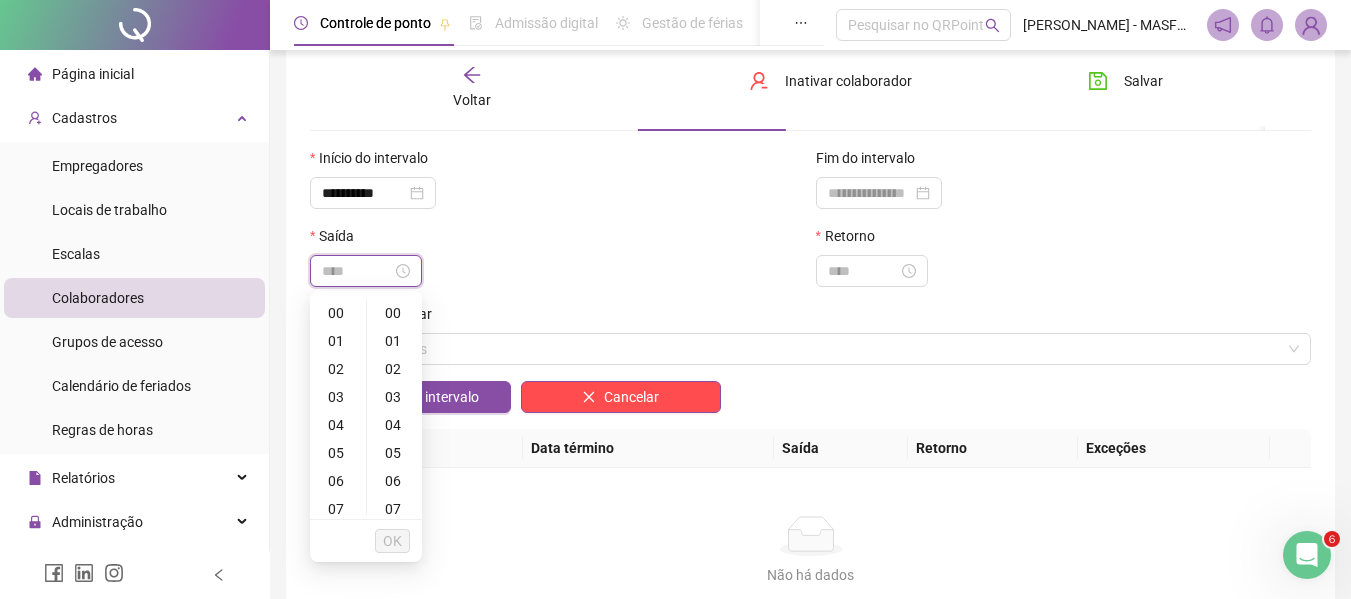type on "*****" 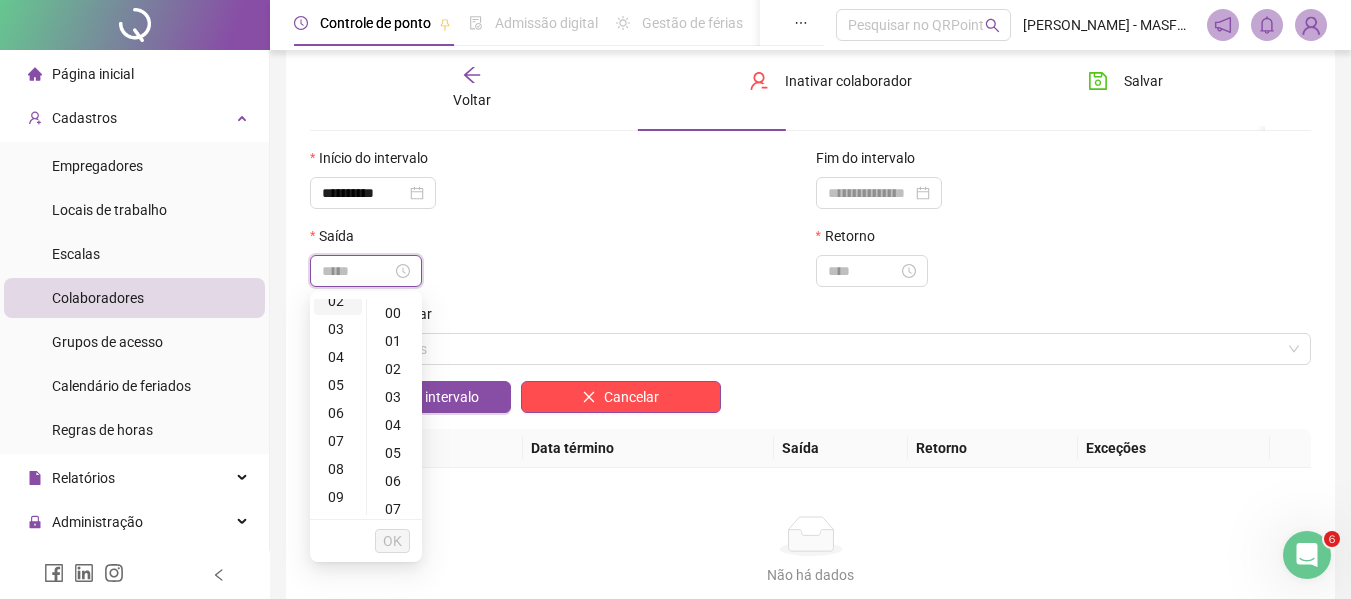 scroll, scrollTop: 200, scrollLeft: 0, axis: vertical 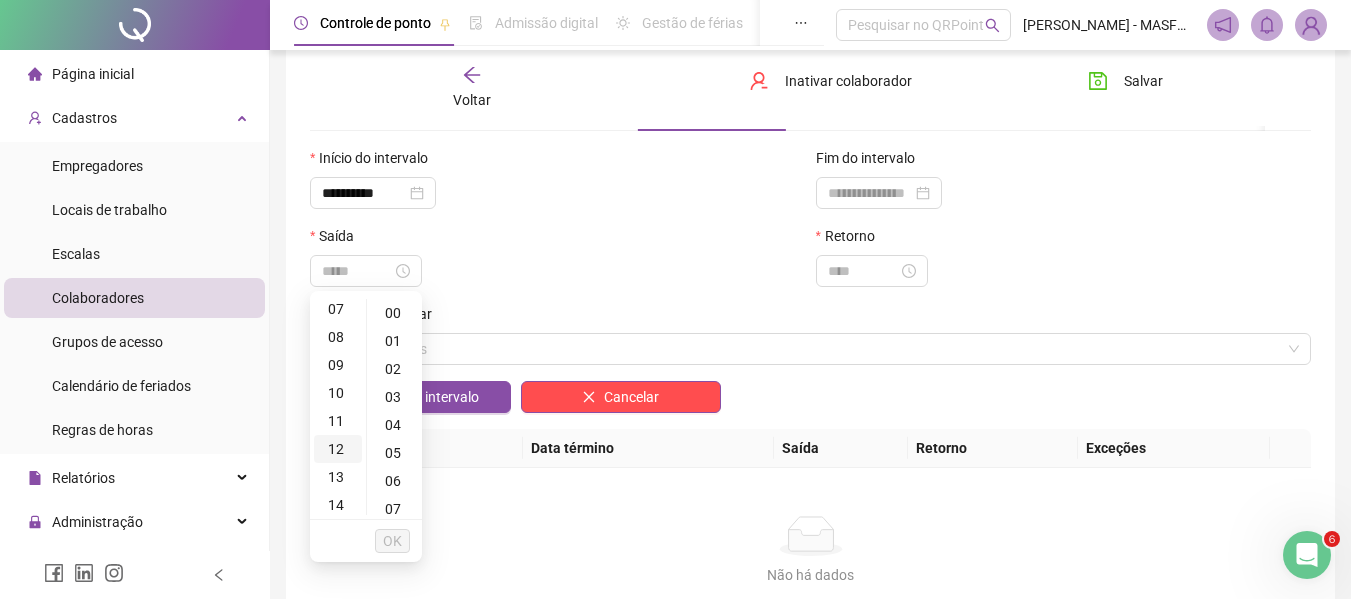 click on "12" at bounding box center (338, 449) 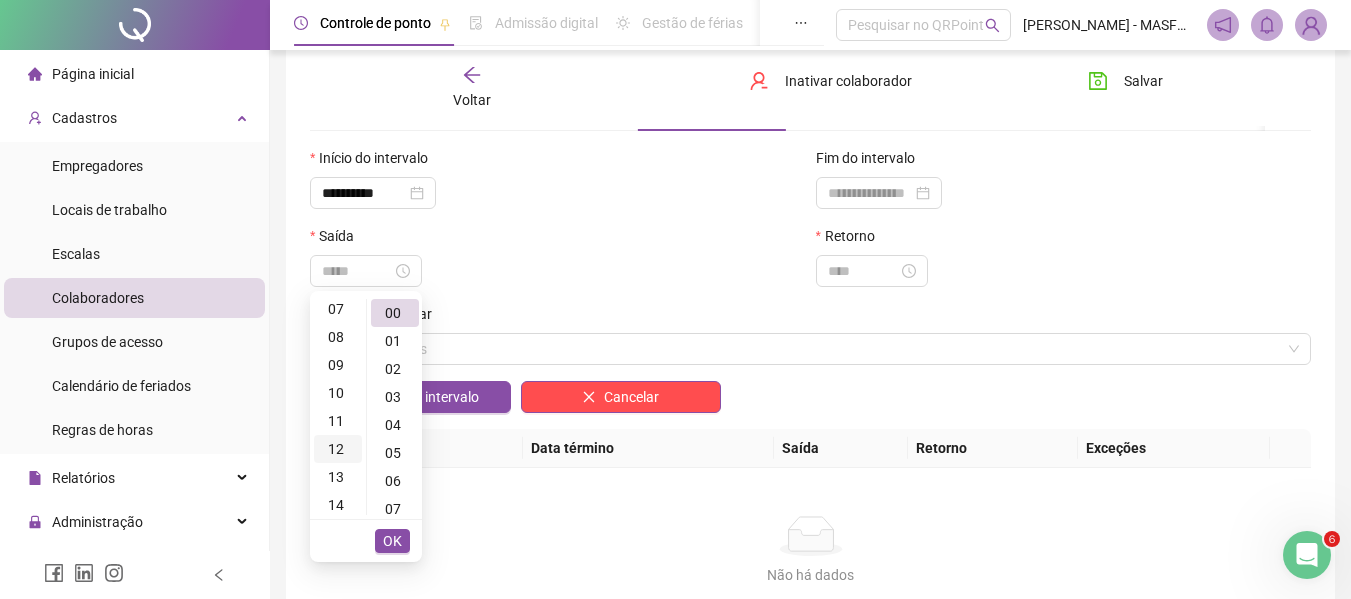 scroll, scrollTop: 336, scrollLeft: 0, axis: vertical 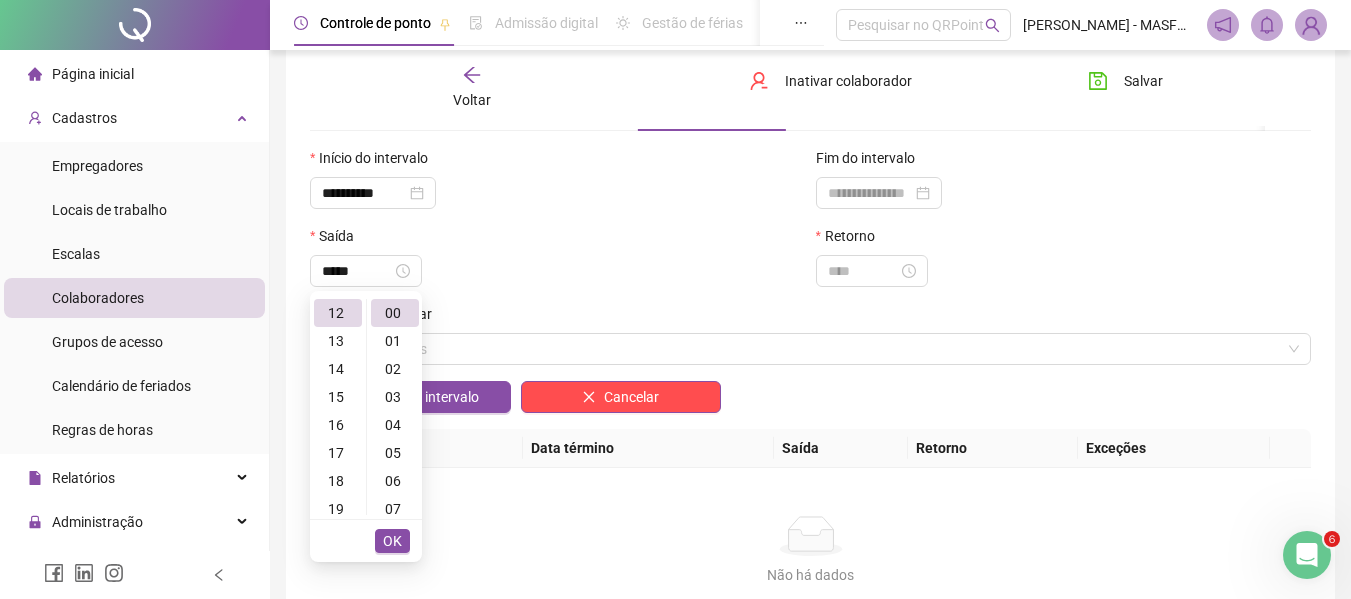 type on "*****" 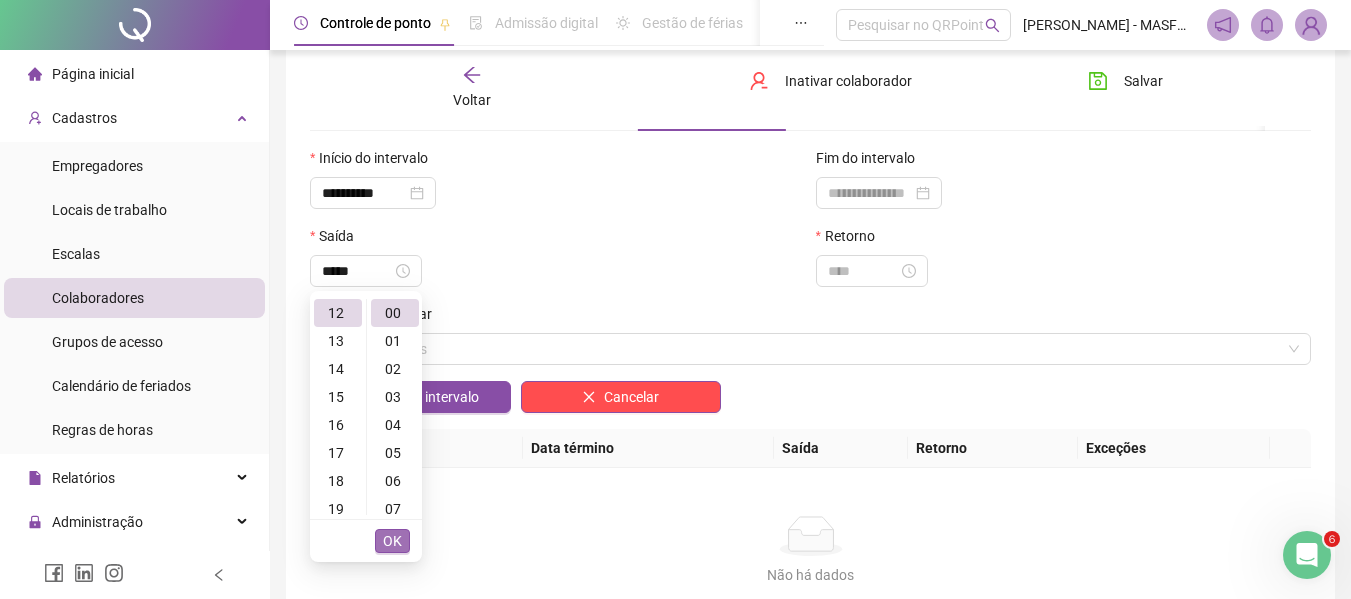 click on "OK" at bounding box center [392, 541] 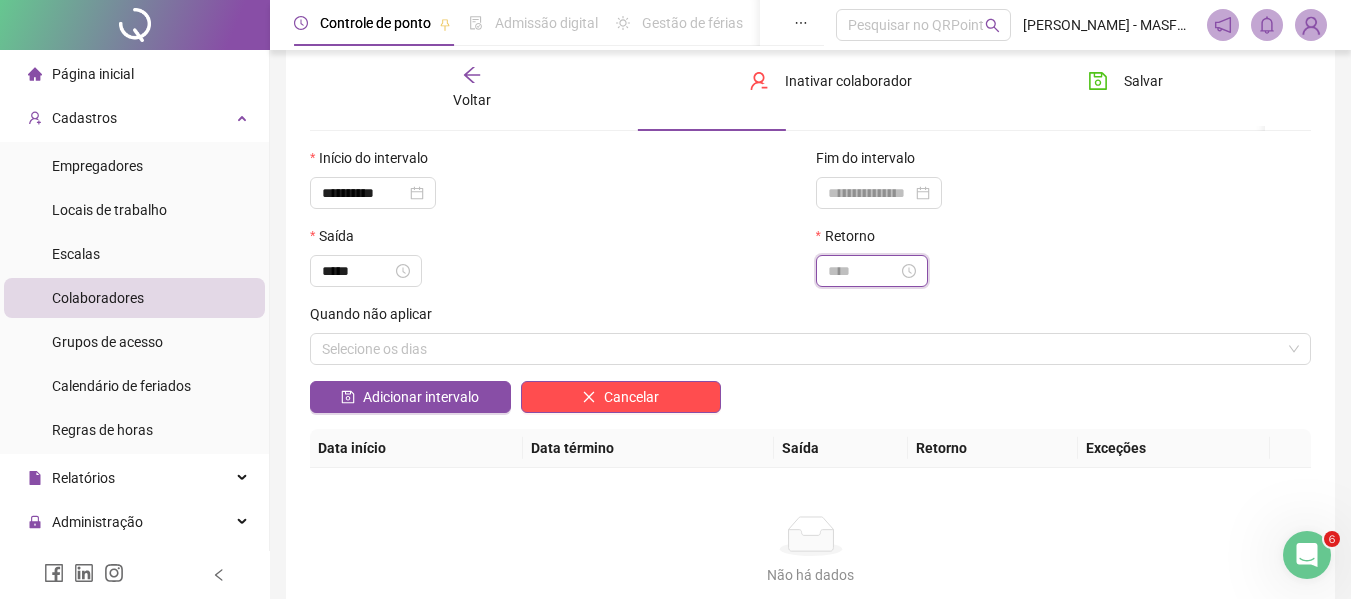 click at bounding box center (863, 271) 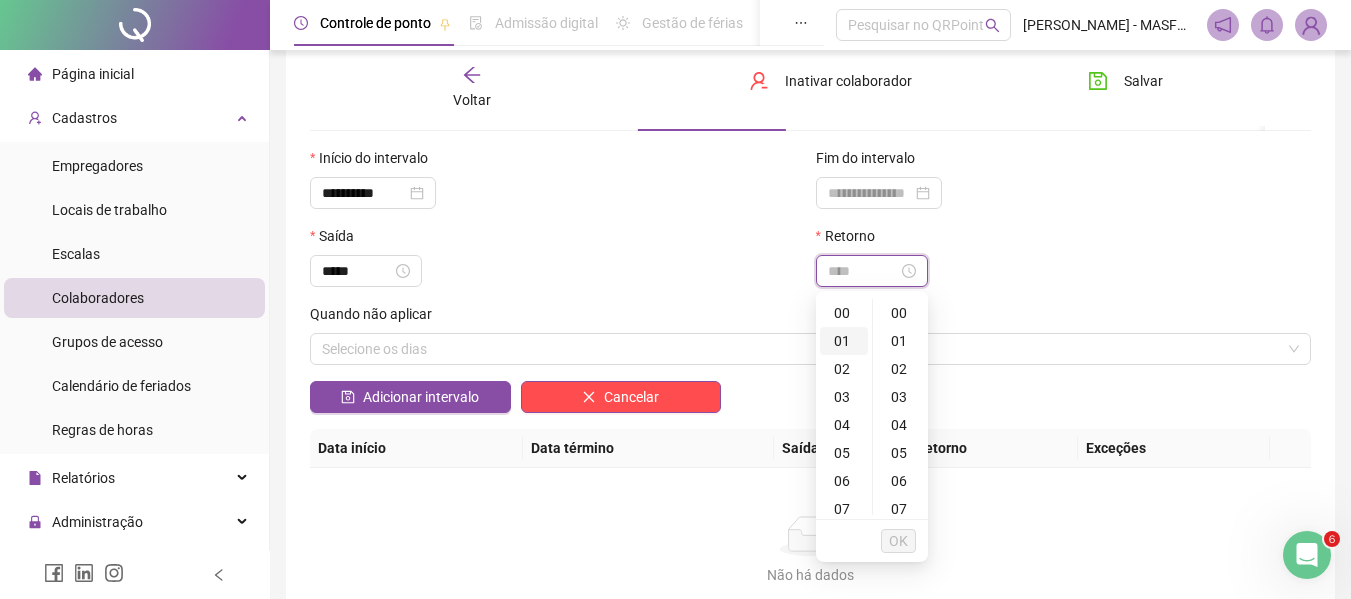 type on "*****" 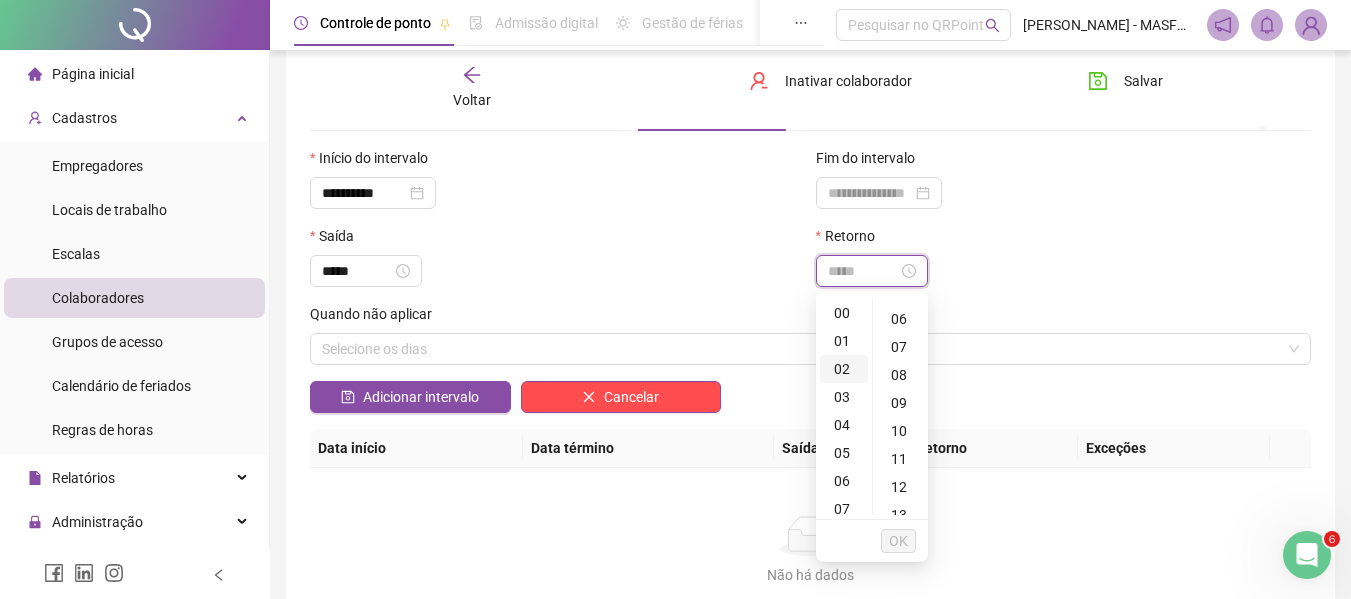 type on "*****" 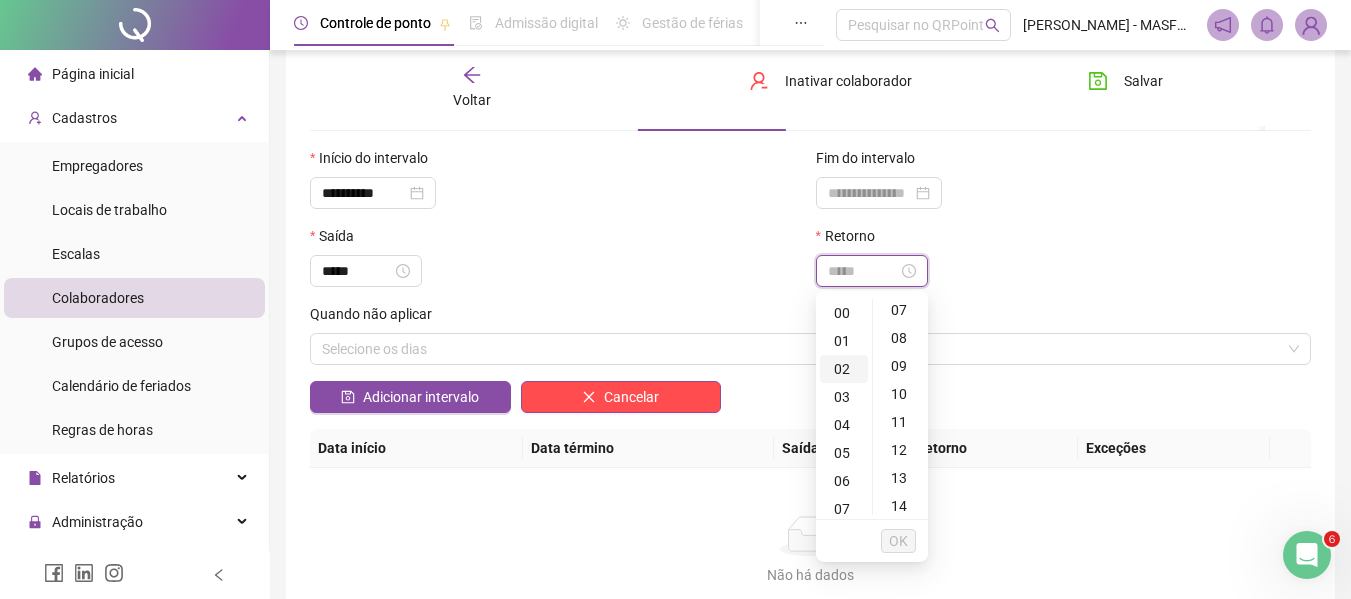scroll, scrollTop: 200, scrollLeft: 0, axis: vertical 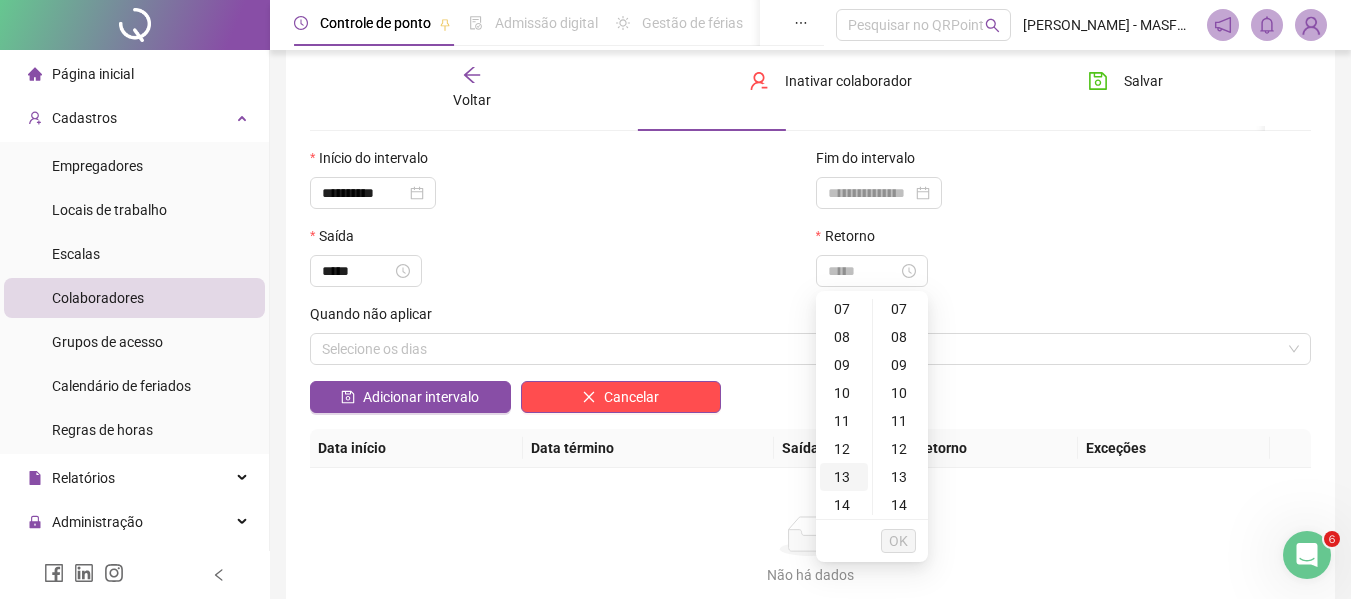click on "13" at bounding box center (844, 477) 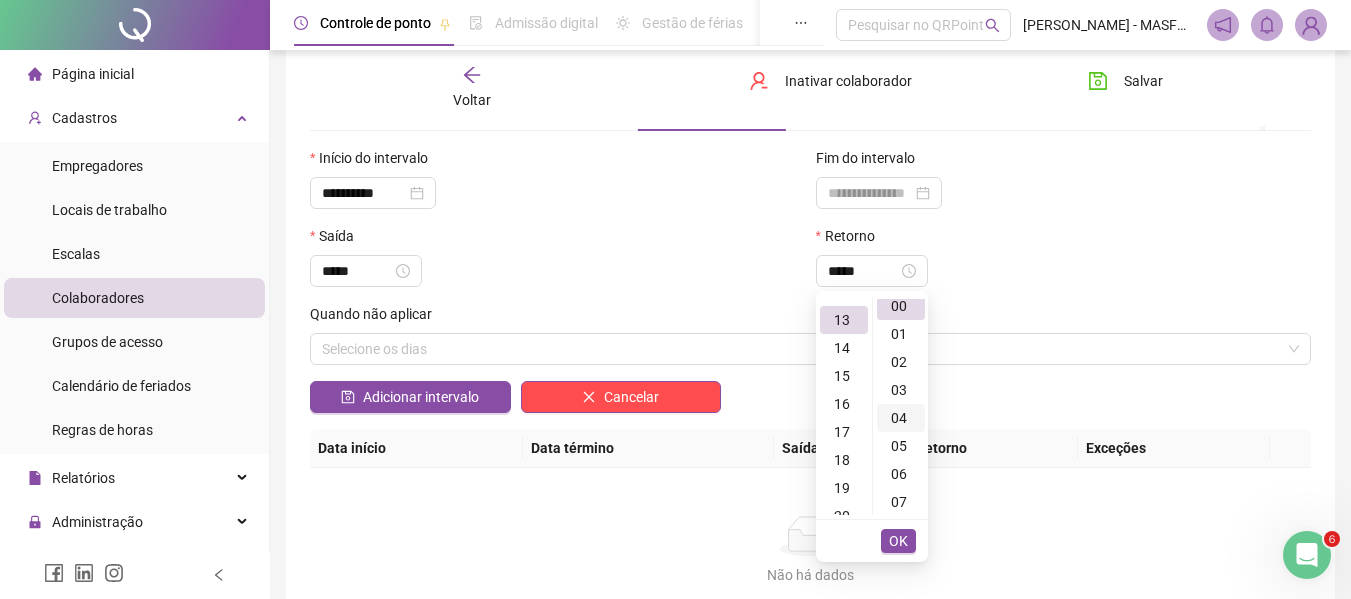 scroll, scrollTop: 364, scrollLeft: 0, axis: vertical 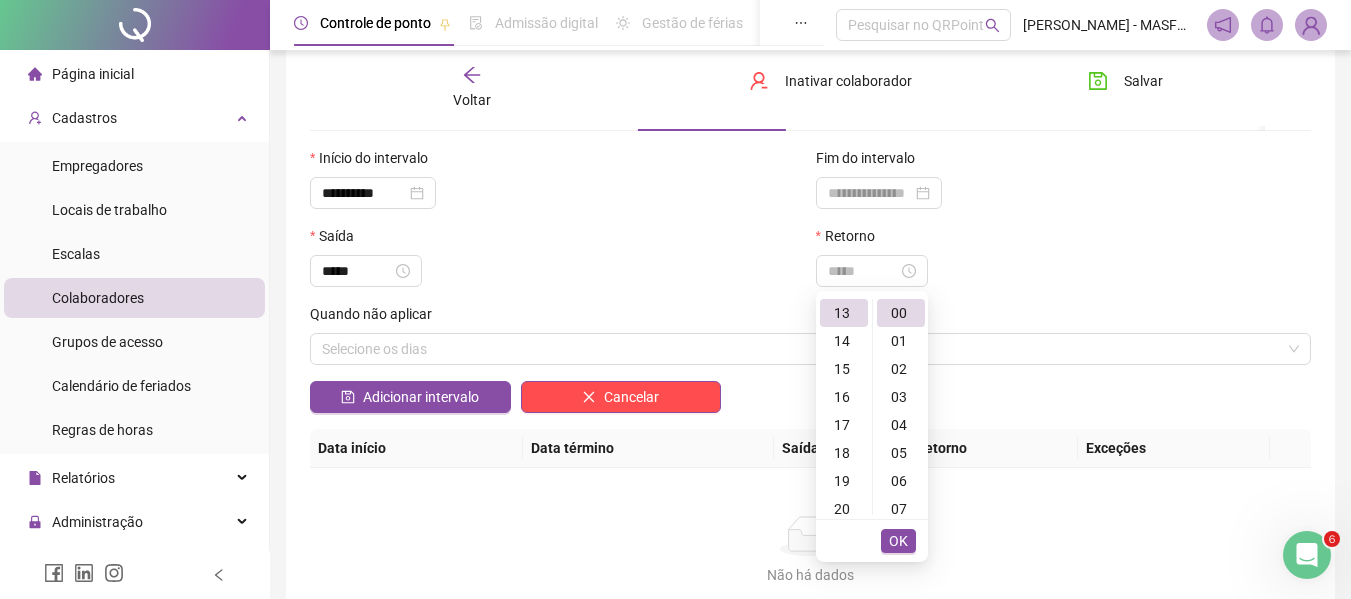 type on "*****" 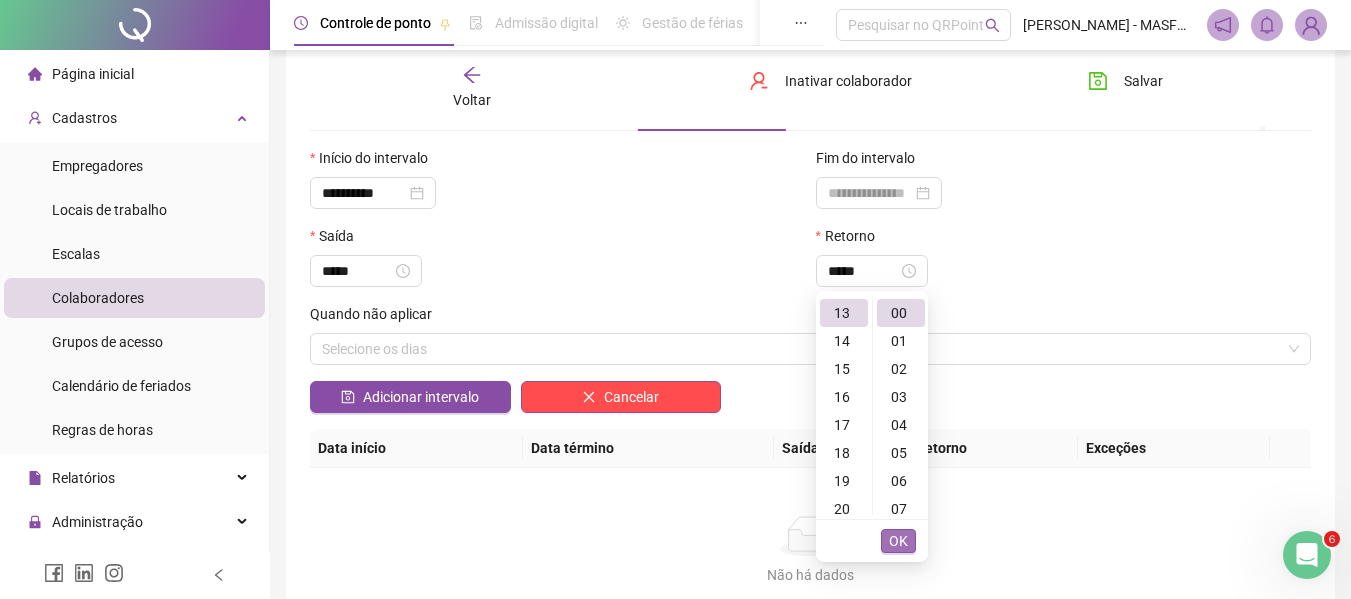 click on "OK" at bounding box center (898, 541) 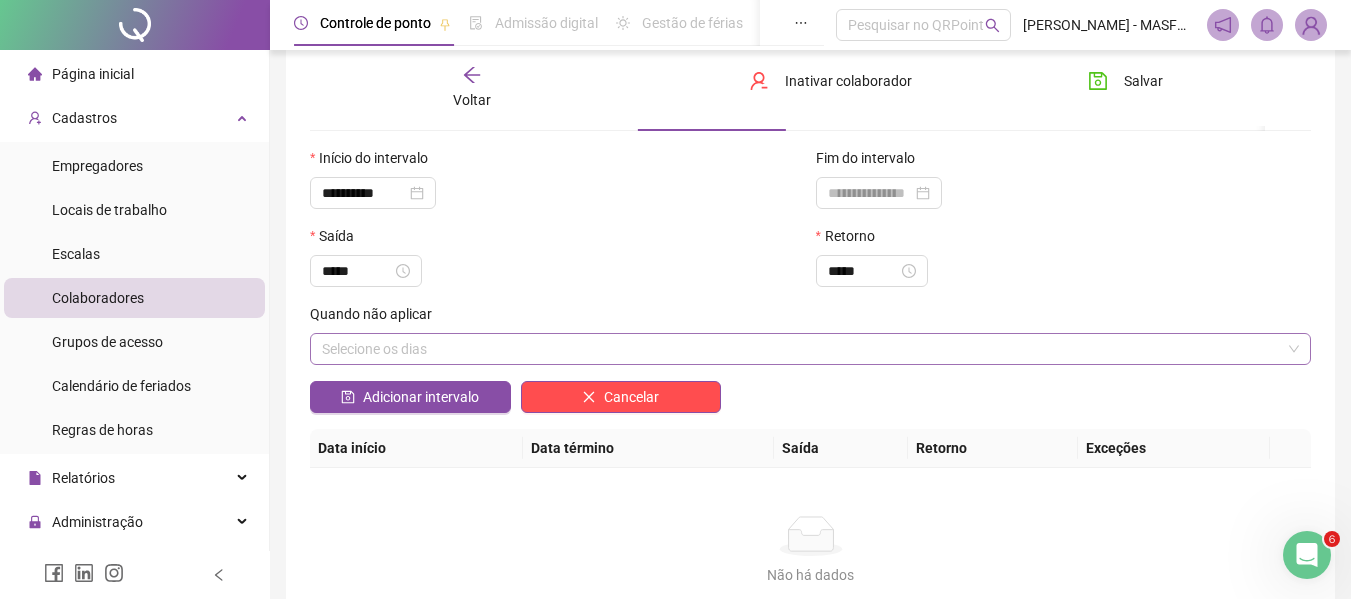 click at bounding box center [800, 348] 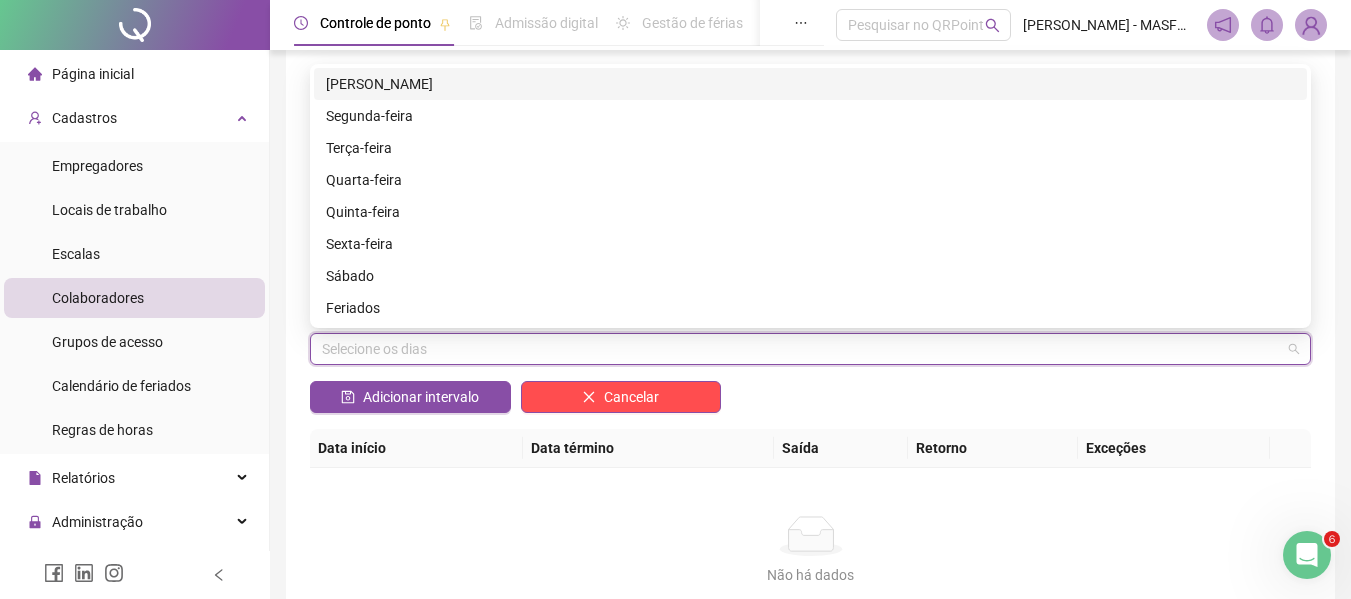 click on "[PERSON_NAME]" at bounding box center (810, 84) 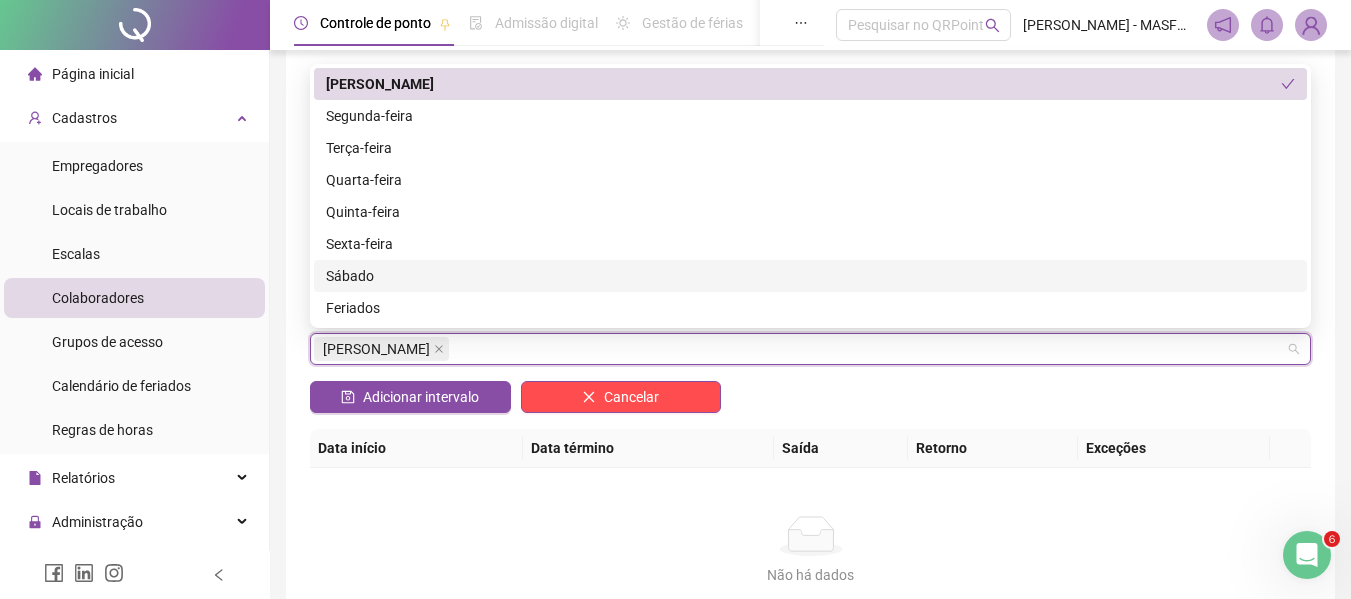 click on "Sábado" at bounding box center (810, 276) 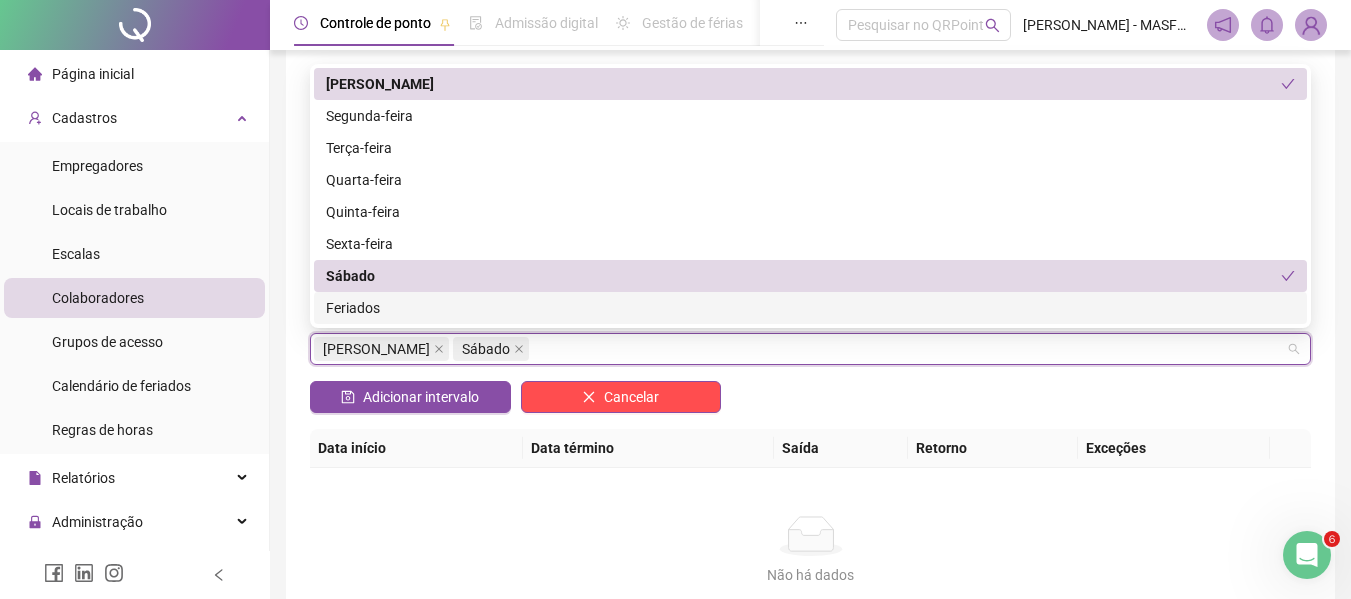 click on "Feriados" at bounding box center [810, 308] 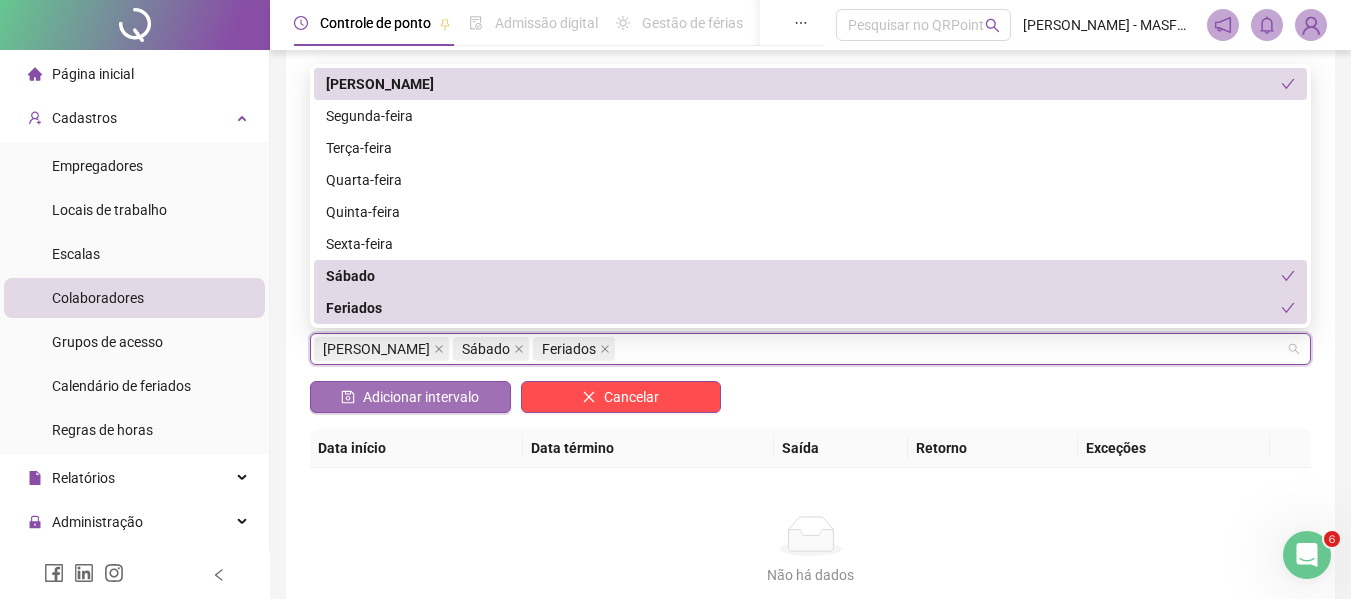 click on "Adicionar intervalo" at bounding box center [421, 397] 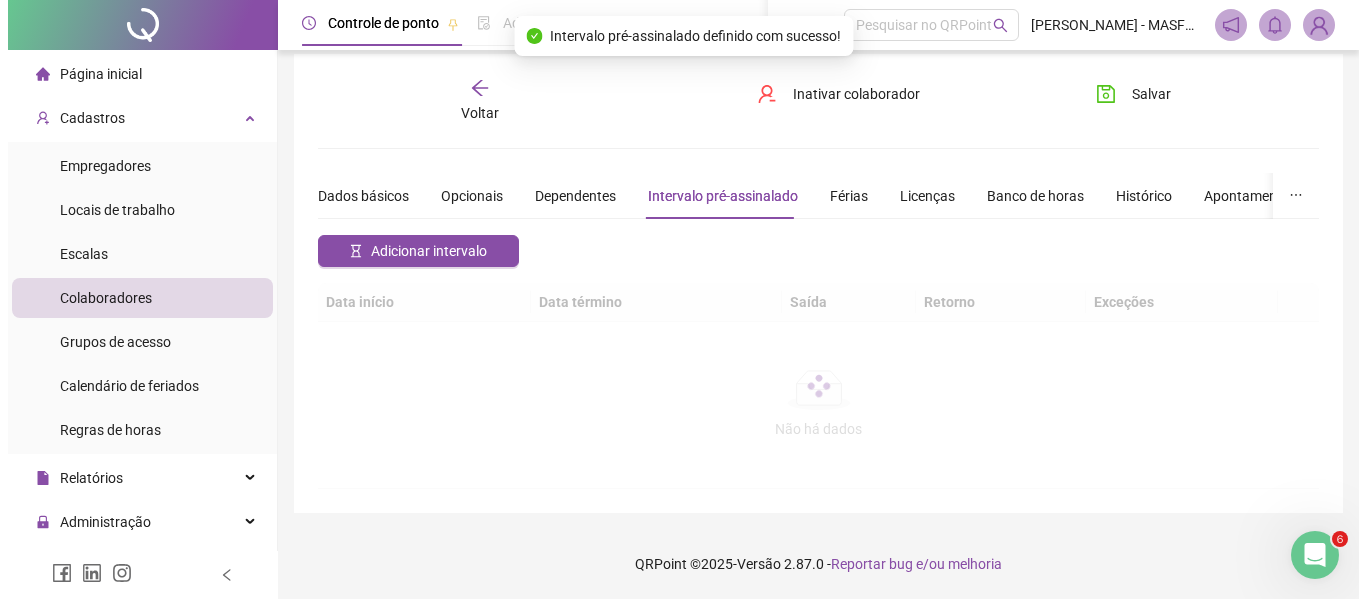 scroll, scrollTop: 0, scrollLeft: 0, axis: both 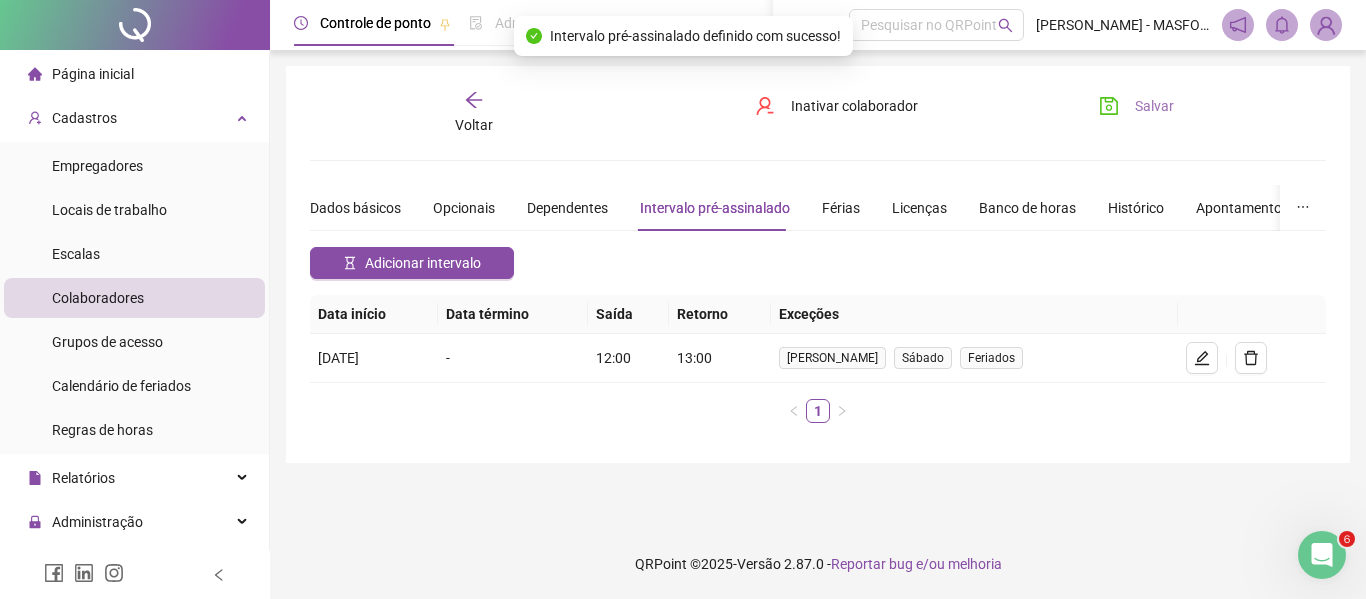 click on "Salvar" at bounding box center [1154, 106] 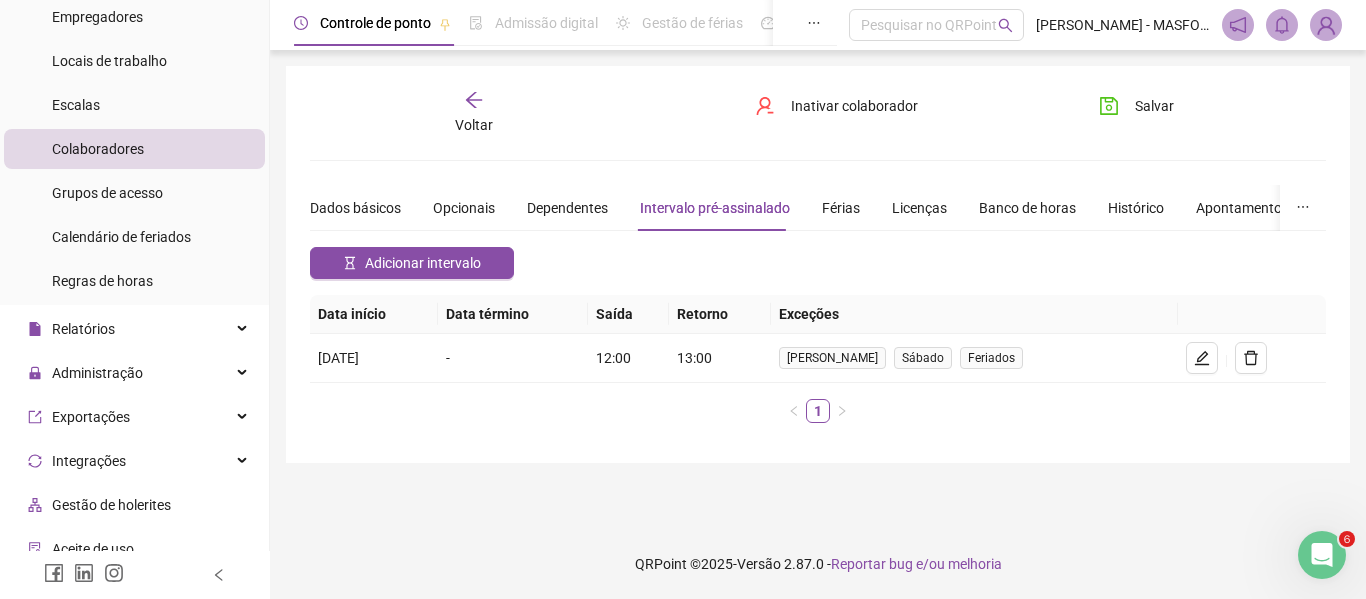 scroll, scrollTop: 143, scrollLeft: 0, axis: vertical 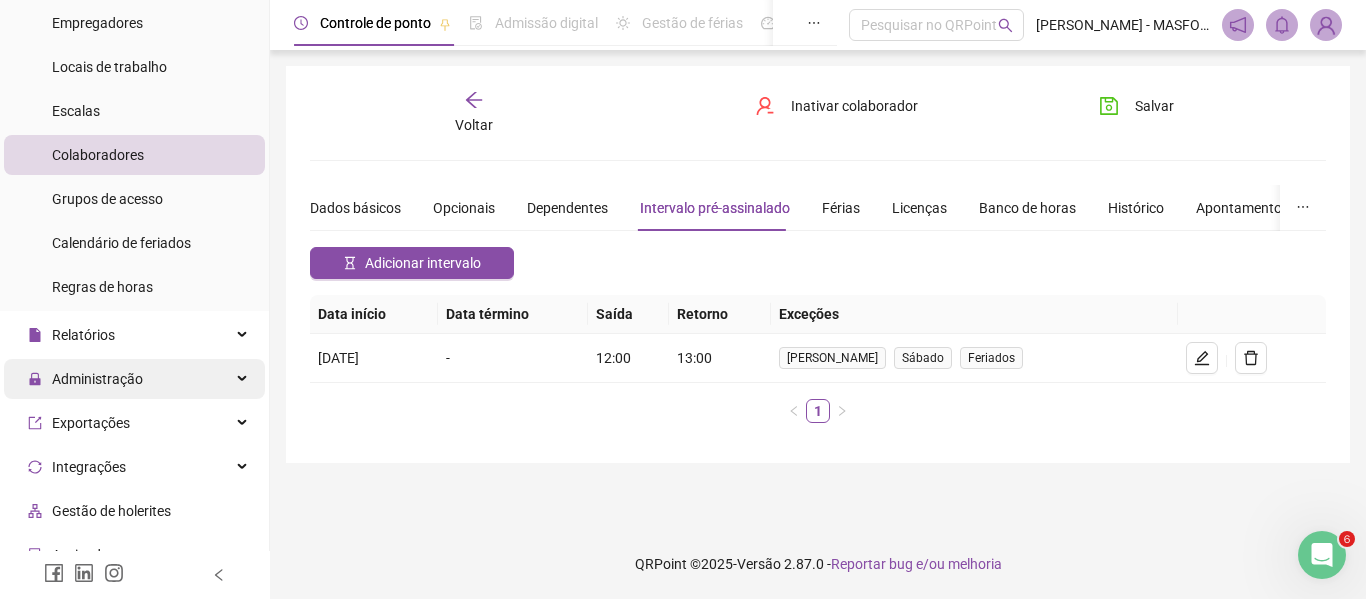 click on "Administração" at bounding box center [134, 379] 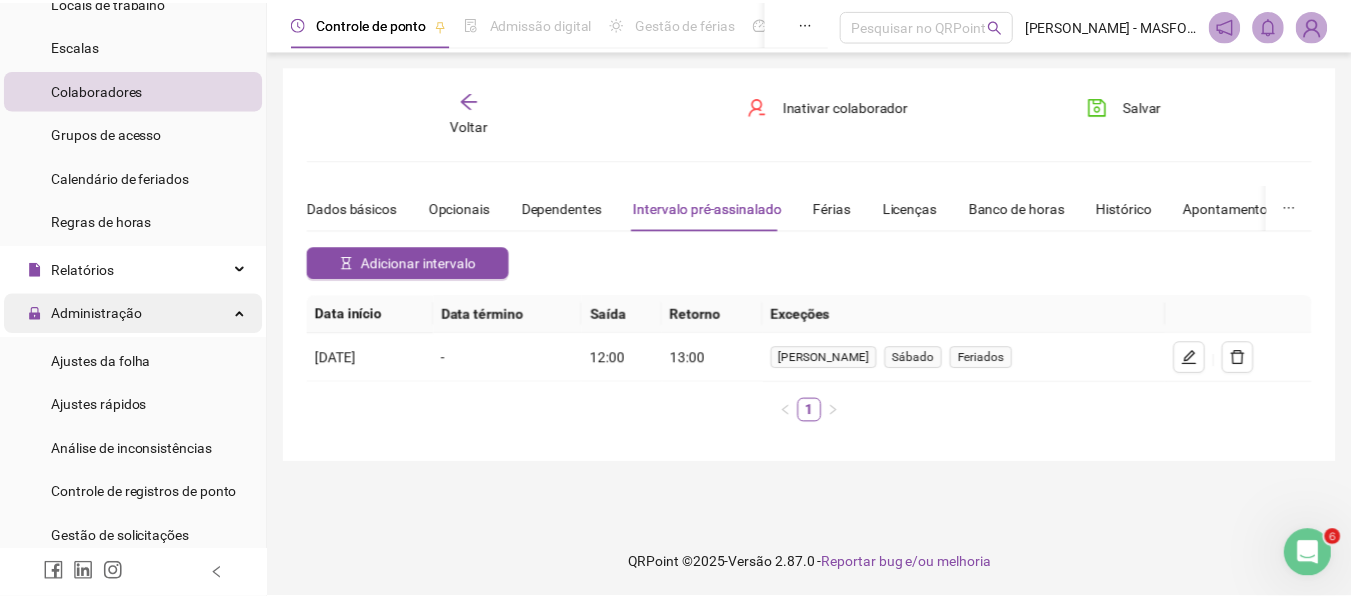 scroll, scrollTop: 243, scrollLeft: 0, axis: vertical 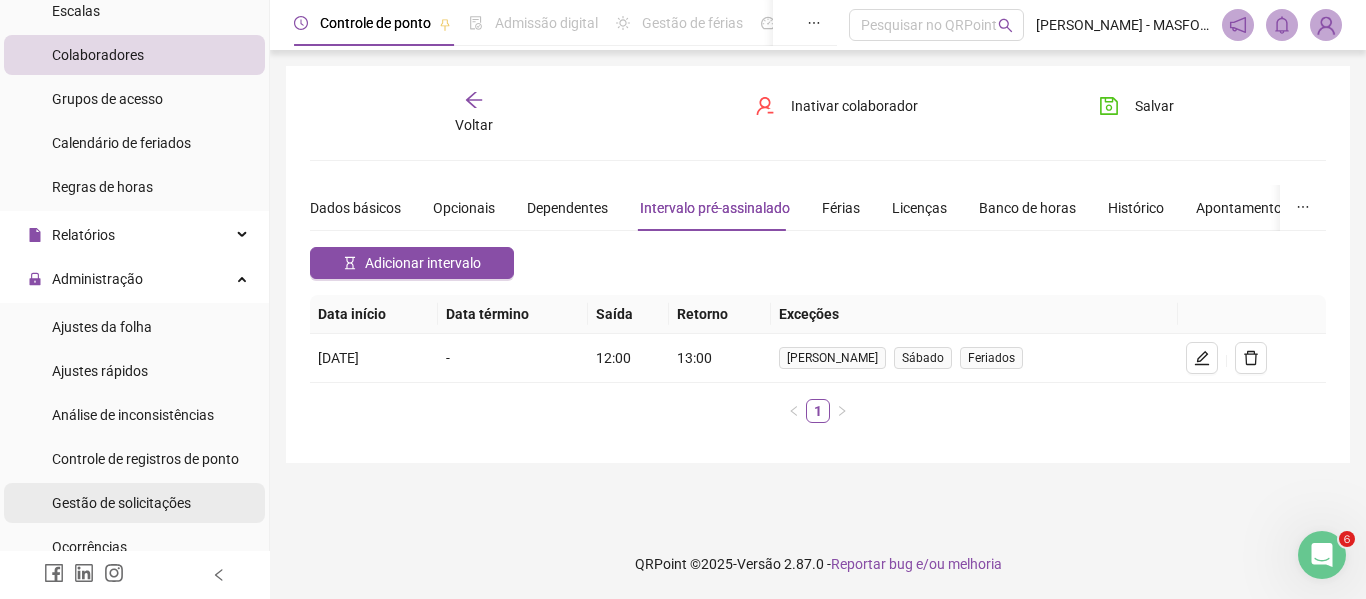 click on "Gestão de solicitações" at bounding box center (121, 503) 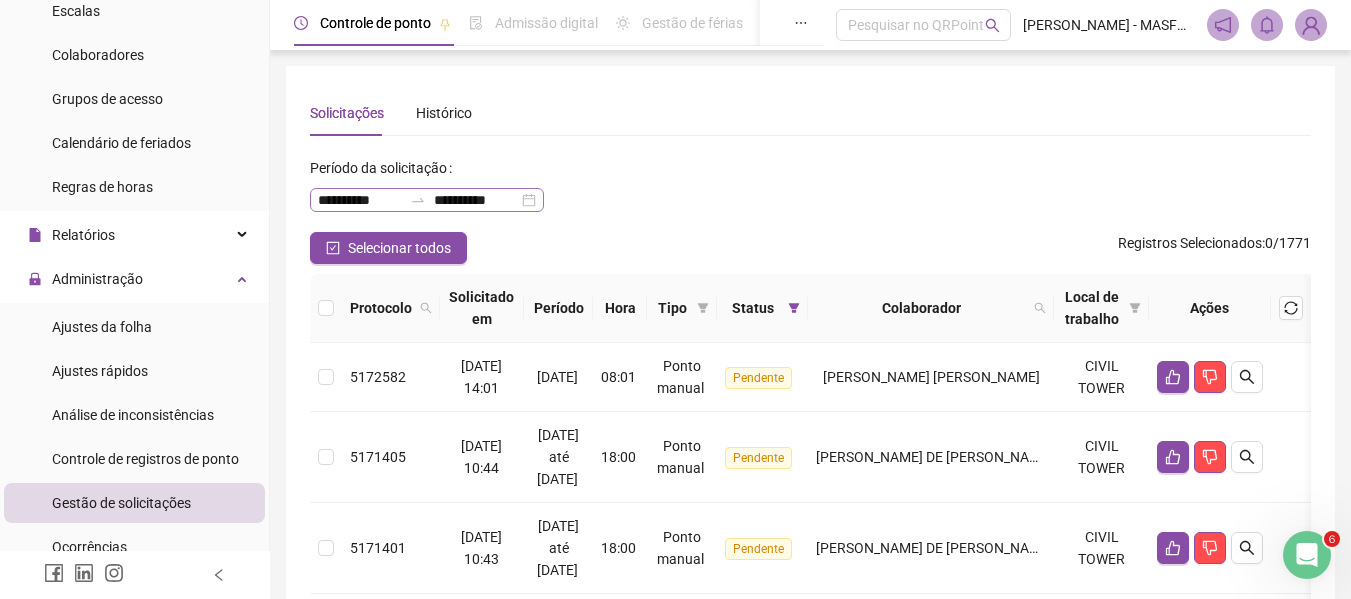 click on "**********" at bounding box center (427, 200) 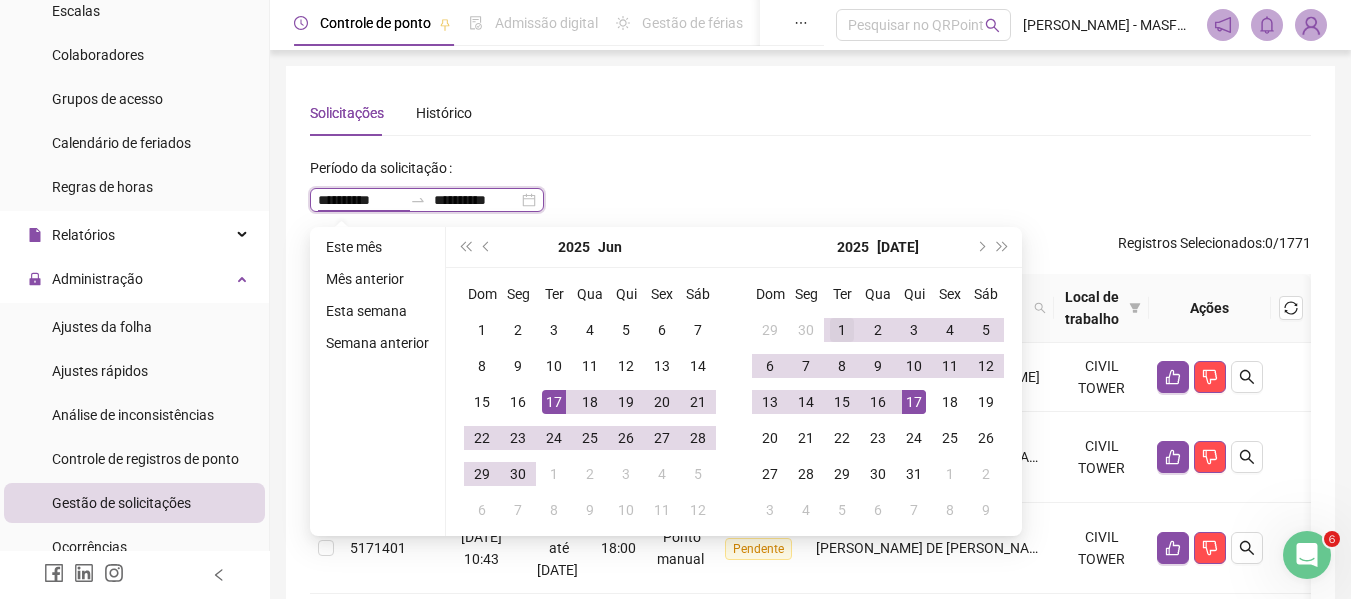type on "**********" 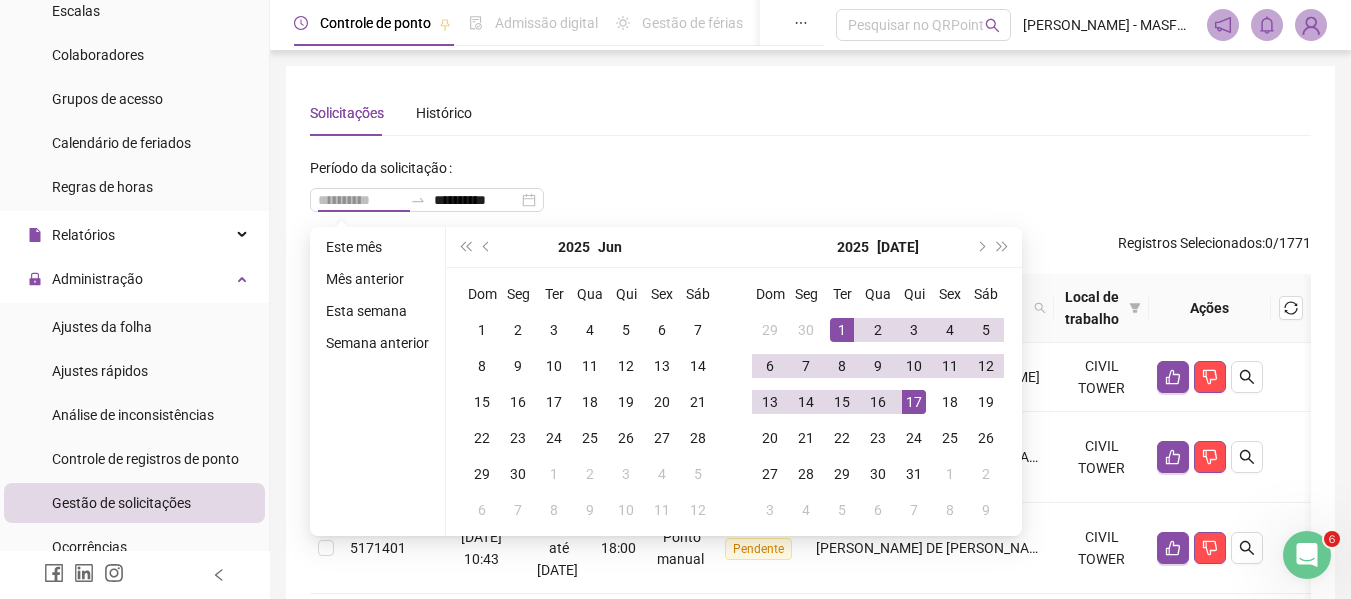 click on "1" at bounding box center (842, 330) 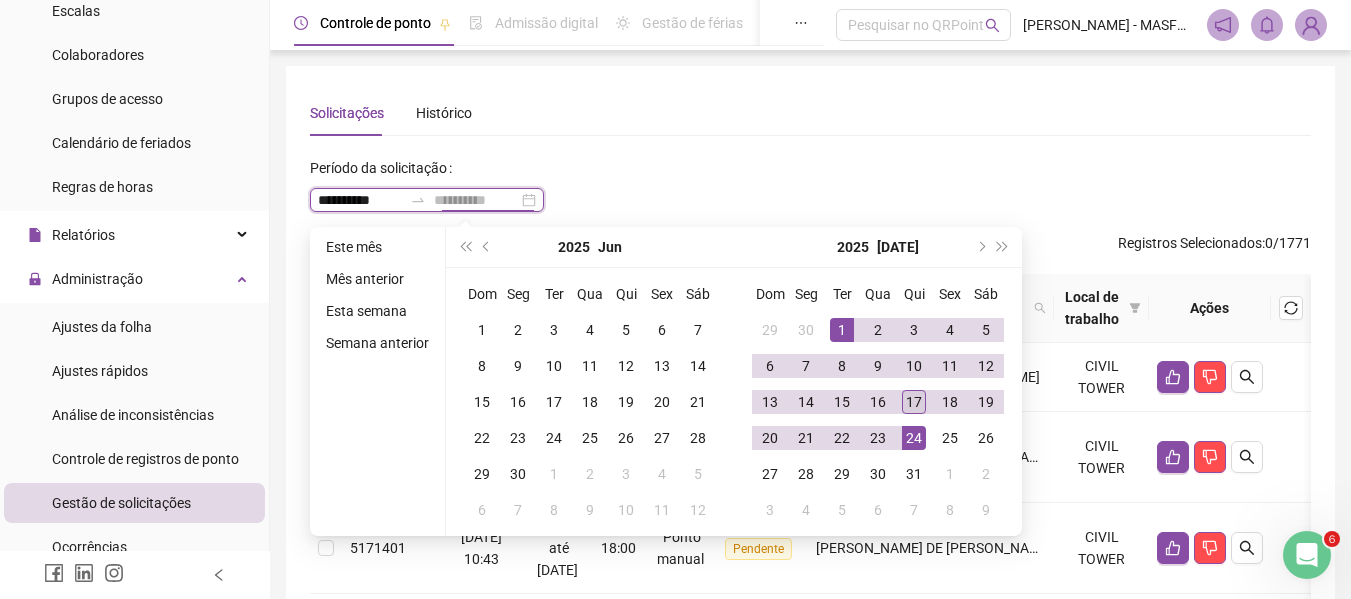 type on "**********" 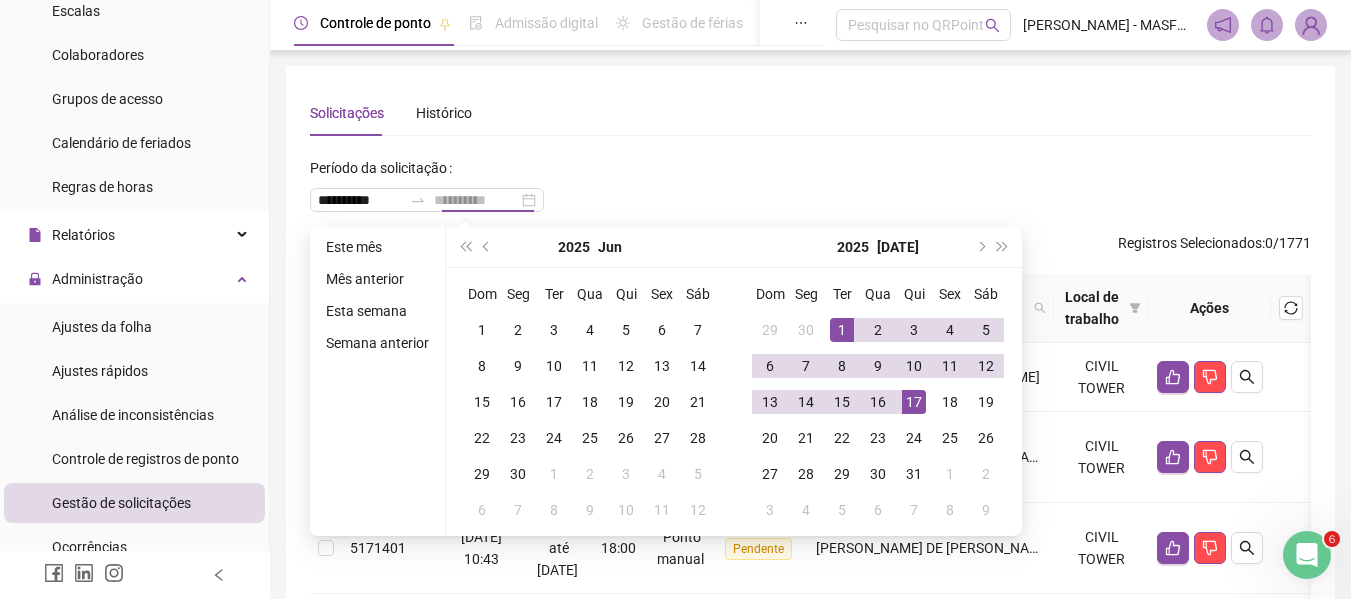 click on "17" at bounding box center (914, 402) 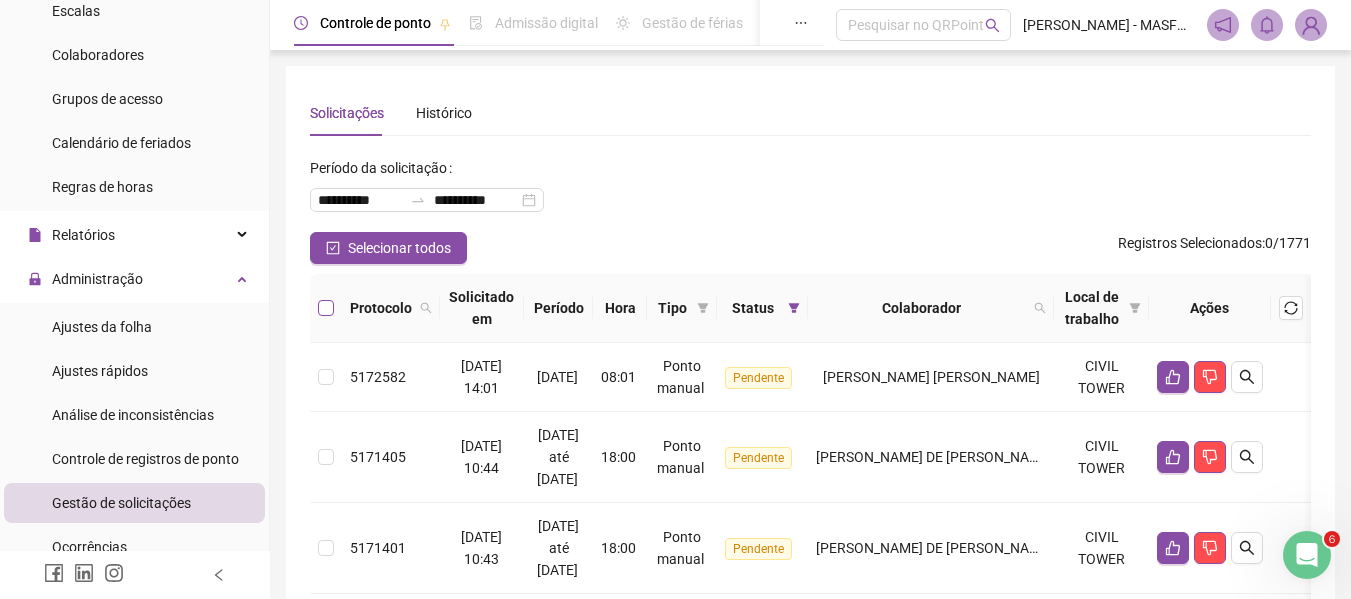 click at bounding box center [326, 308] 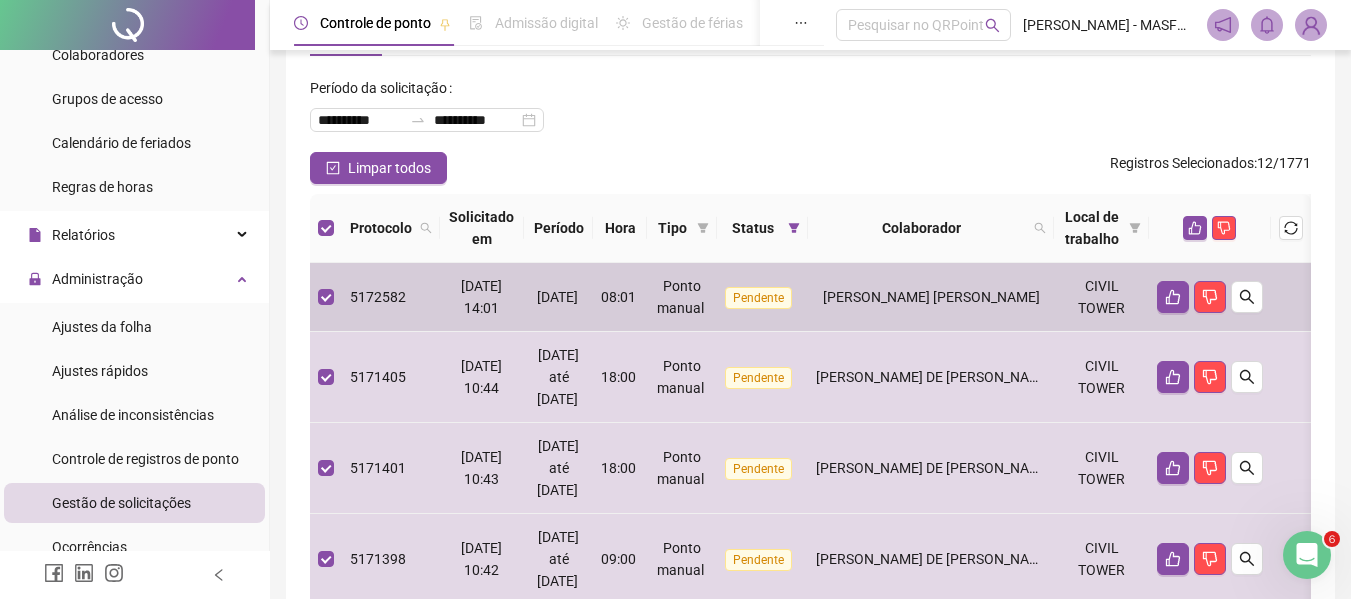 scroll, scrollTop: 0, scrollLeft: 0, axis: both 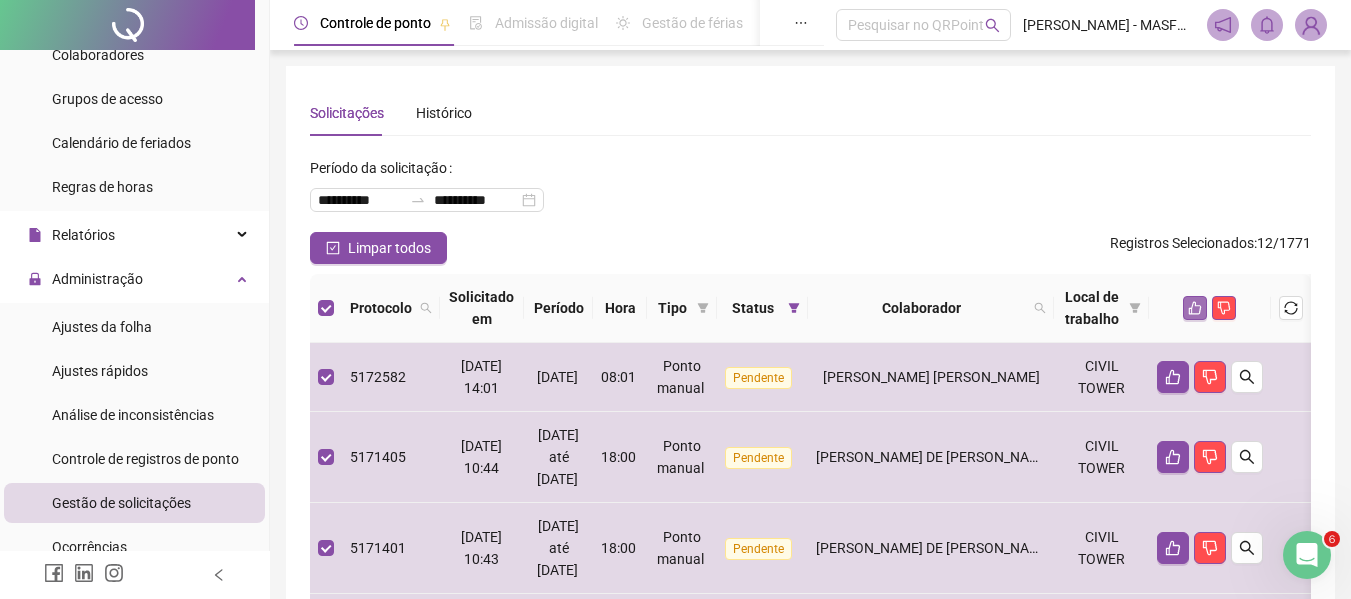 click at bounding box center [1195, 308] 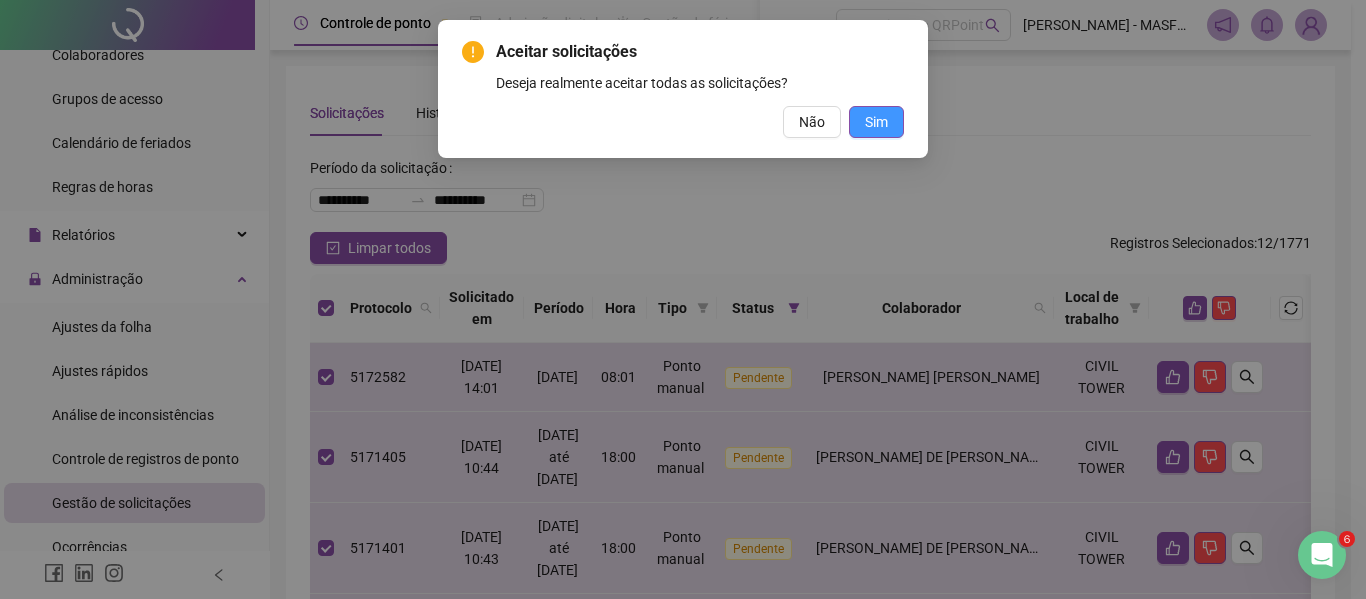 click on "Sim" at bounding box center (876, 122) 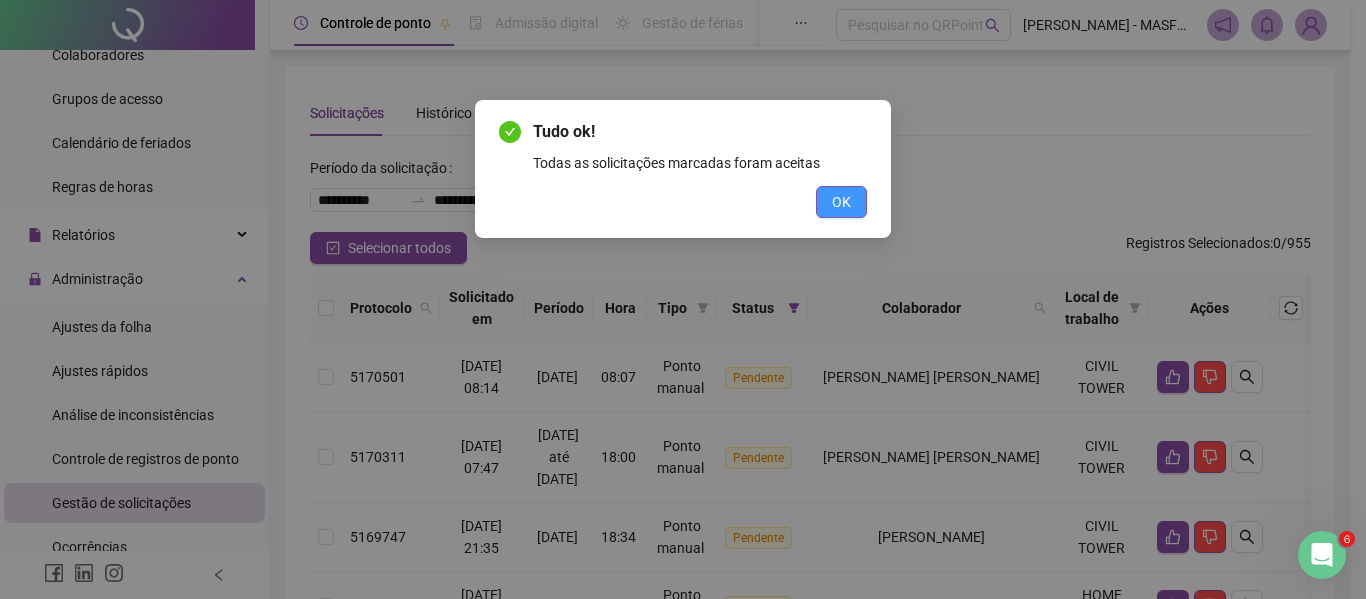 click on "OK" at bounding box center [841, 202] 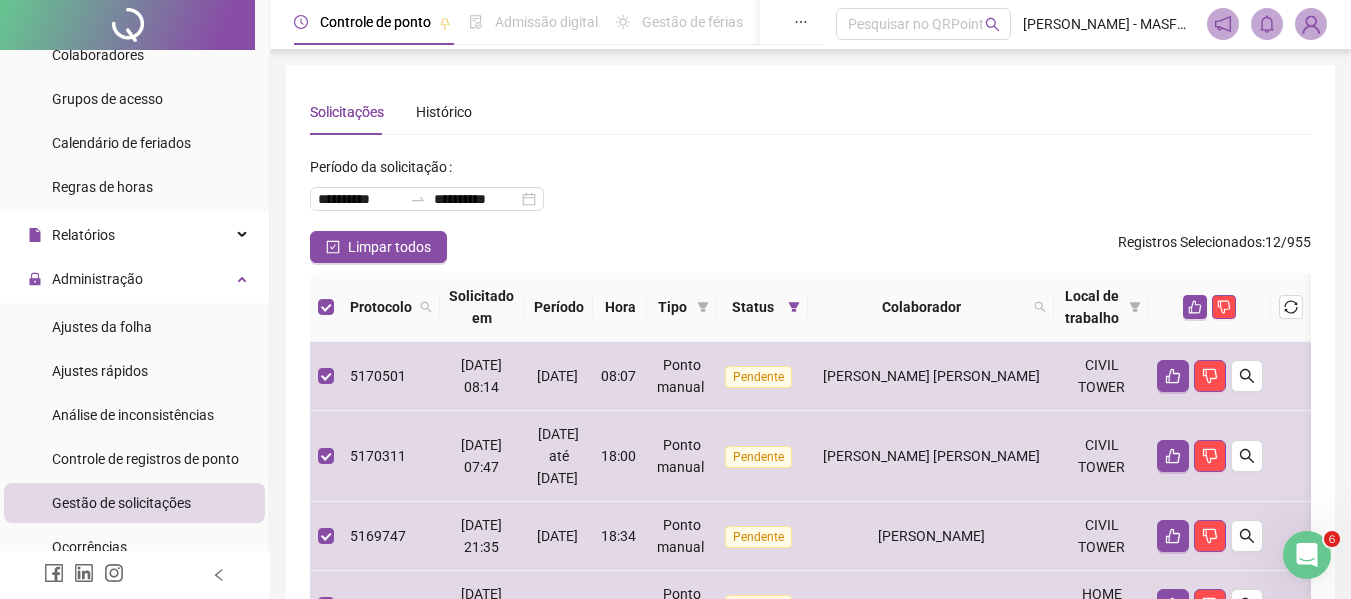 scroll, scrollTop: 0, scrollLeft: 0, axis: both 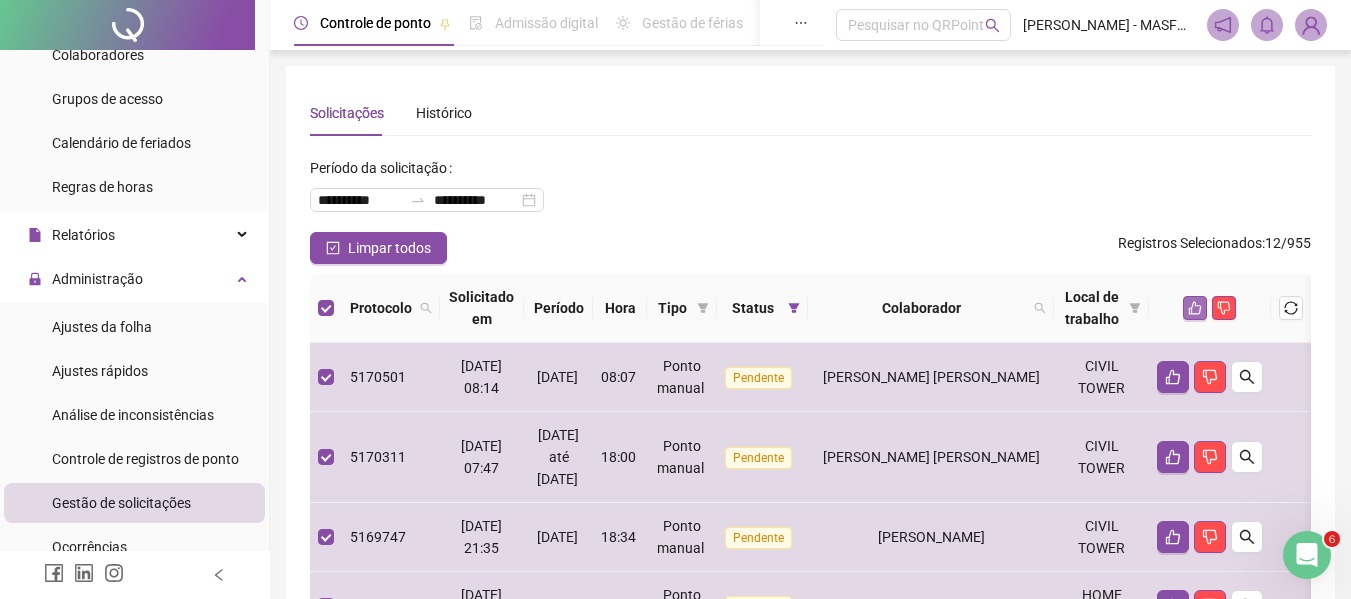 click 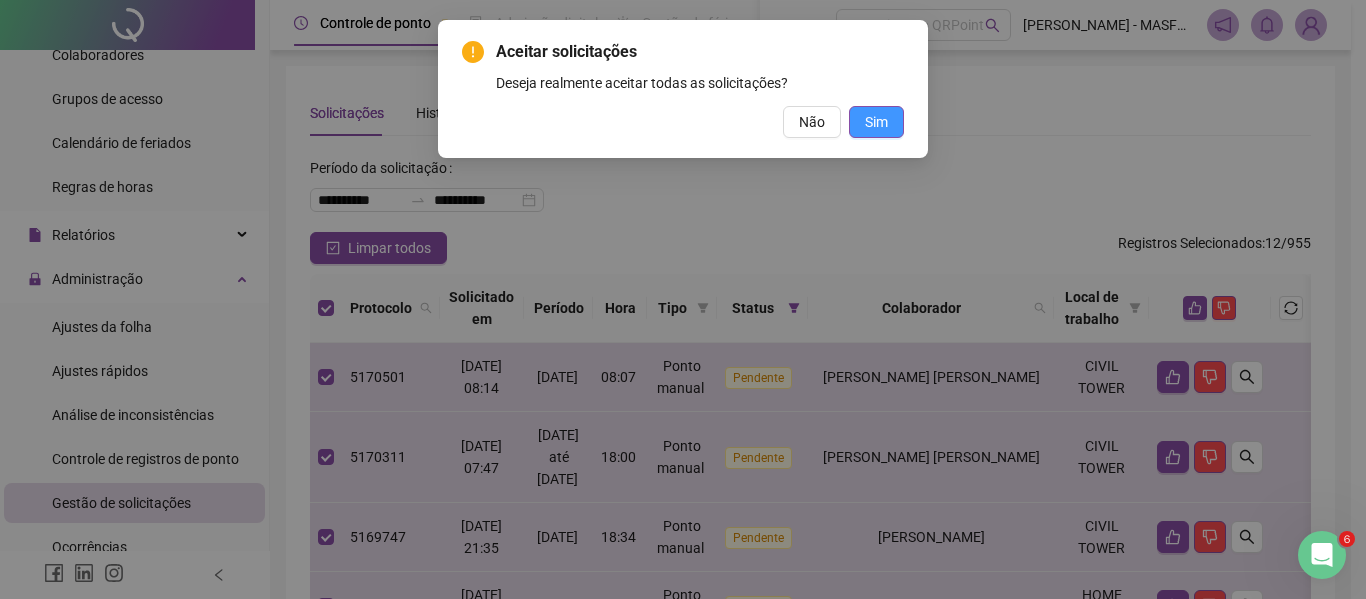 click on "Sim" at bounding box center (876, 122) 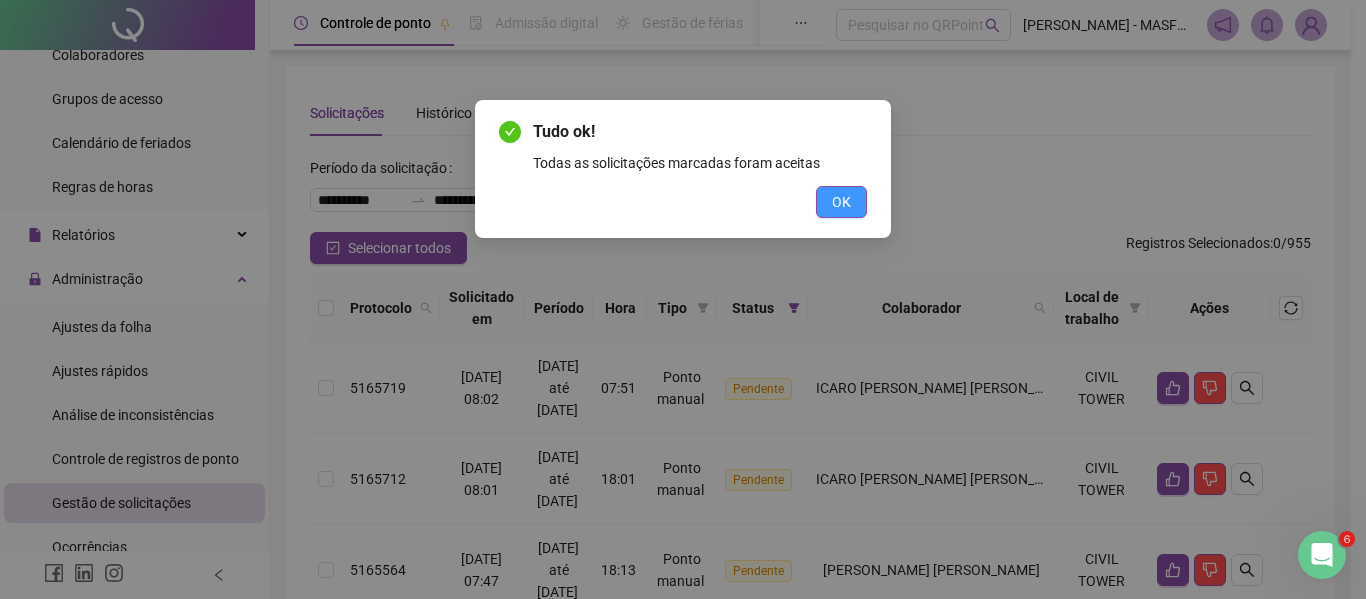 click on "OK" at bounding box center [841, 202] 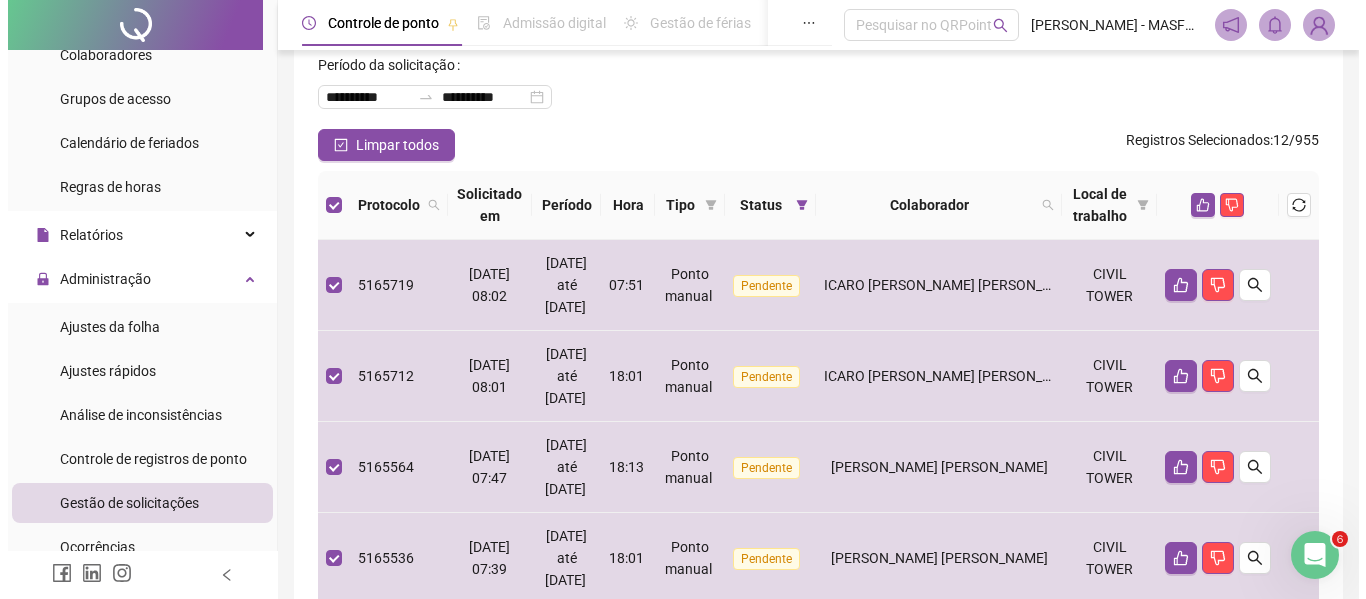 scroll, scrollTop: 92, scrollLeft: 0, axis: vertical 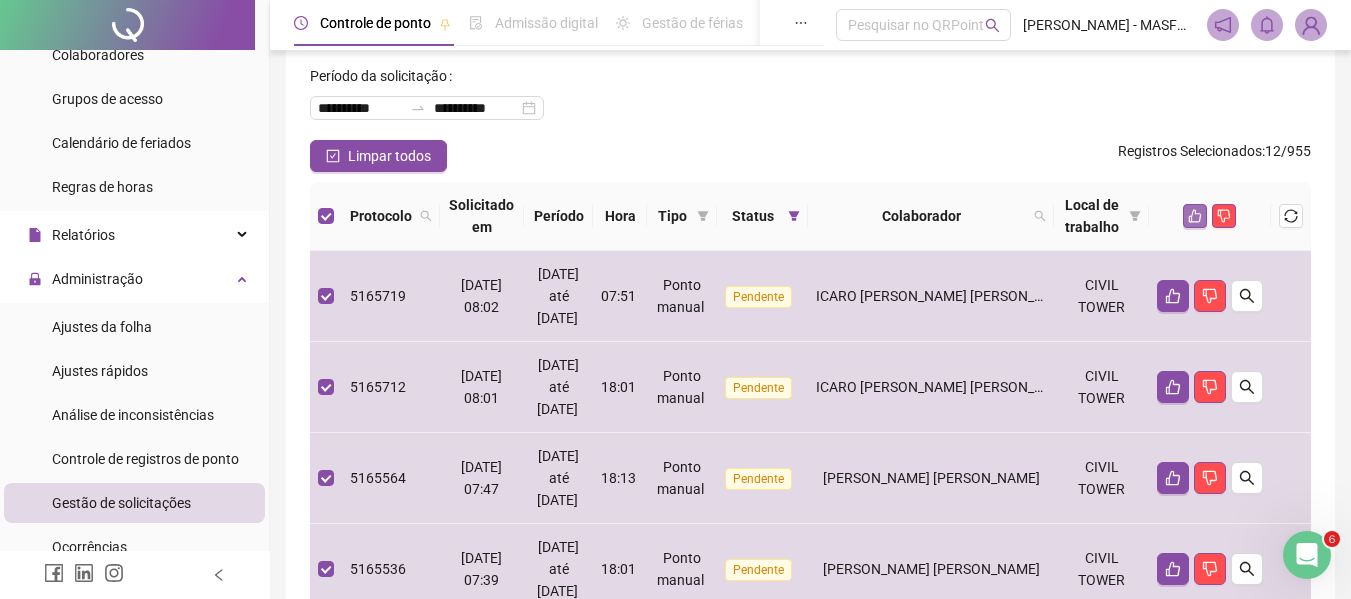 click 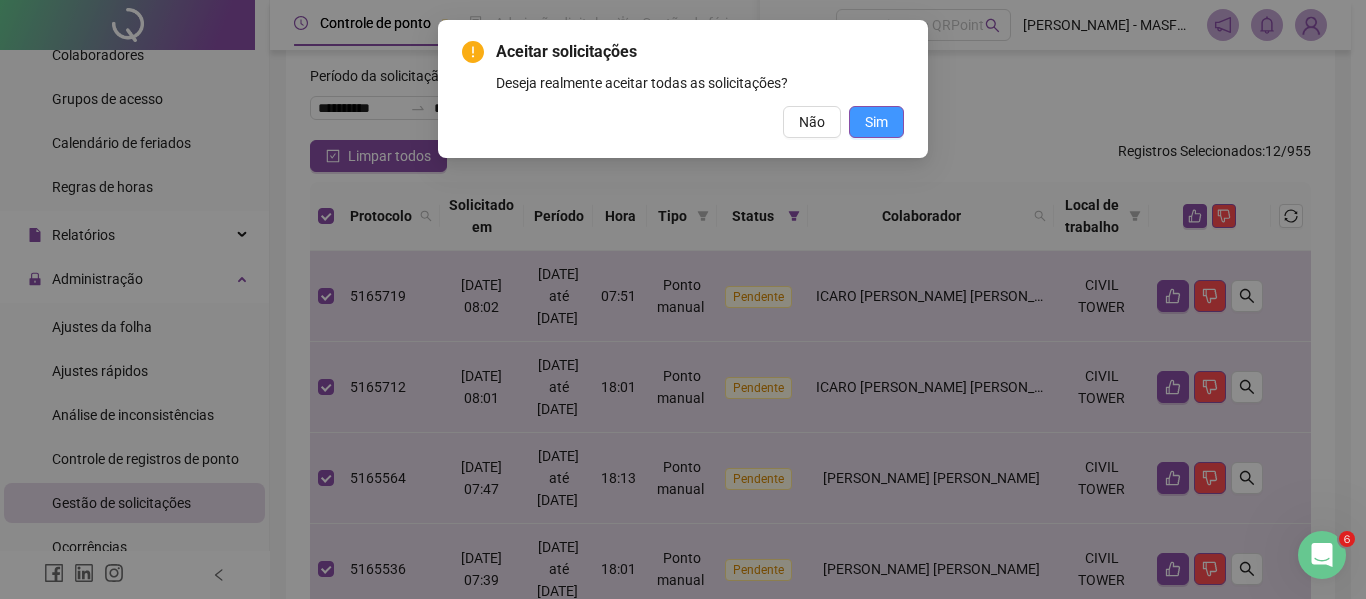 click on "Sim" at bounding box center [876, 122] 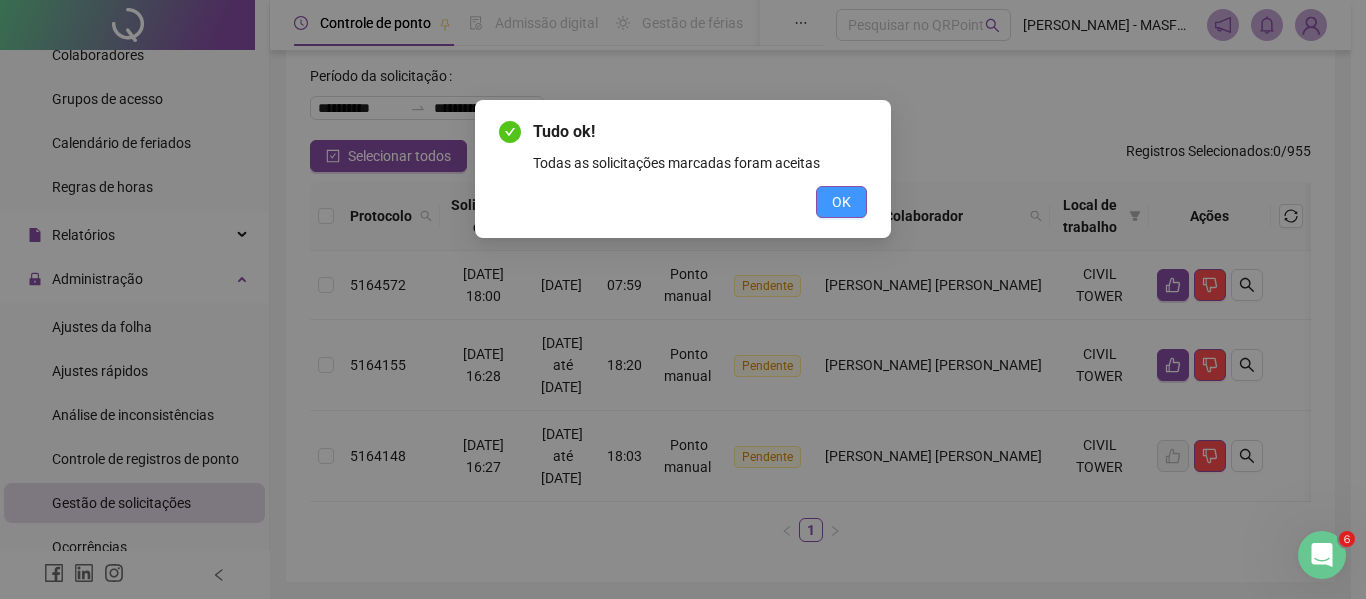 click on "OK" at bounding box center [841, 202] 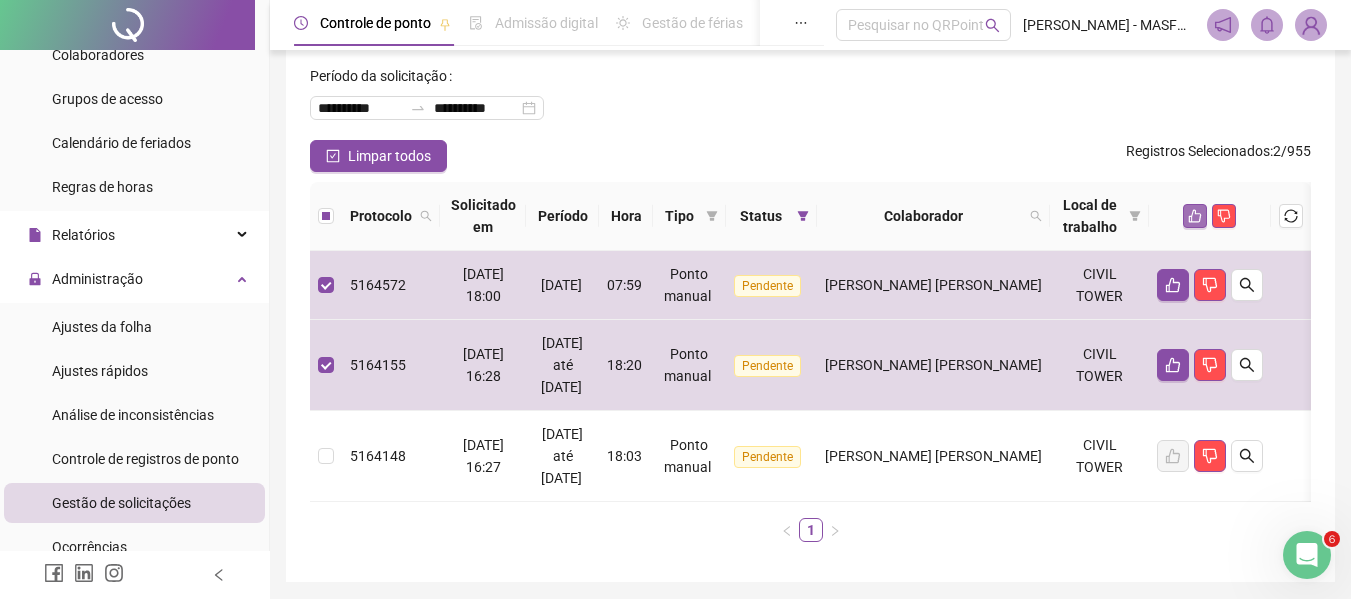 click 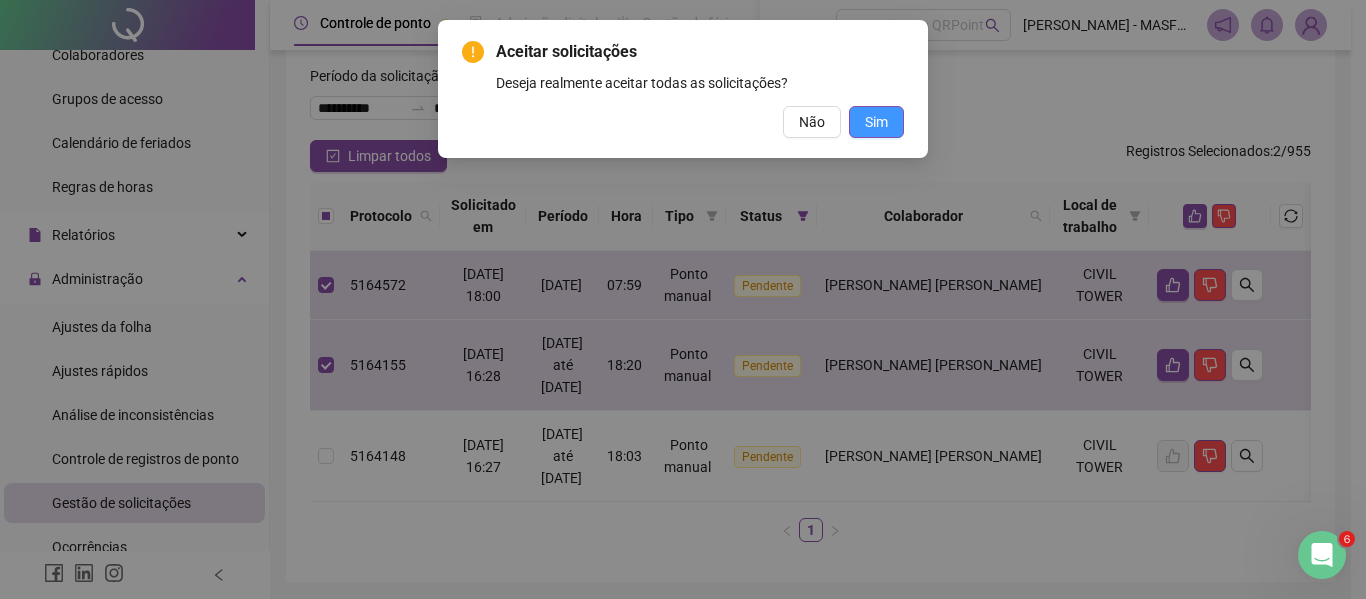 click on "Sim" at bounding box center (876, 122) 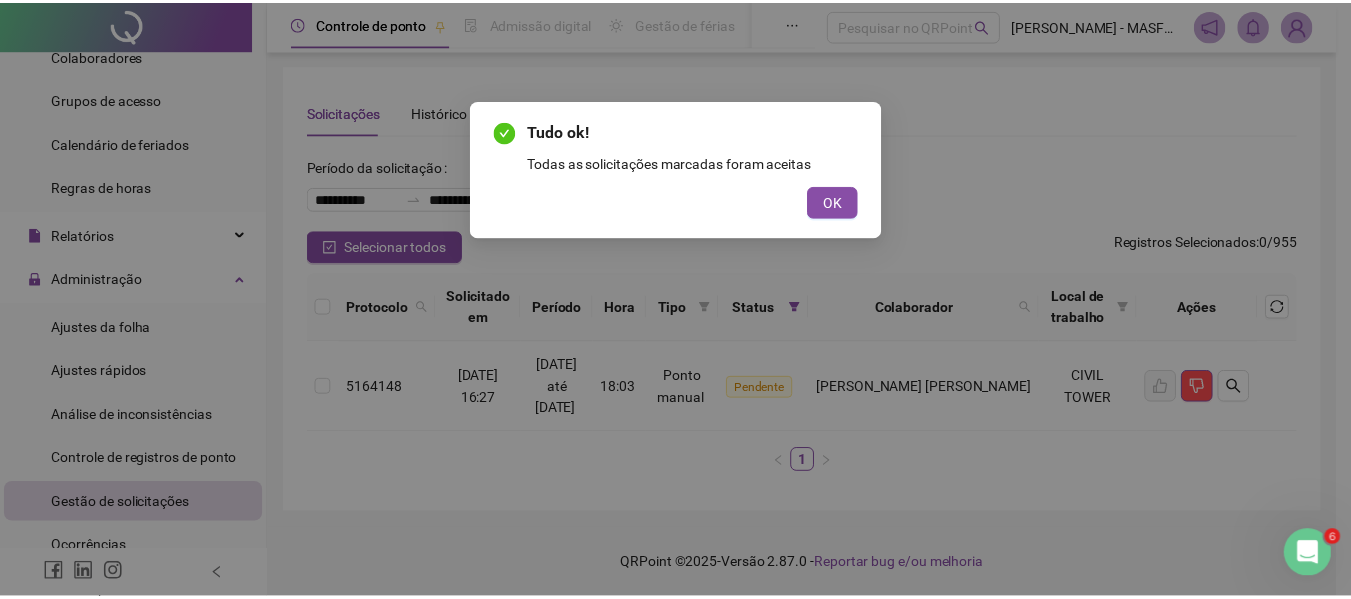scroll, scrollTop: 1, scrollLeft: 0, axis: vertical 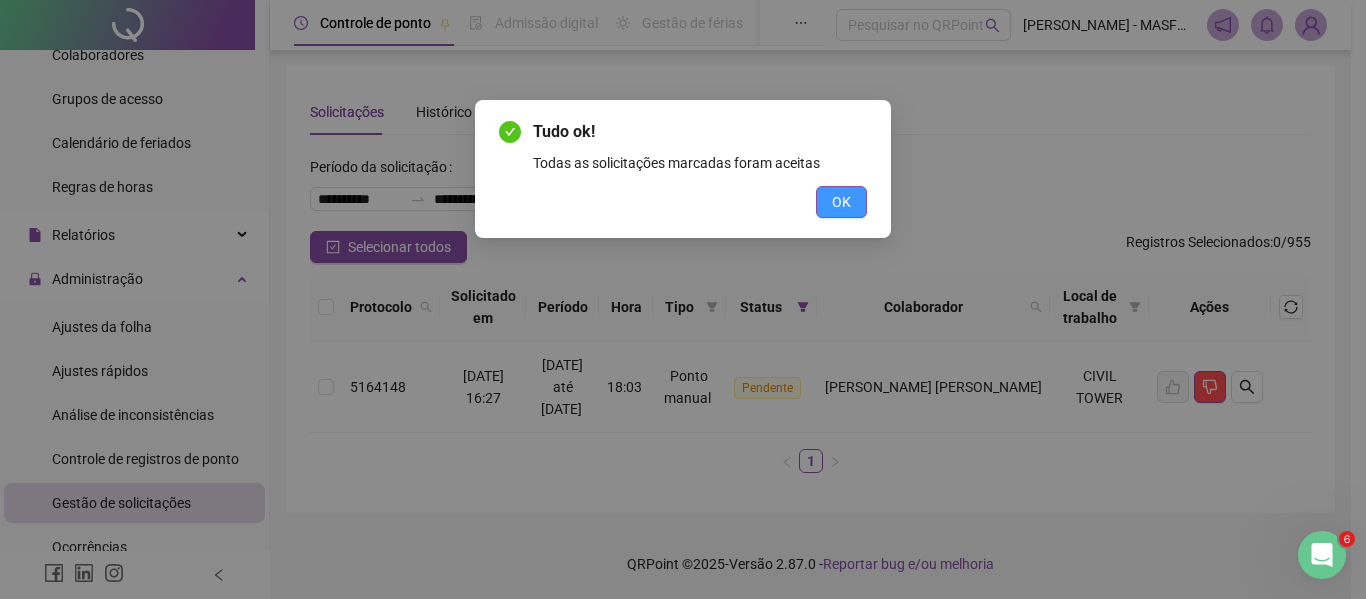 click on "OK" at bounding box center [841, 202] 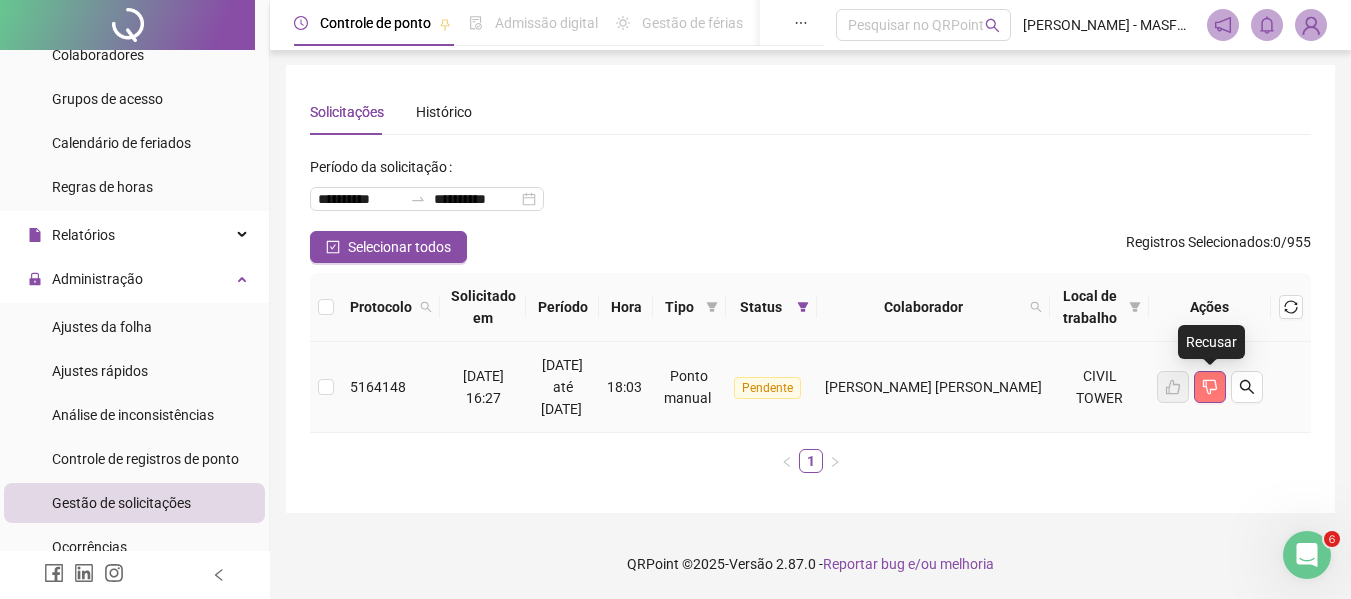 click 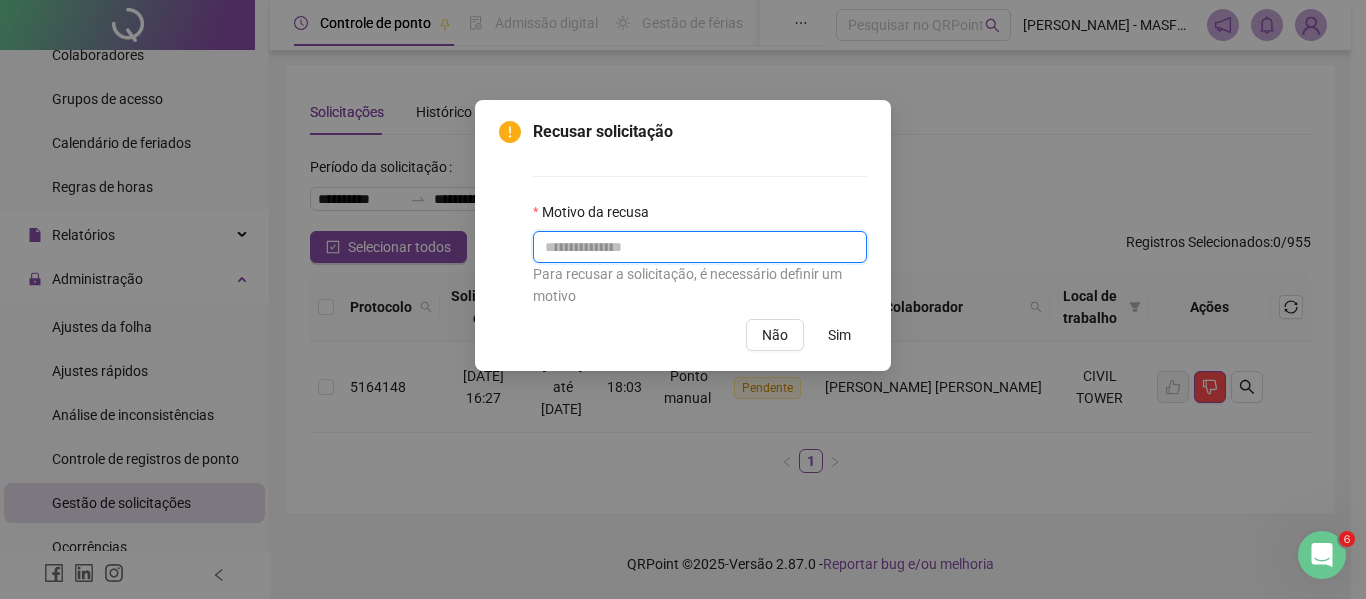click at bounding box center [700, 247] 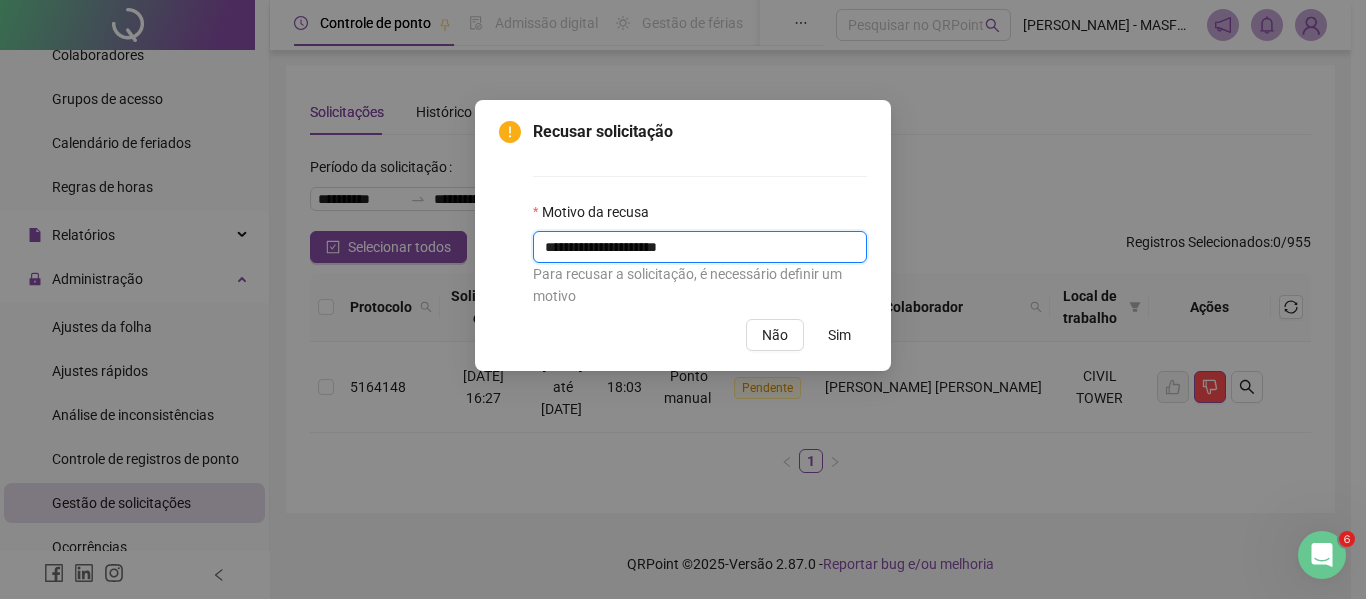 type on "**********" 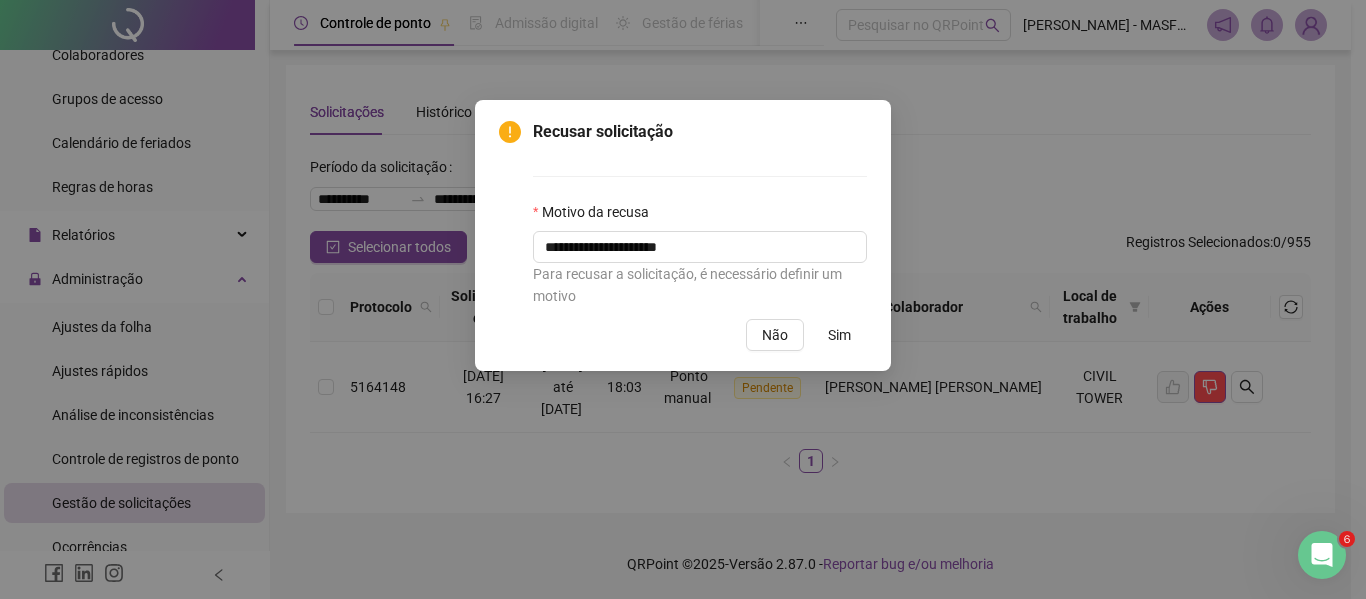 click on "Sim" at bounding box center (839, 335) 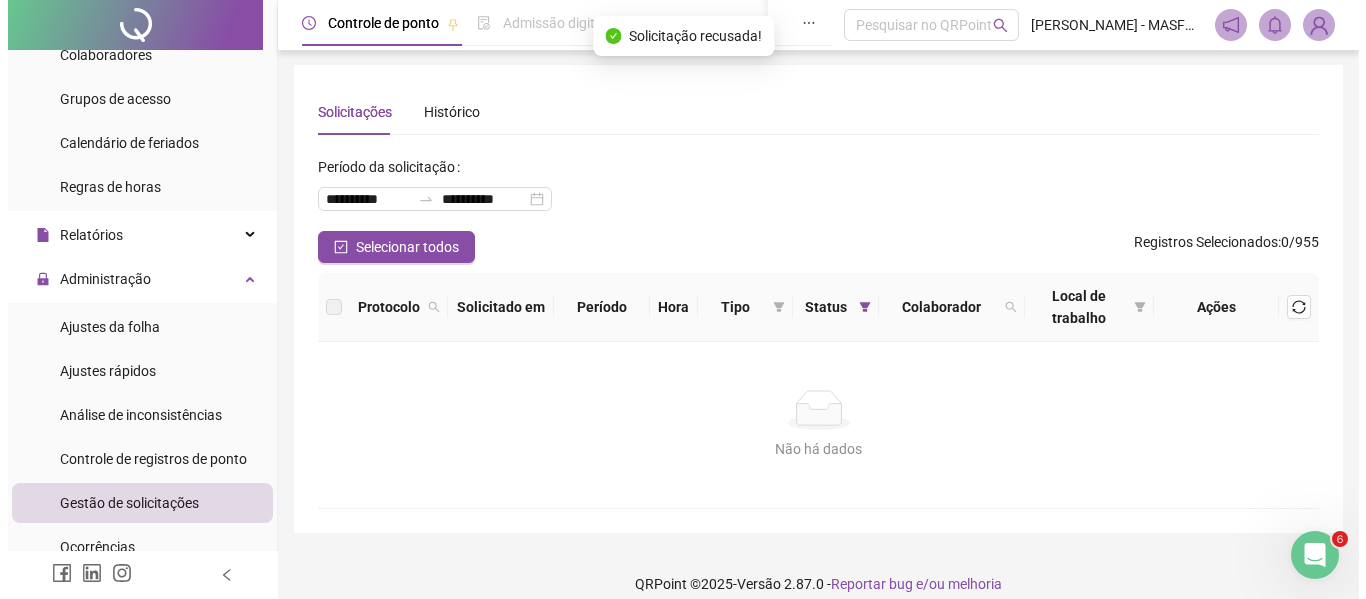 scroll, scrollTop: 0, scrollLeft: 0, axis: both 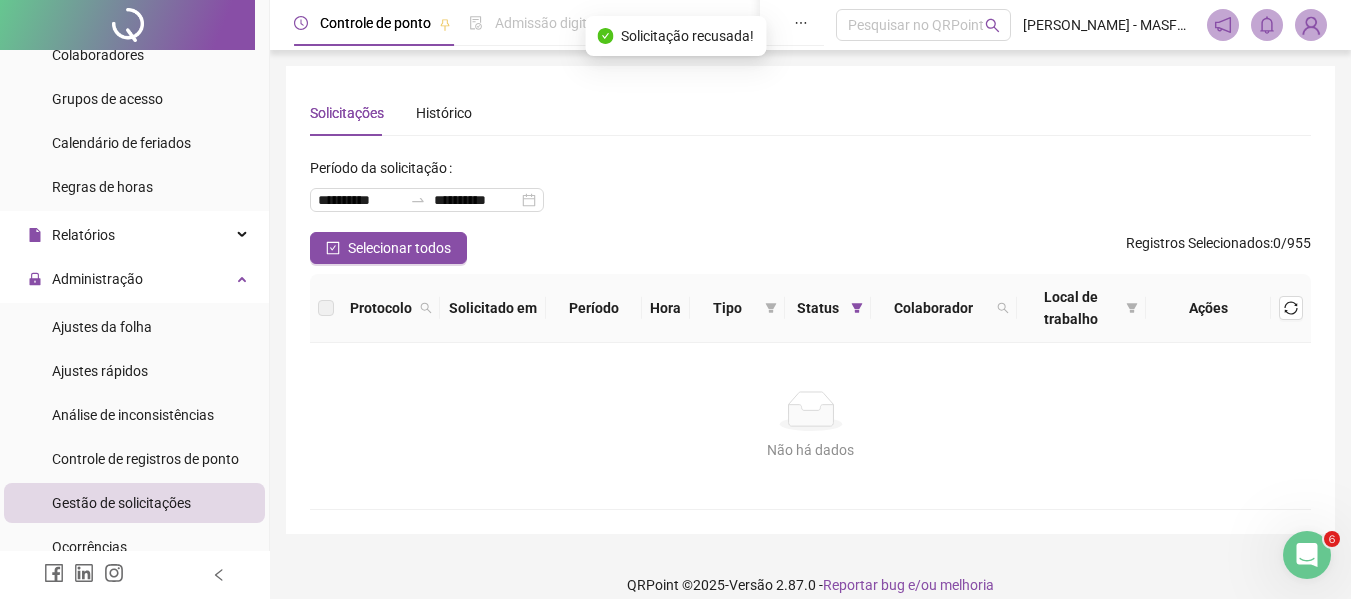 click at bounding box center [1311, 25] 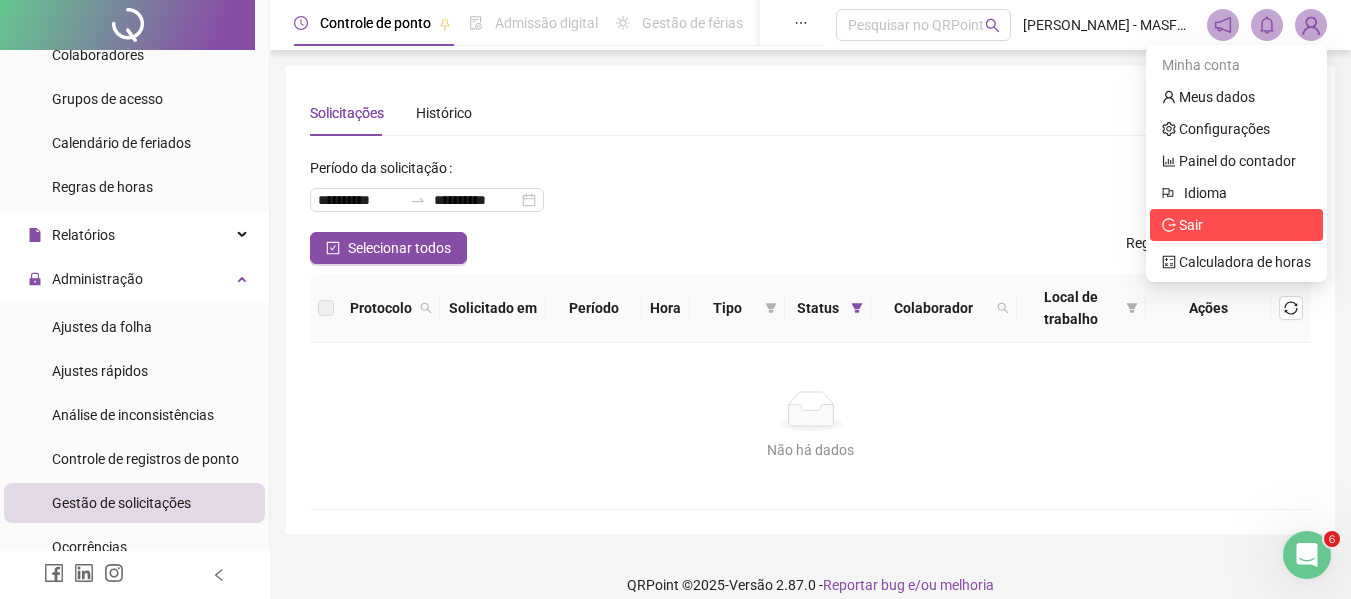click on "Sair" at bounding box center [1191, 225] 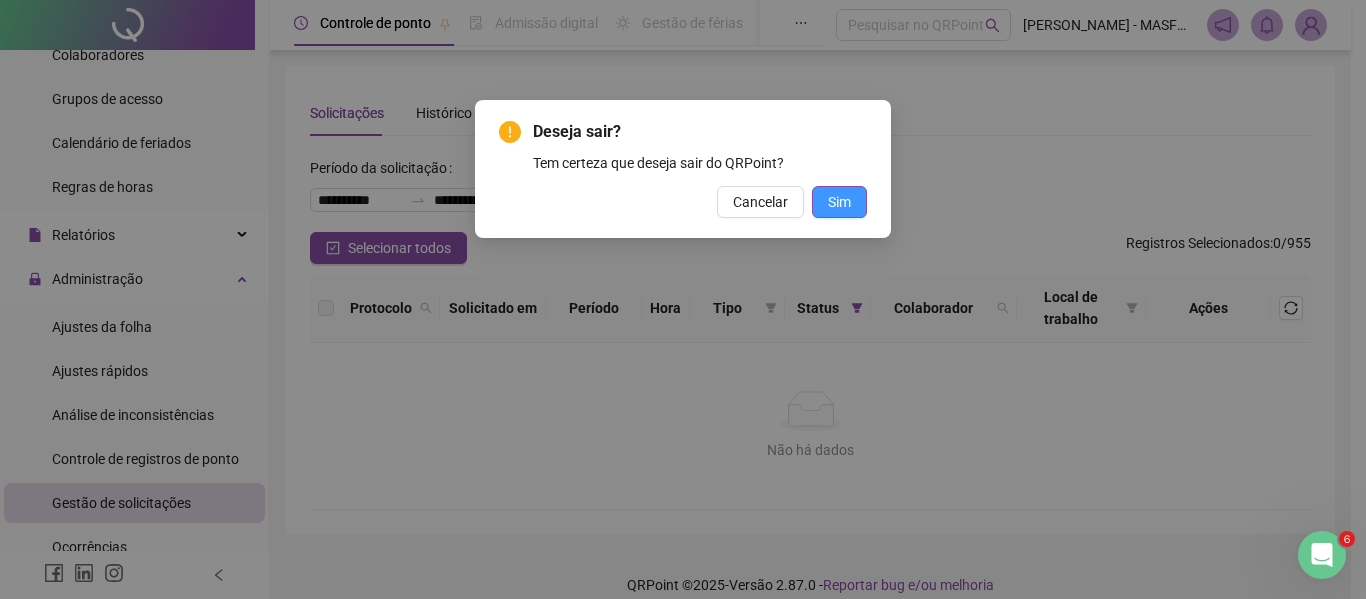 click on "Sim" at bounding box center (839, 202) 